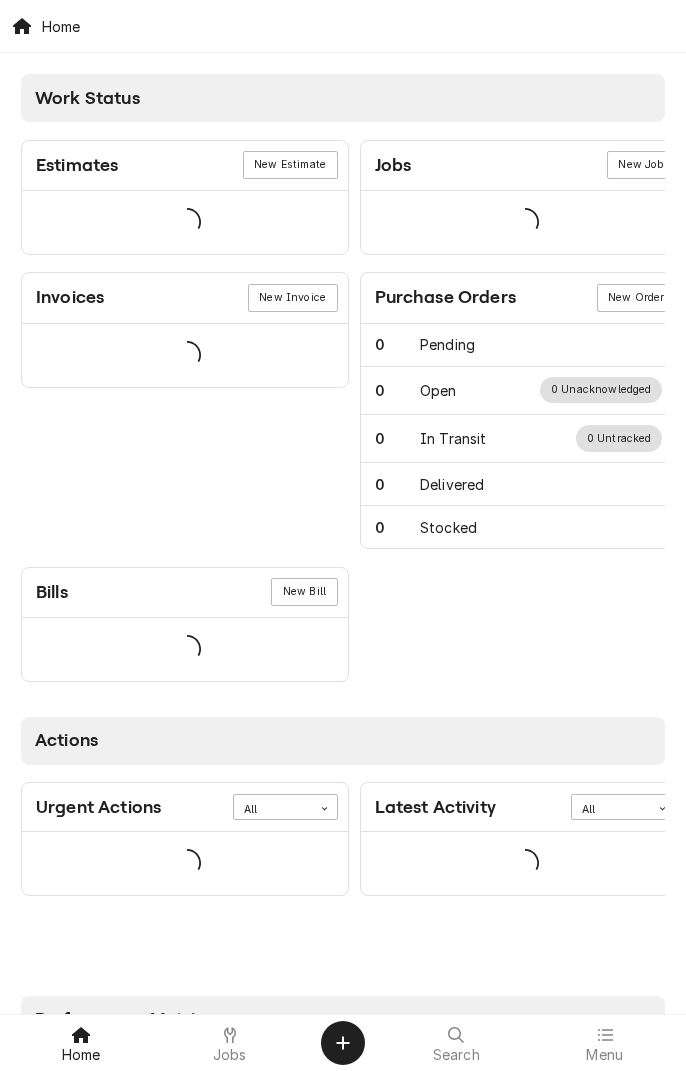 scroll, scrollTop: 0, scrollLeft: 0, axis: both 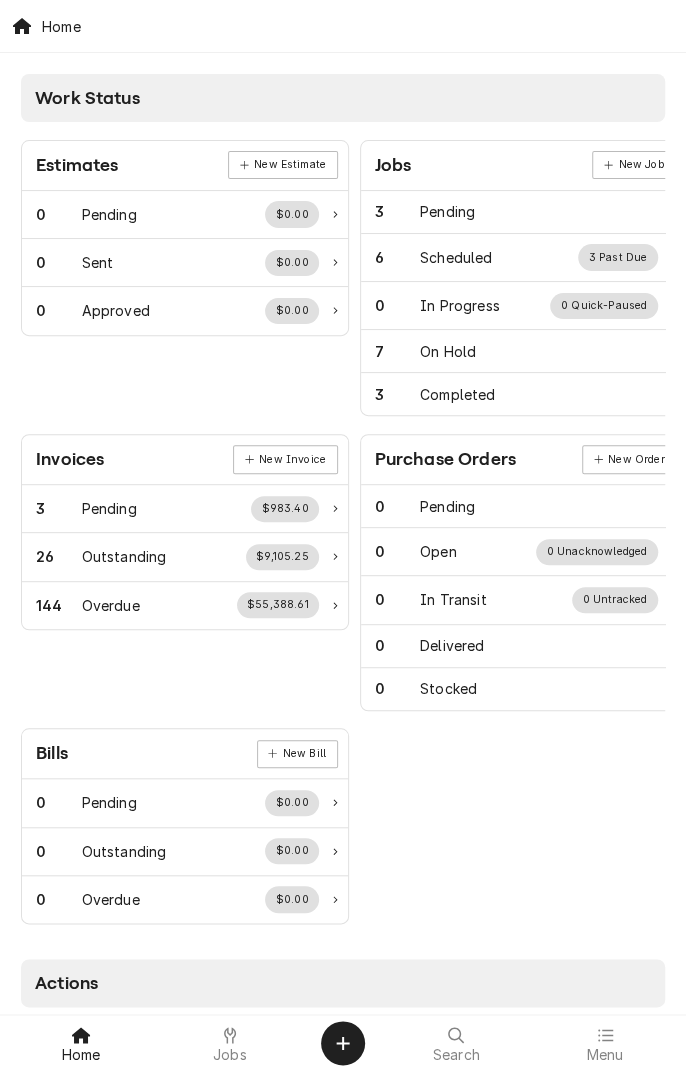 click 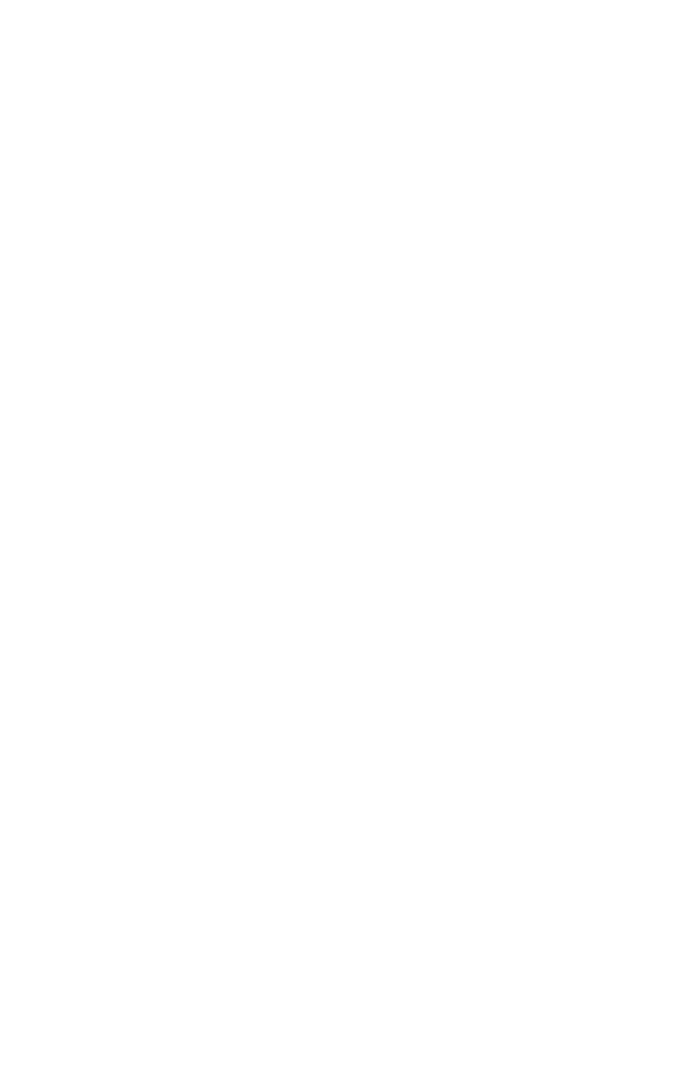 scroll, scrollTop: 0, scrollLeft: 0, axis: both 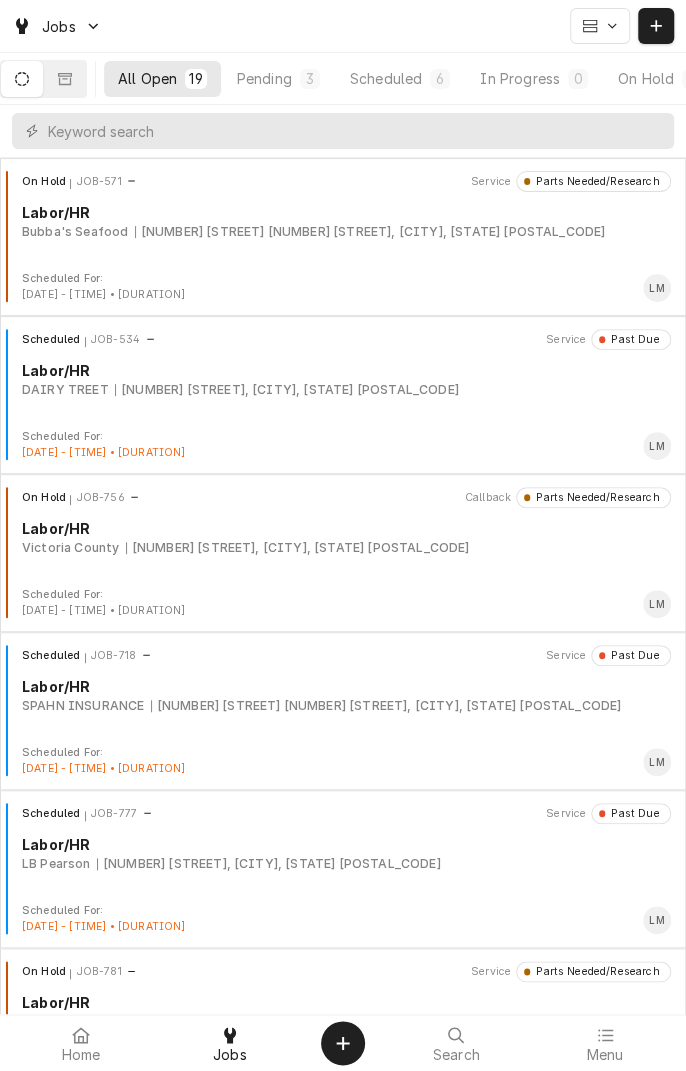 click on "All Open" at bounding box center (147, 78) 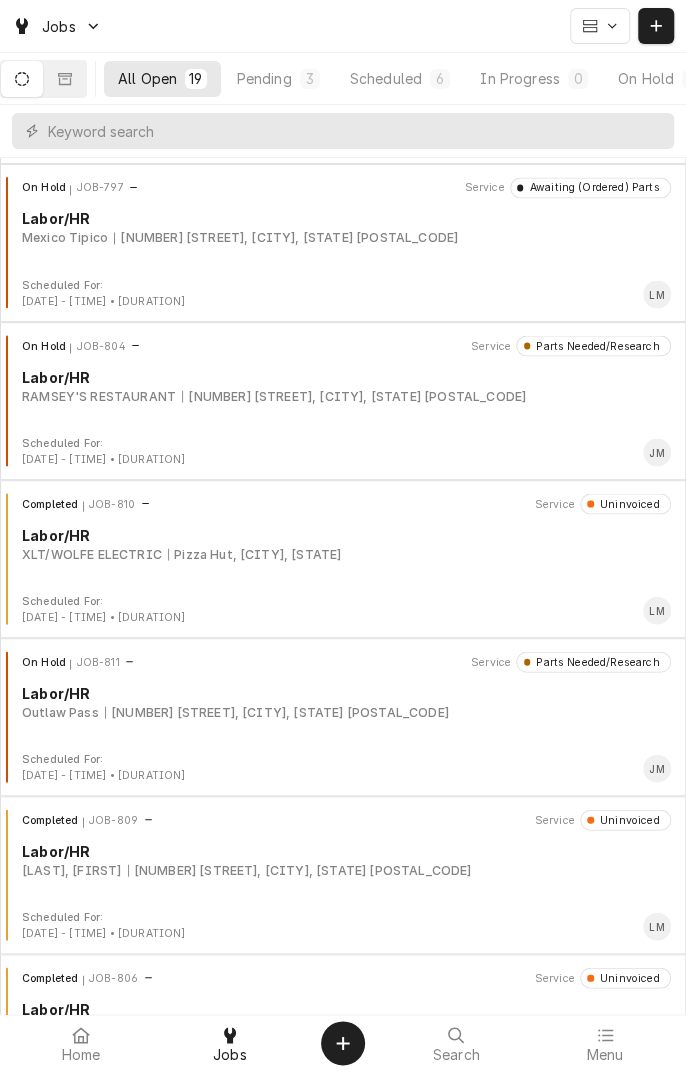 scroll, scrollTop: 0, scrollLeft: 0, axis: both 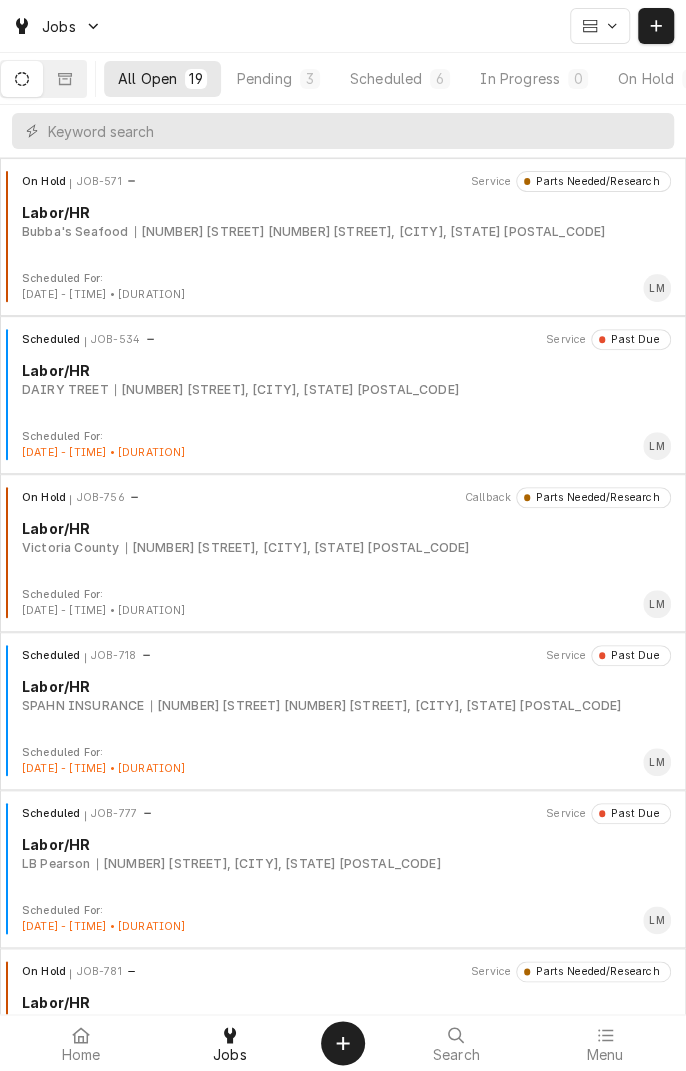click on "All Open" at bounding box center [147, 78] 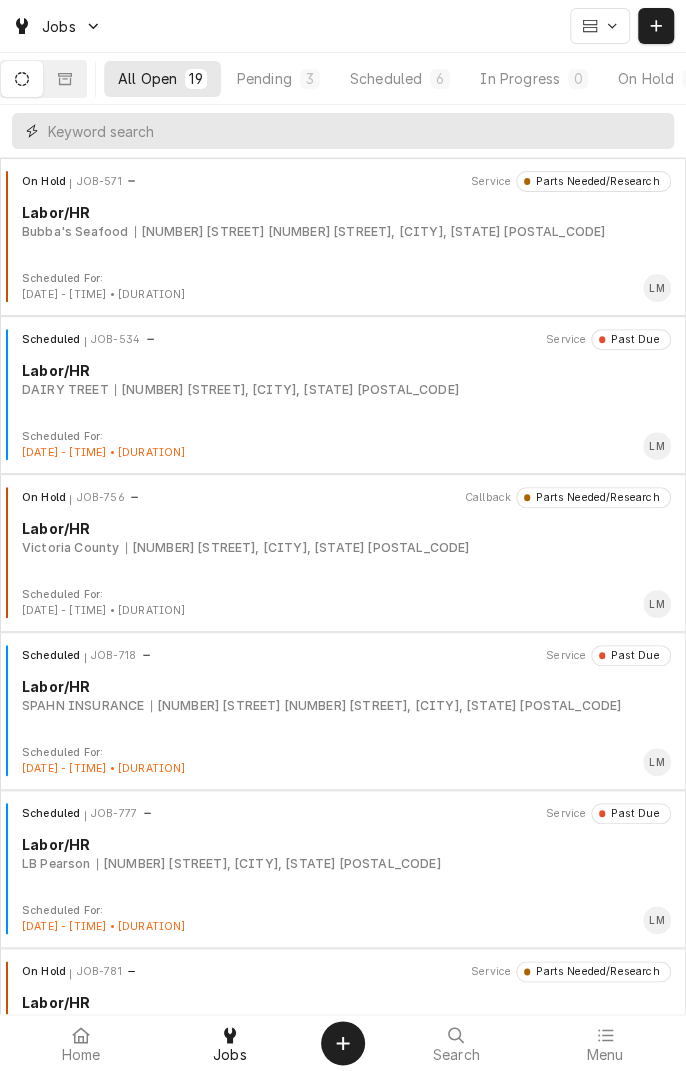 click at bounding box center (356, 131) 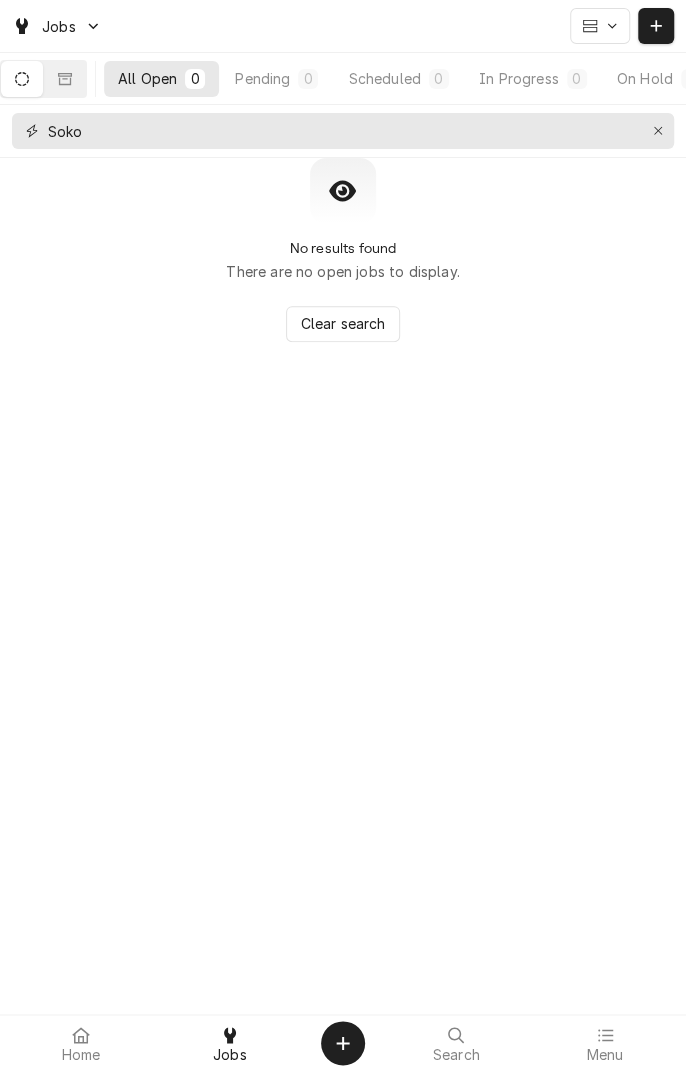 click on "Soko" at bounding box center [342, 131] 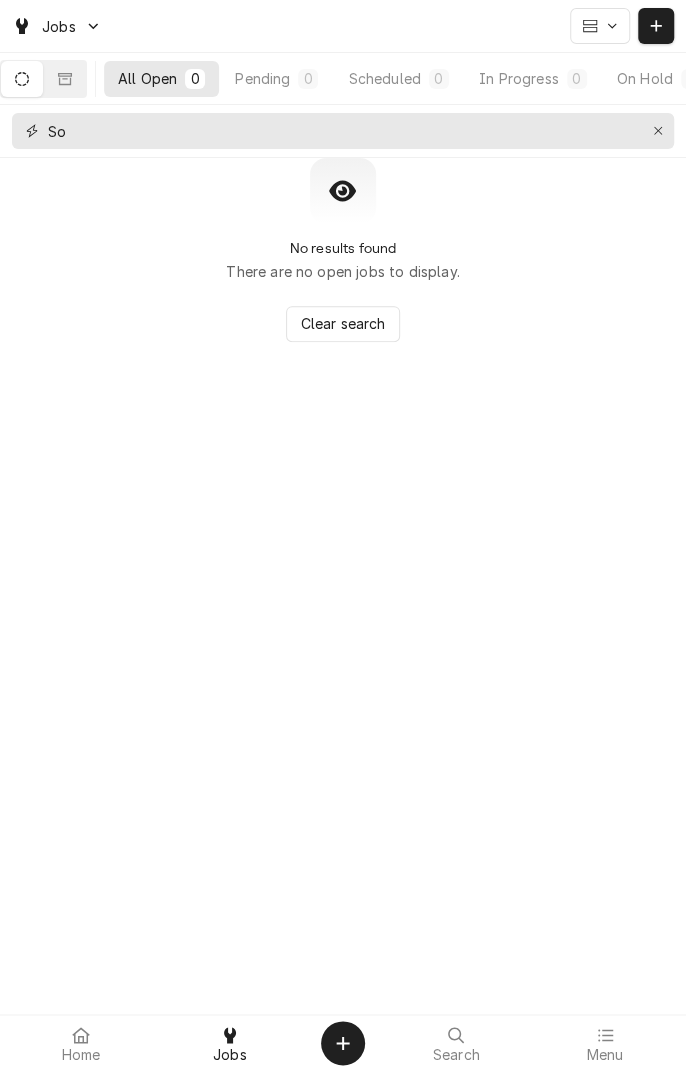 type on "S" 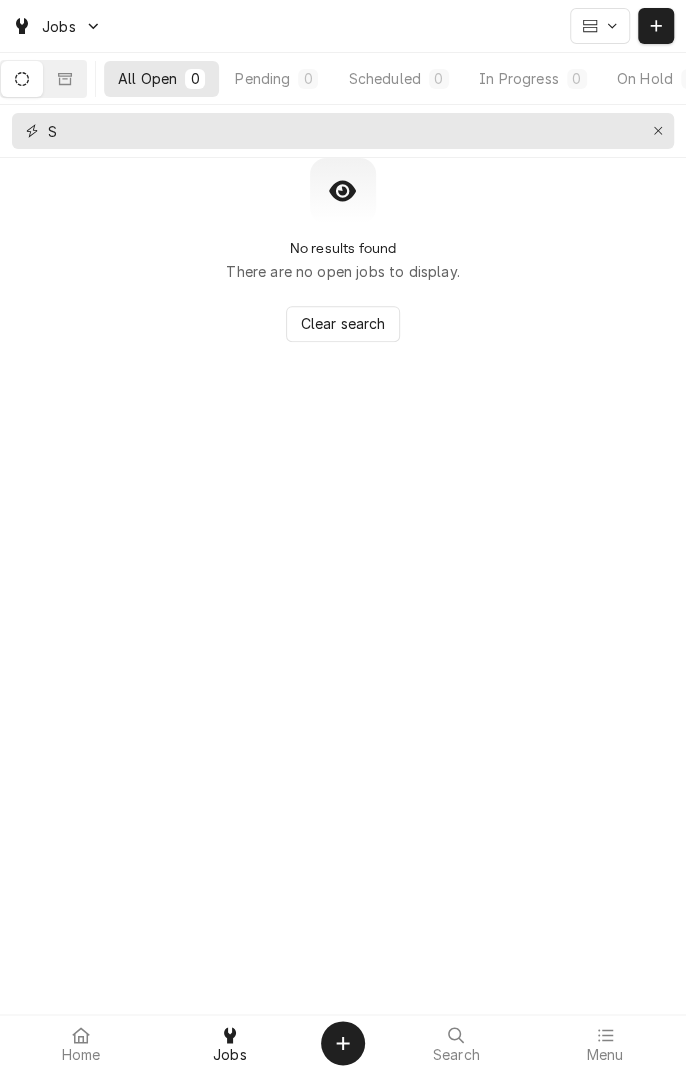 type 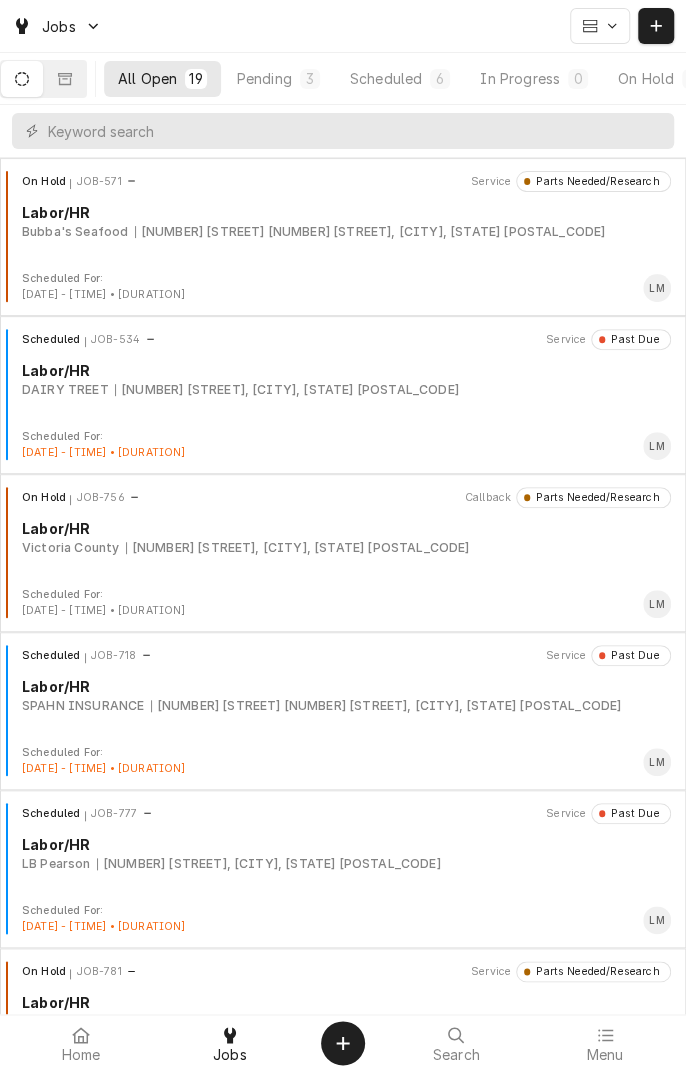 click on "Pending 3" at bounding box center [278, 79] 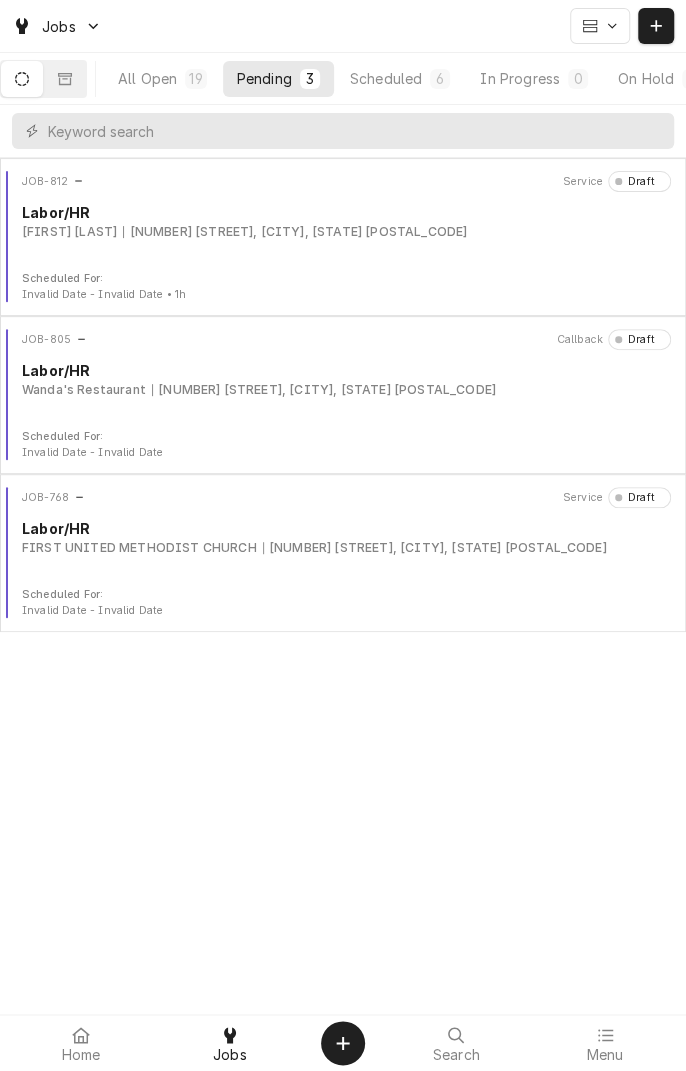 click on "All Open" at bounding box center (147, 78) 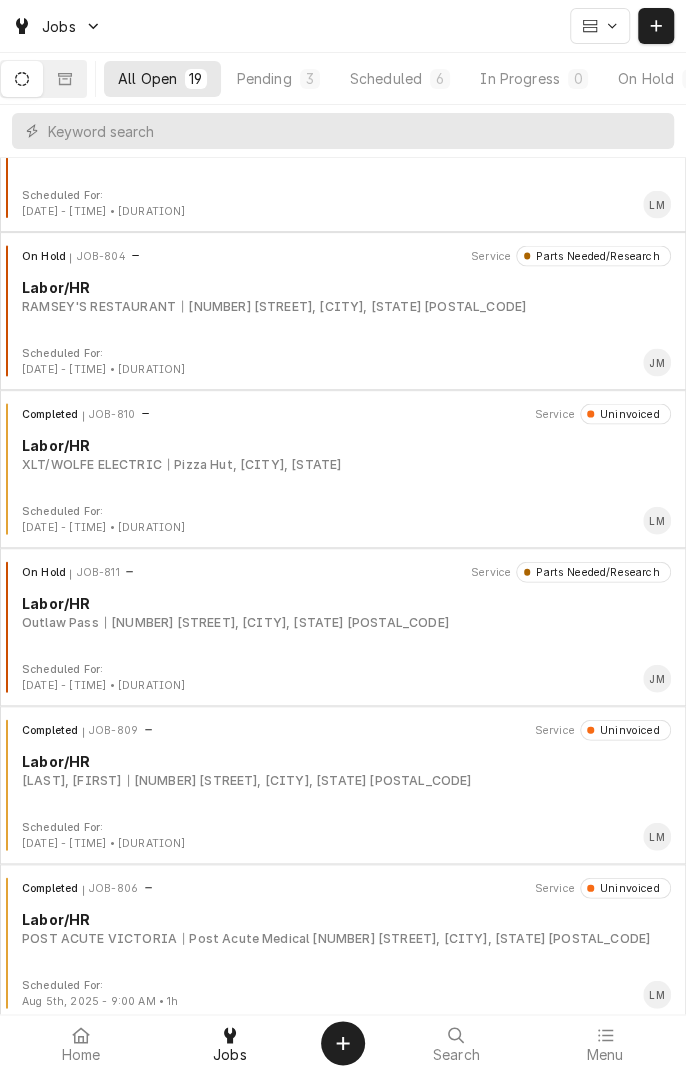 scroll, scrollTop: 1211, scrollLeft: 0, axis: vertical 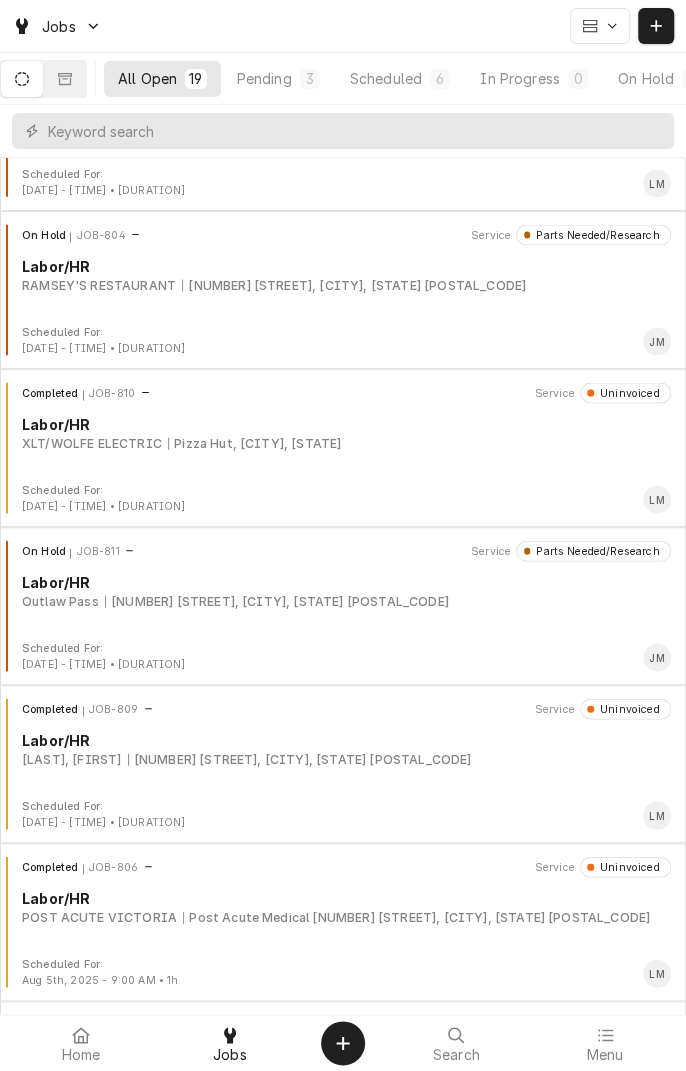click on "Scheduled" at bounding box center (386, 78) 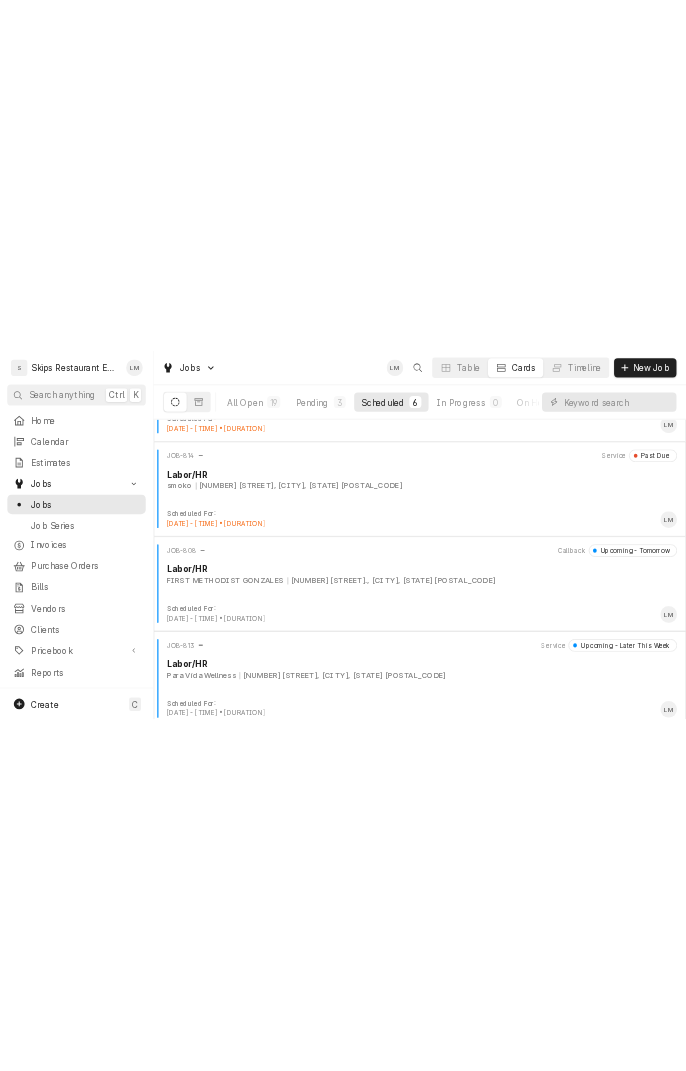 scroll, scrollTop: 447, scrollLeft: 0, axis: vertical 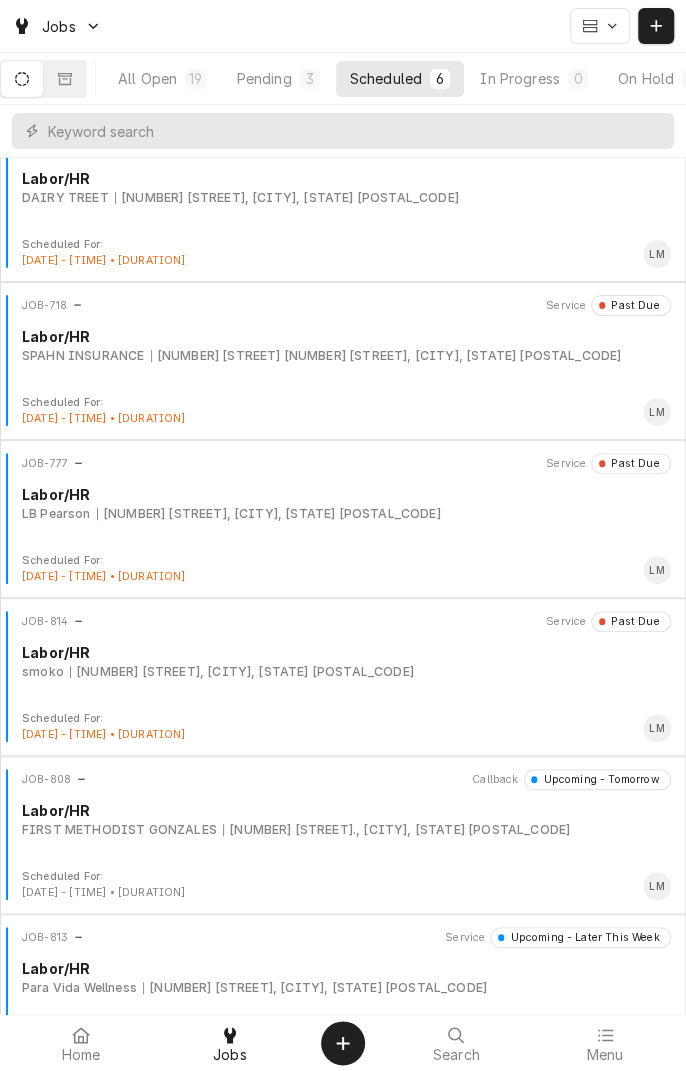 click on "JOB-814 Service Past Due Labor/HR smoko 5903 Houston Hwy, Victoria, TX 77901" at bounding box center (343, 661) 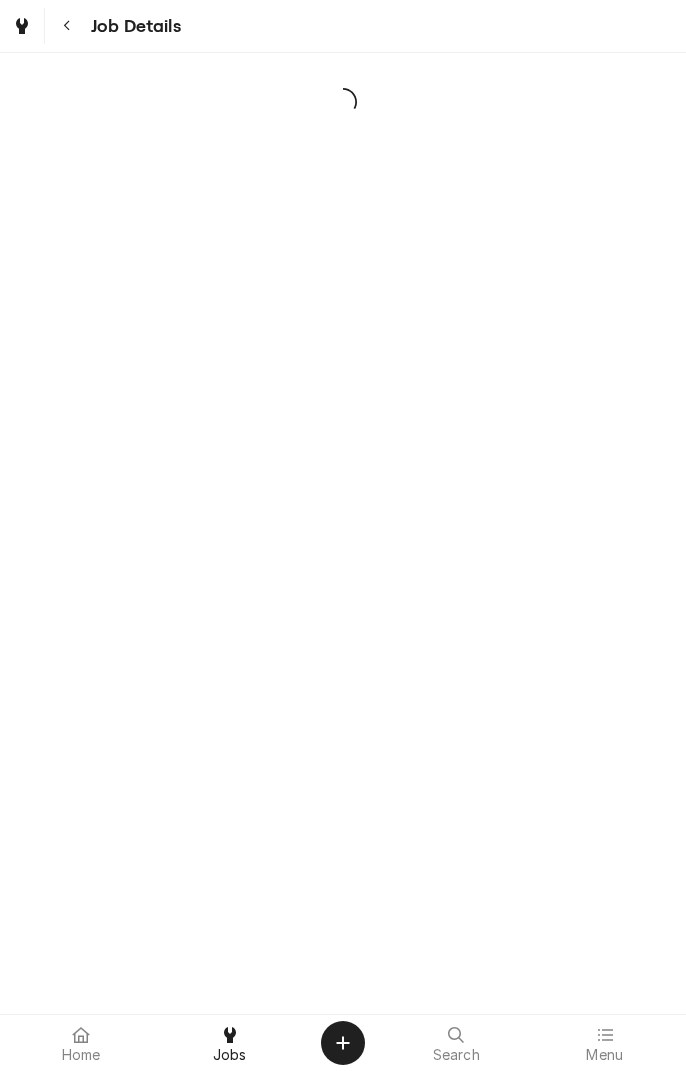 scroll, scrollTop: 0, scrollLeft: 0, axis: both 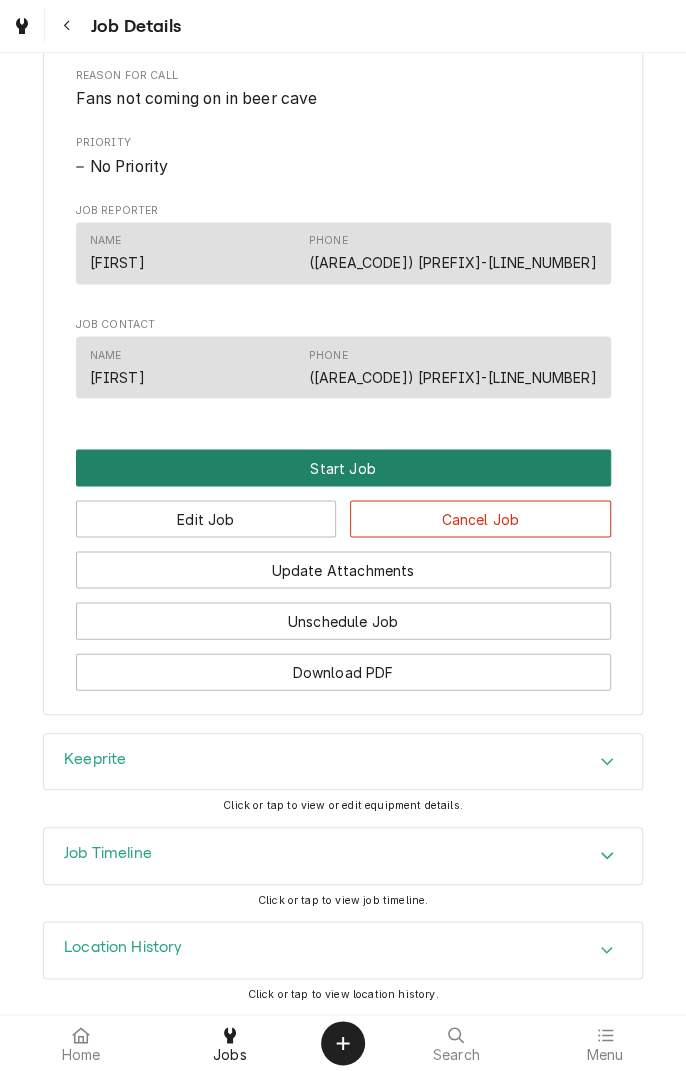click on "Start Job" at bounding box center (343, 467) 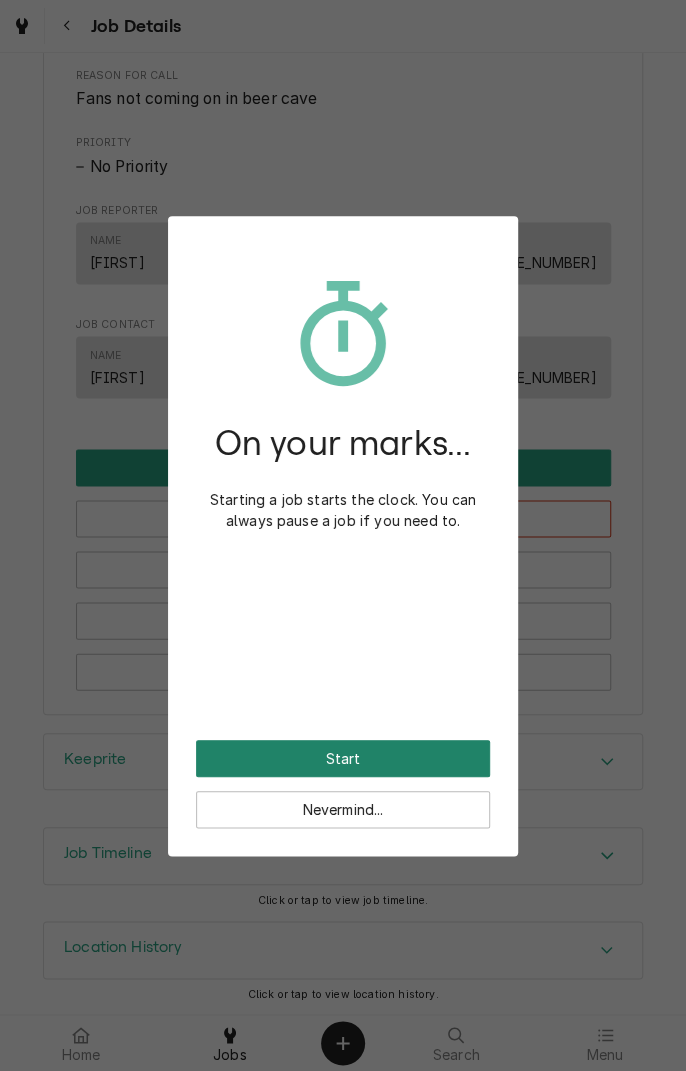click on "Start" at bounding box center [343, 758] 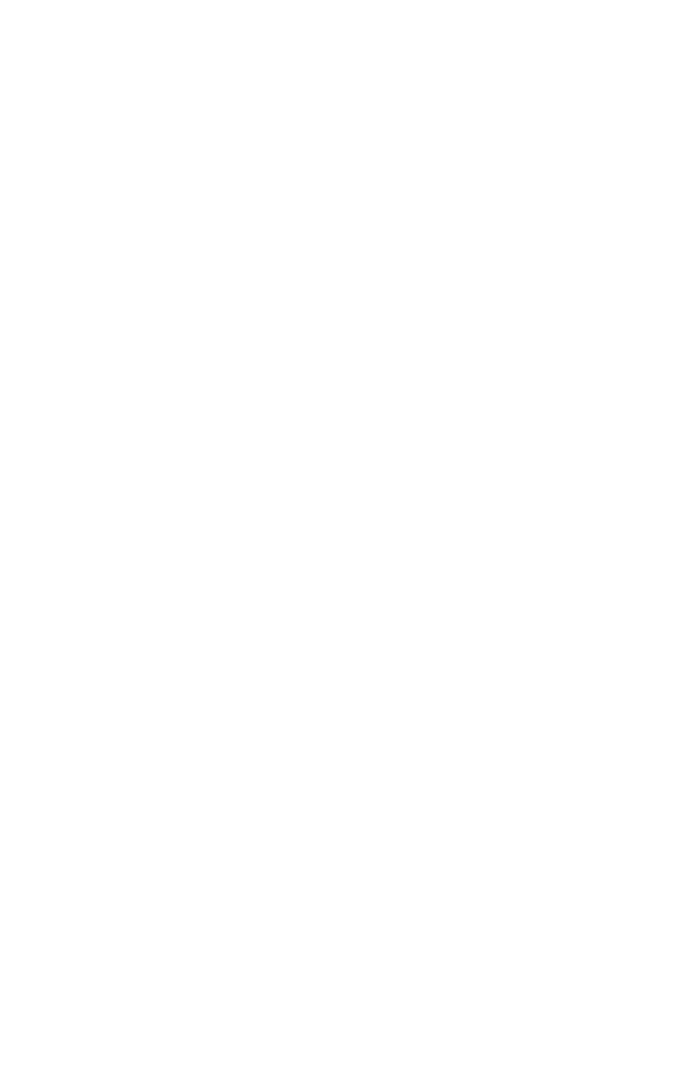 scroll, scrollTop: 0, scrollLeft: 0, axis: both 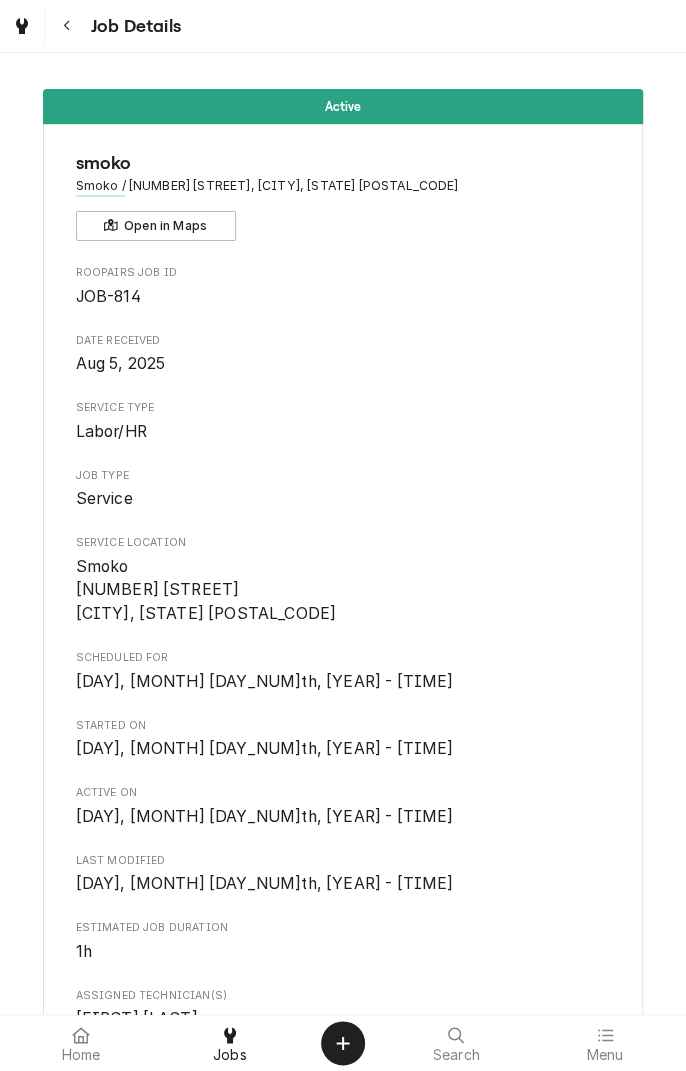 click on "Roopairs Job ID JOB-814 Date Received Aug 5, 2025 Service Type Labor/HR Job Type Service Service Location Smoko
5903 Houston Hwy
Victoria, TX 77901 Scheduled For Tue, Aug 5th, 2025 - 1:45 PM Started On Tue, Aug 5th, 2025 - 2:01 PM Active On Tue, Aug 5th, 2025 - 2:01 PM Last Modified Tue, Aug 5th, 2025 - 2:01 PM Estimated Job Duration 1h Assigned Technician(s) Longino Monroe Reason For Call Fans not coming on in beer cave Priority No Priority Job Reporter Name Raymond Phone (281) 790-8181 Job Contact Name Raymond Phone (281) 790-8181" at bounding box center (343, 829) 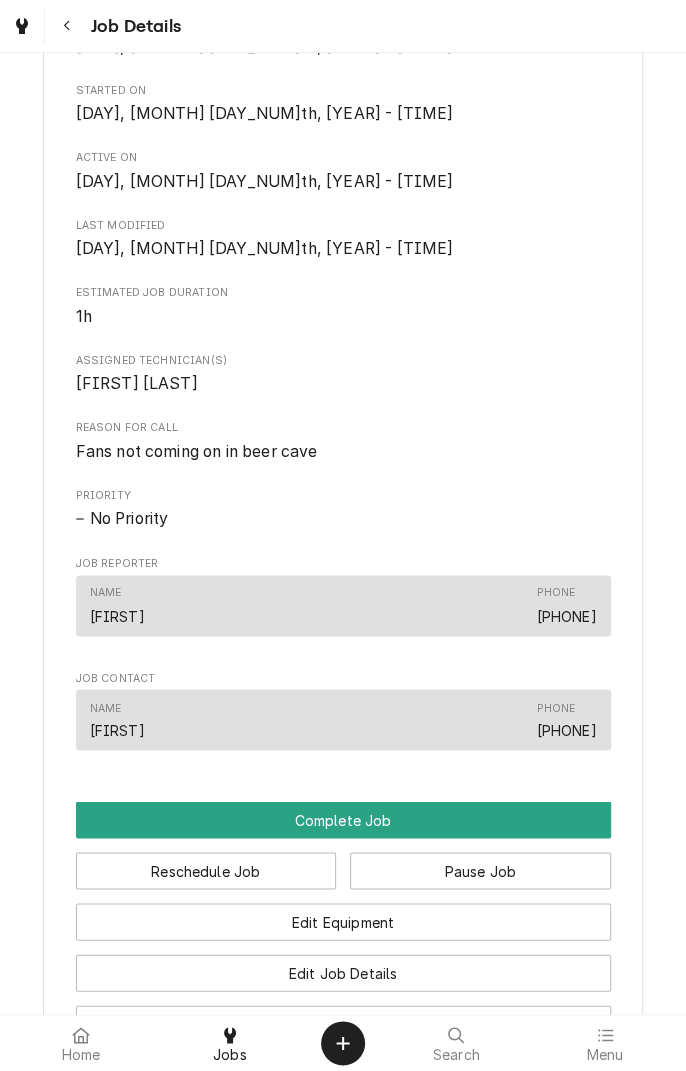 scroll, scrollTop: 640, scrollLeft: 0, axis: vertical 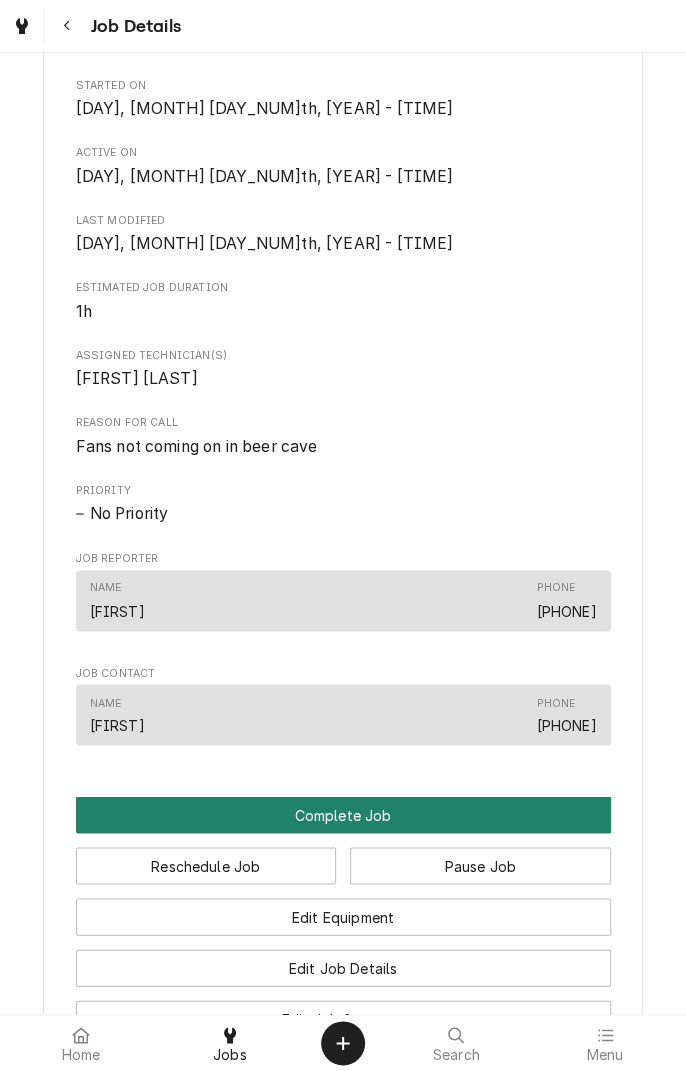 click on "Complete Job" at bounding box center (343, 814) 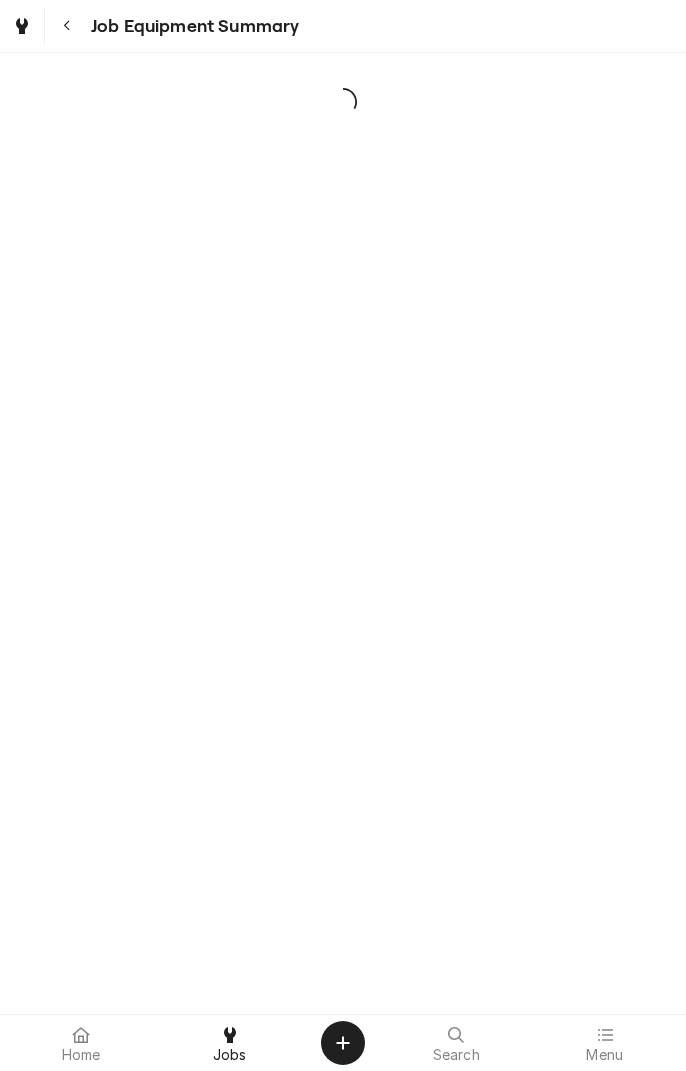 scroll, scrollTop: 0, scrollLeft: 0, axis: both 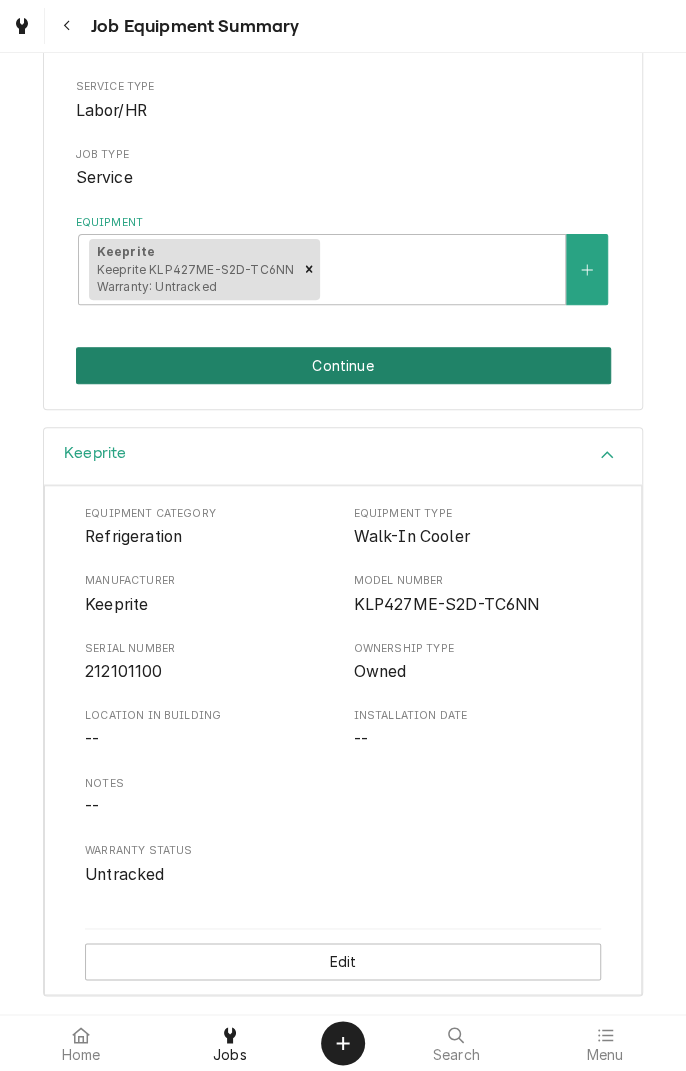 click on "Continue" at bounding box center [343, 365] 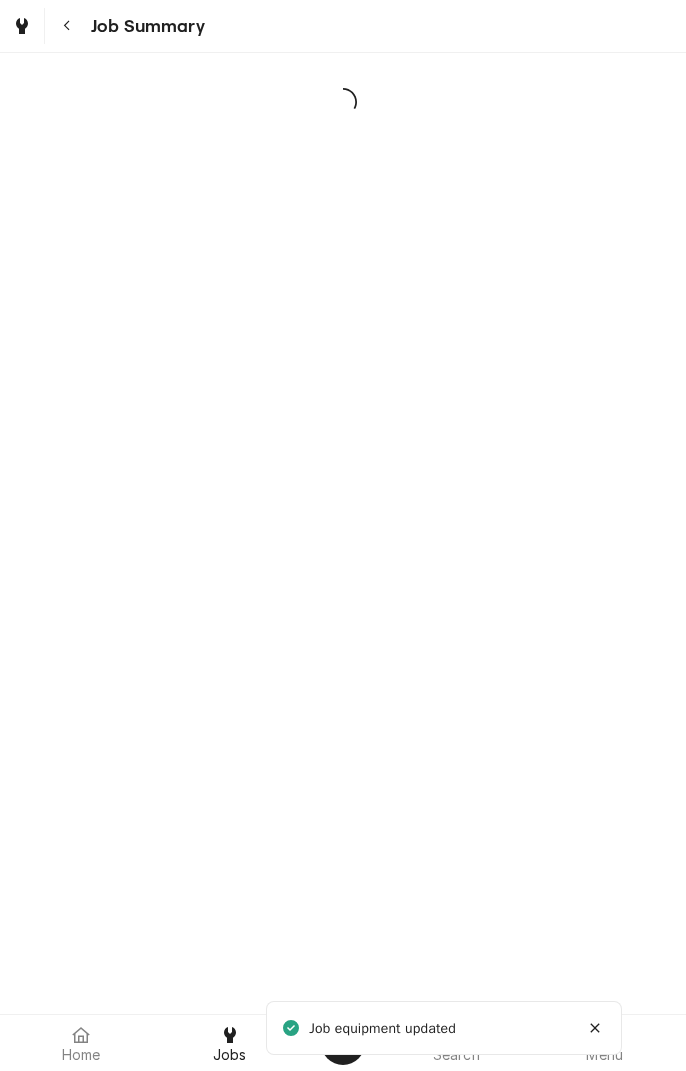 scroll, scrollTop: 0, scrollLeft: 0, axis: both 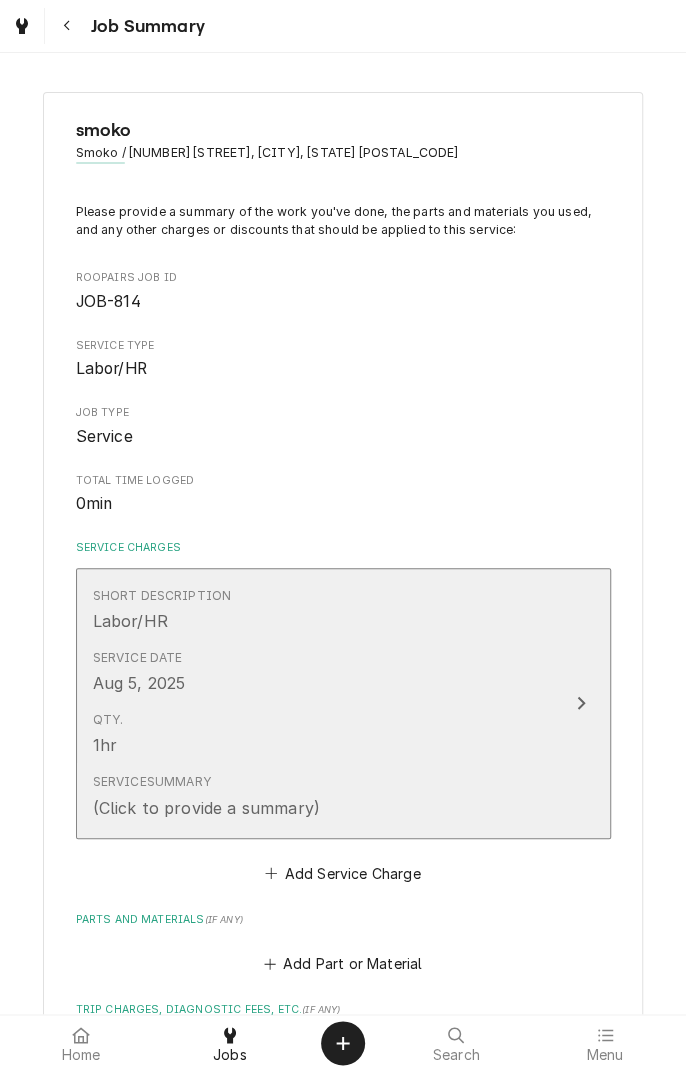 click 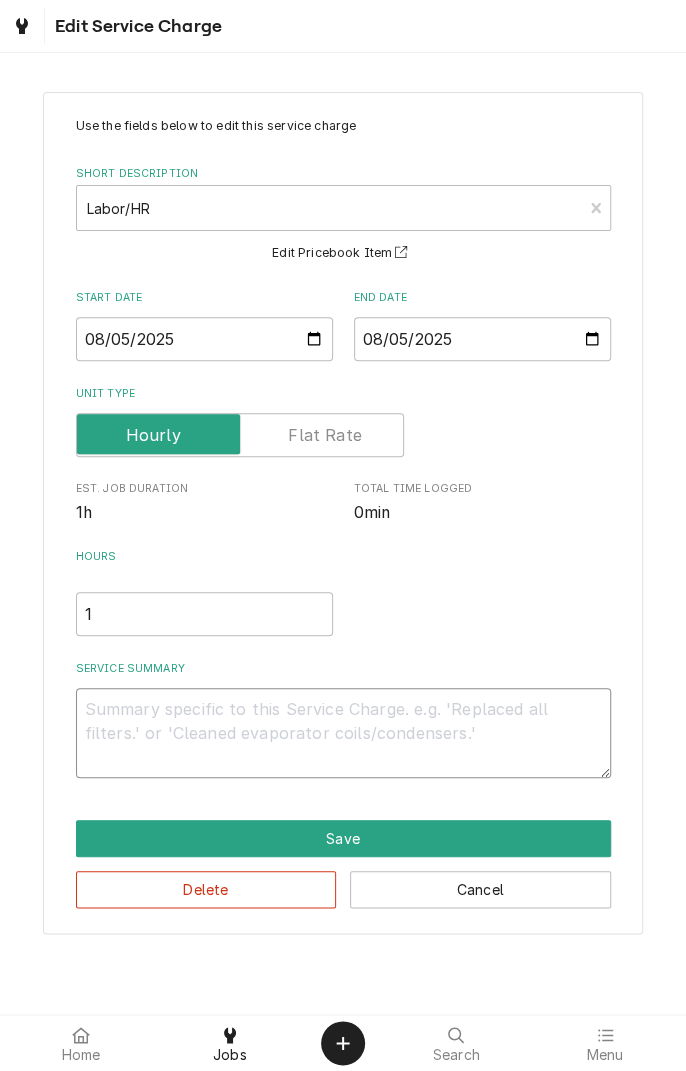 click on "Service Summary" at bounding box center (343, 733) 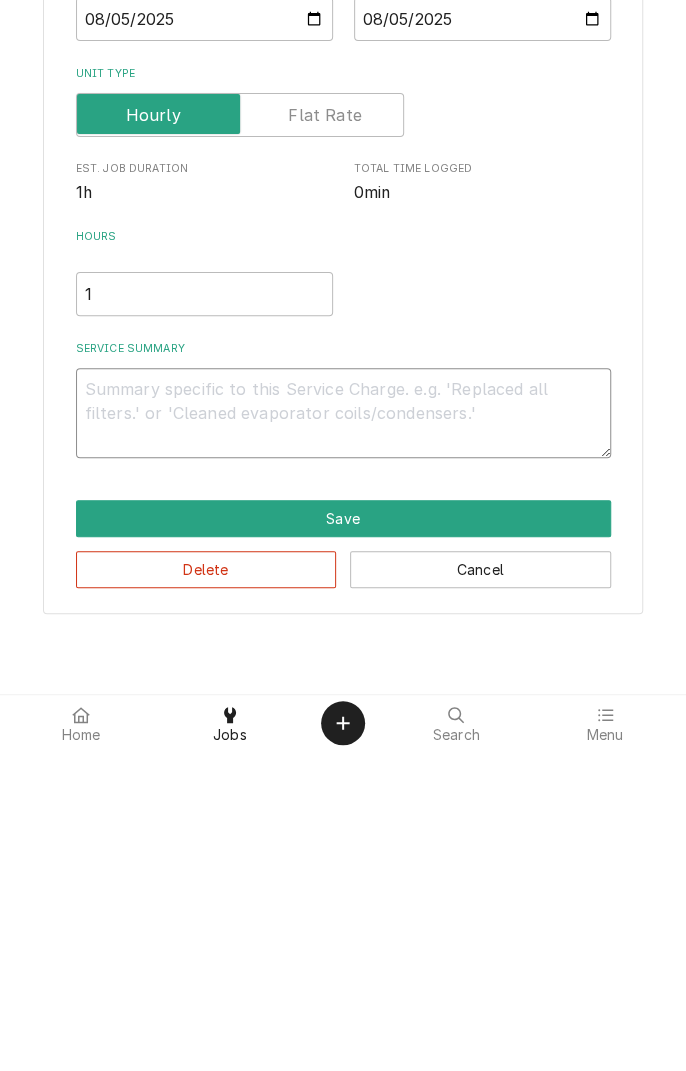type on "D" 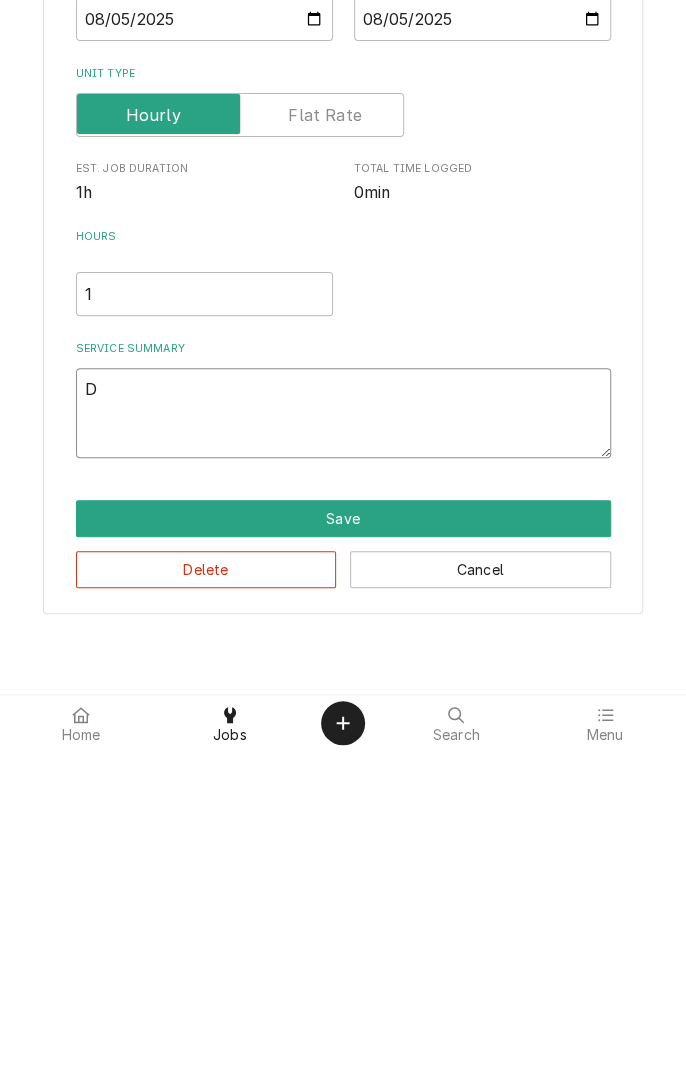type on "x" 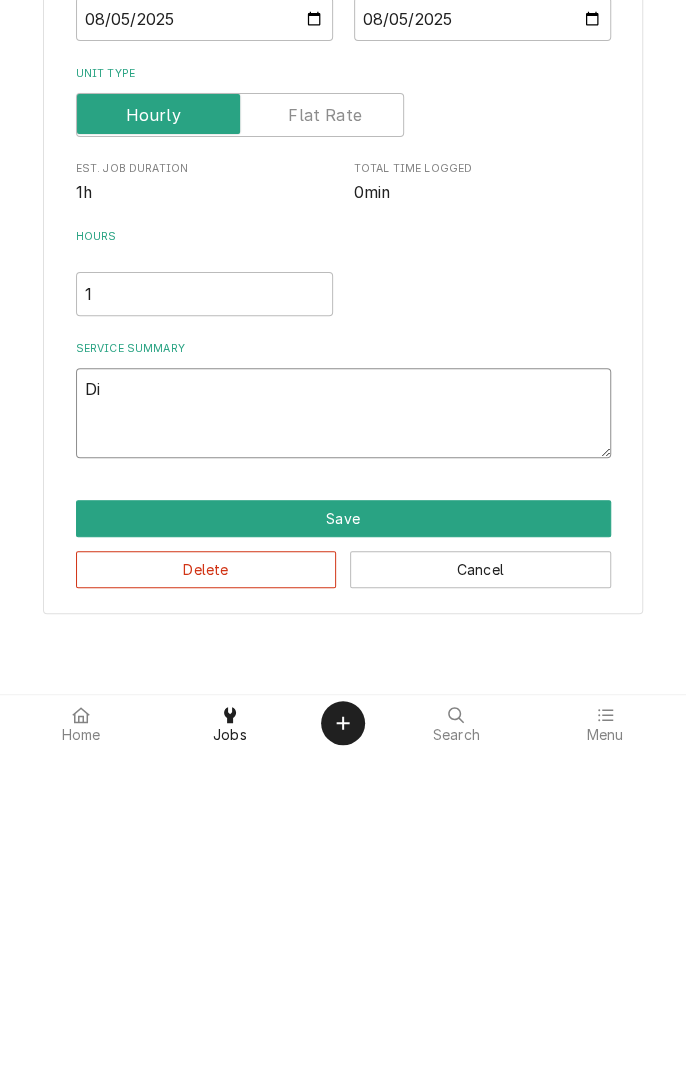 type on "x" 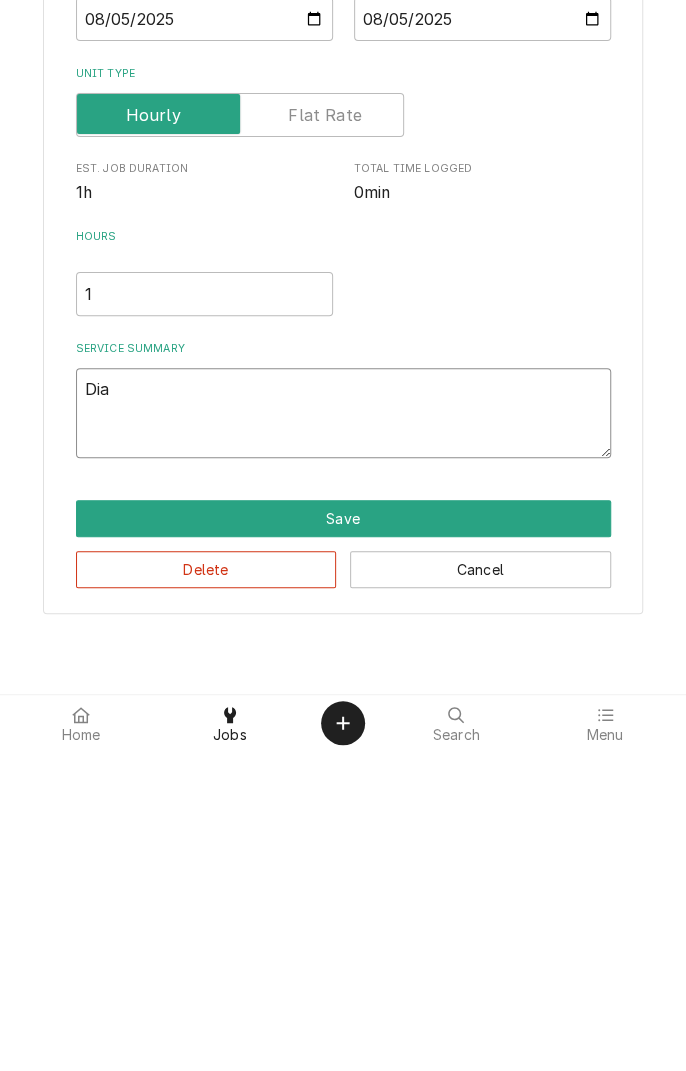 type on "x" 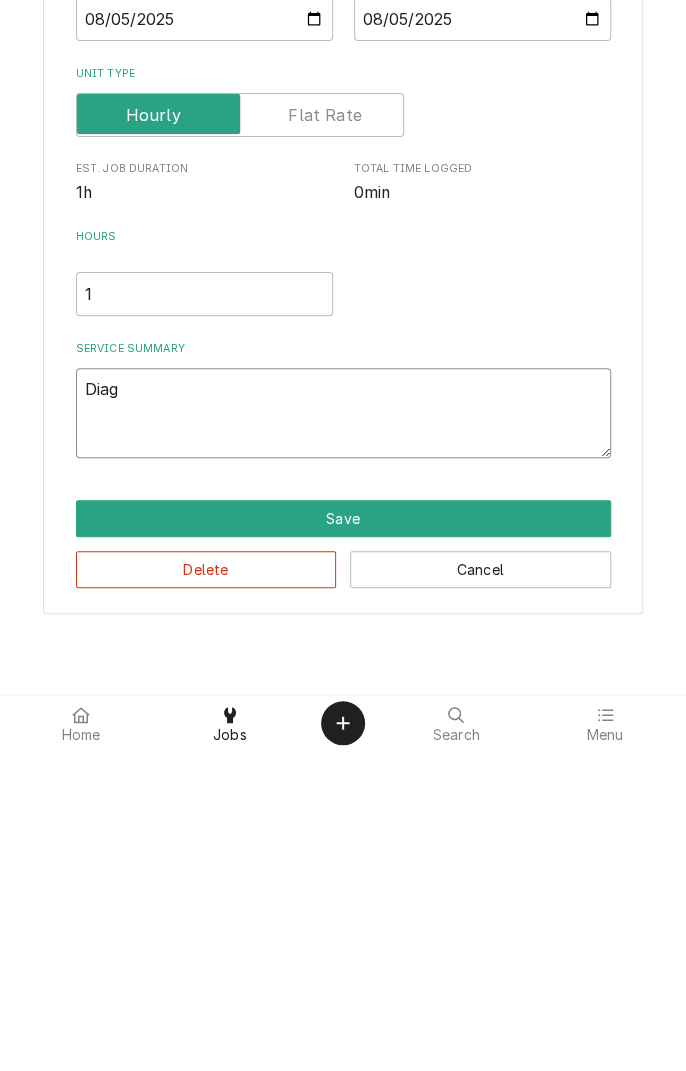 type on "x" 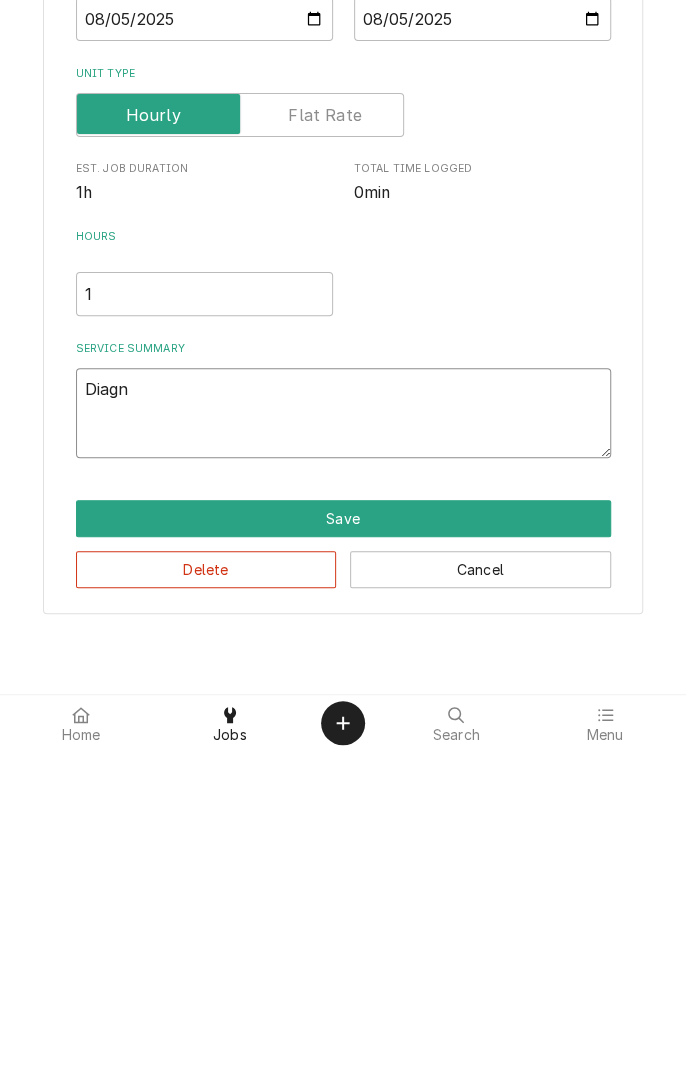 type on "x" 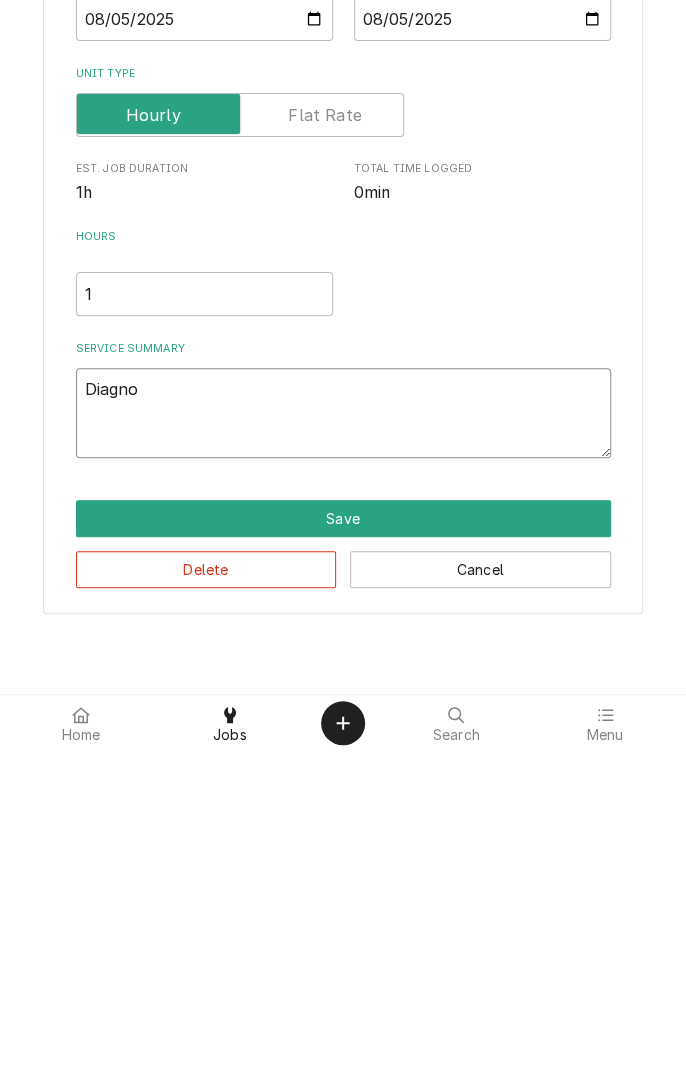 type on "x" 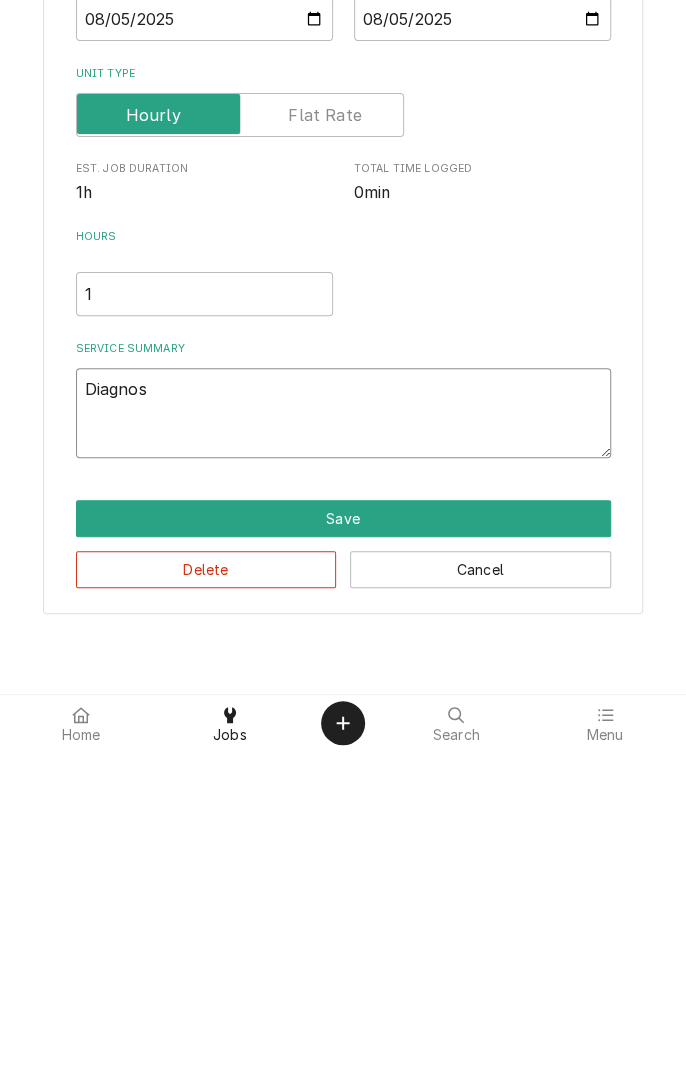 type on "x" 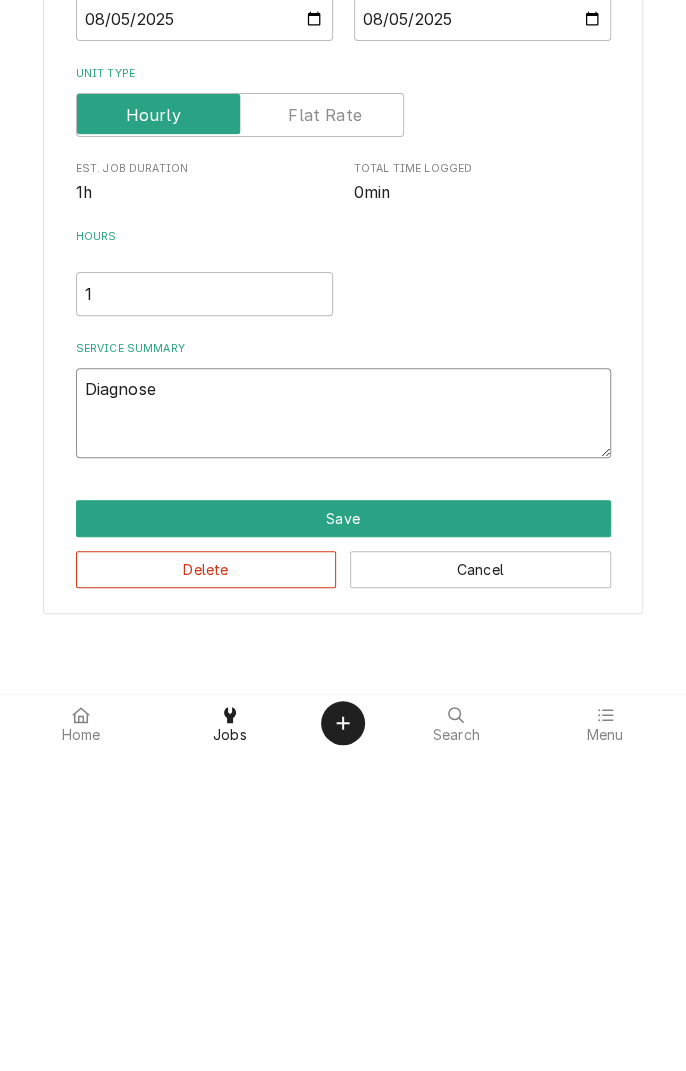 type on "x" 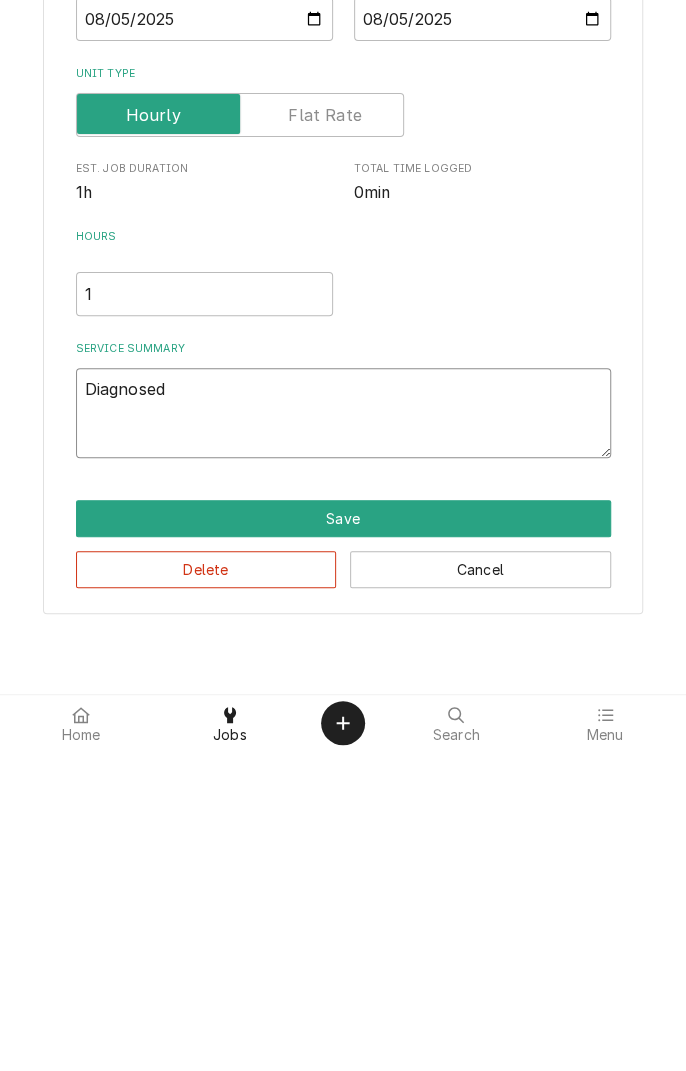 type on "x" 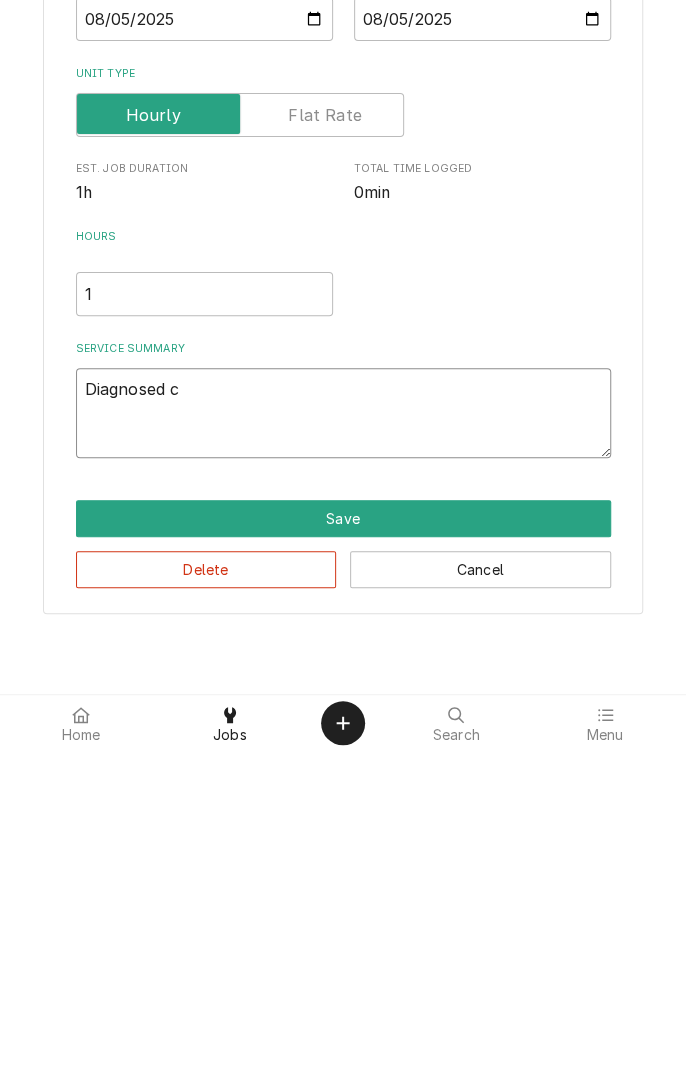 type on "x" 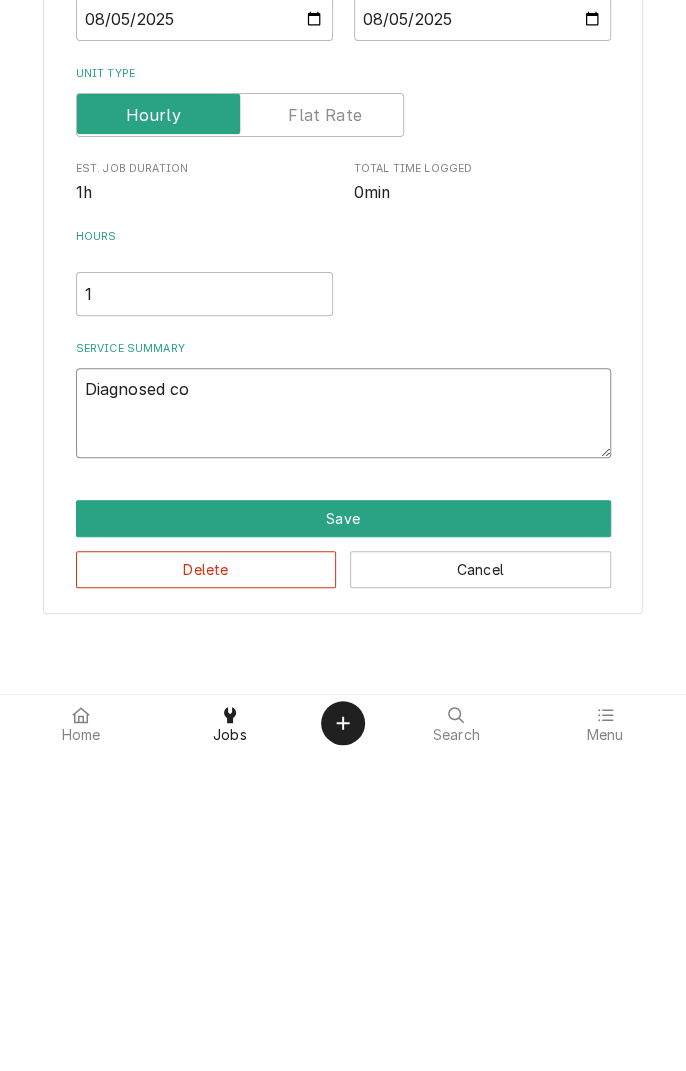type on "x" 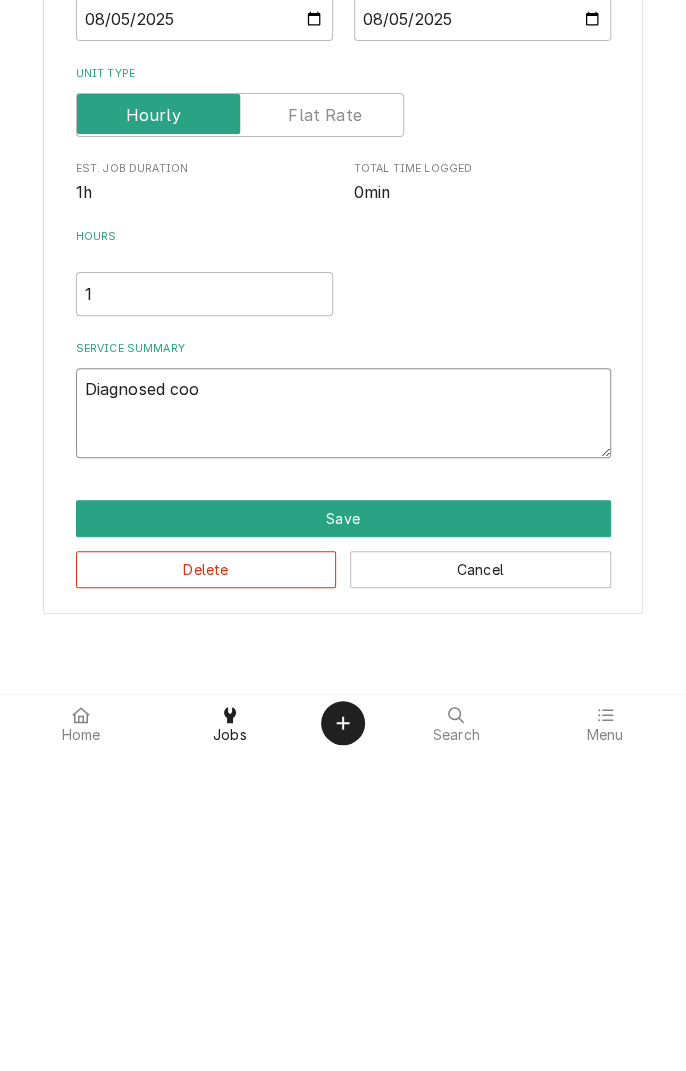 type on "x" 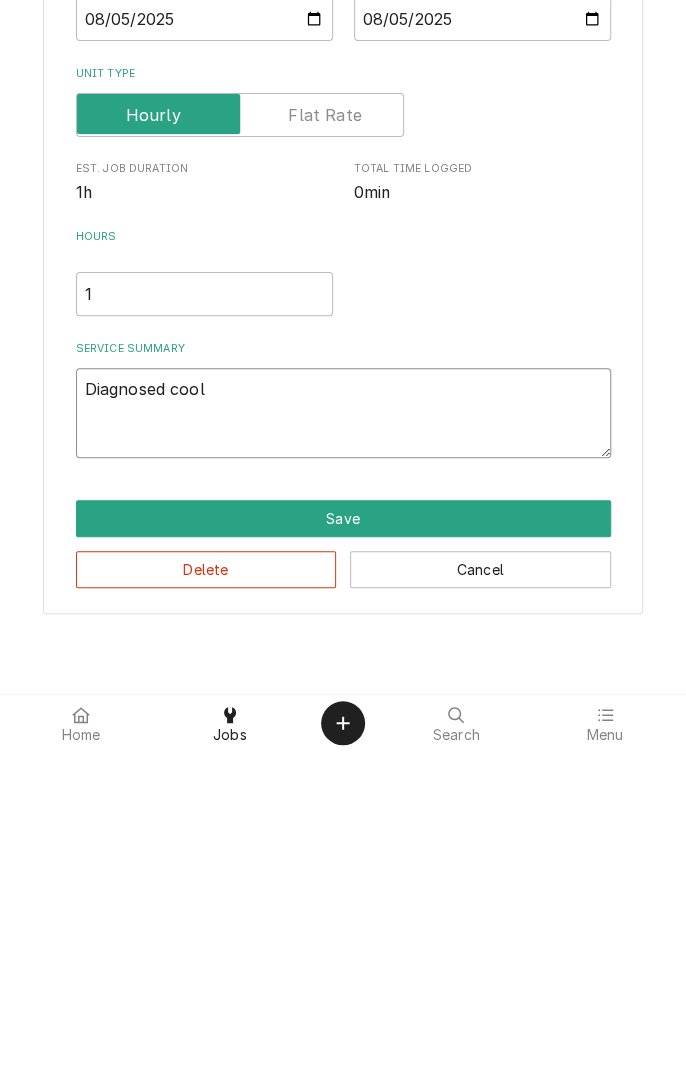 type on "x" 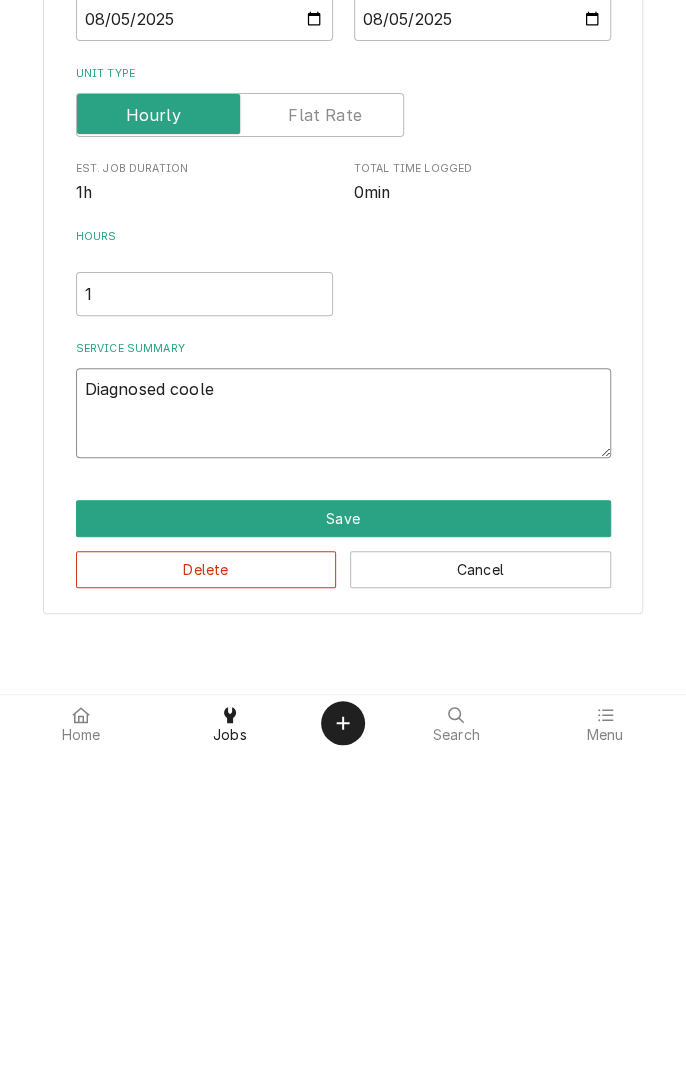 type on "x" 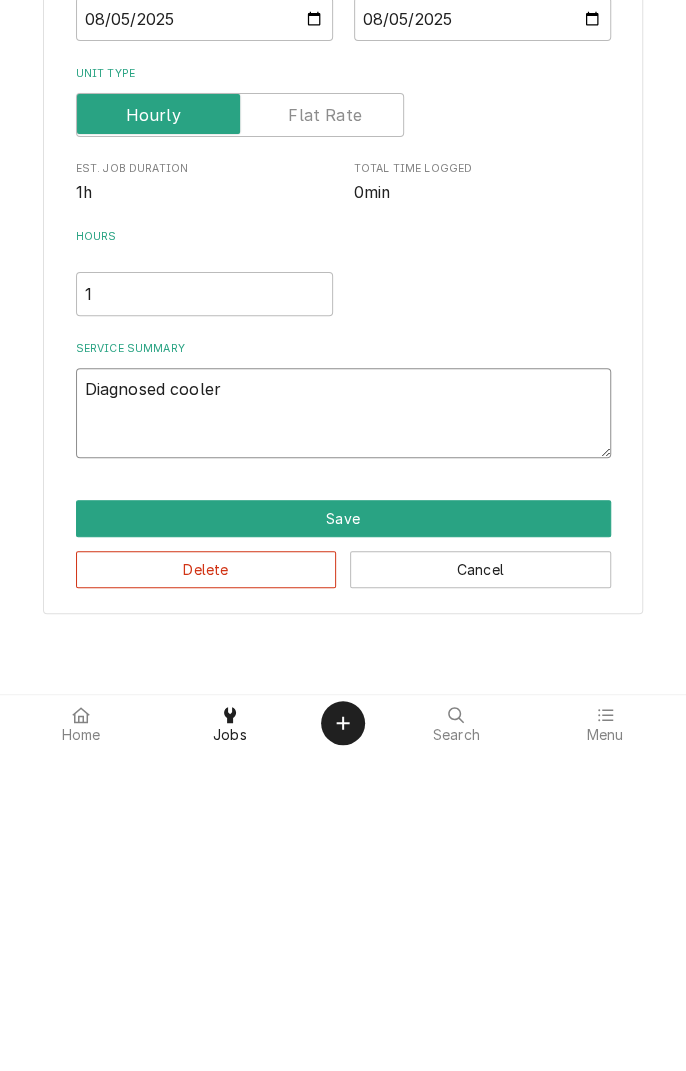 type on "x" 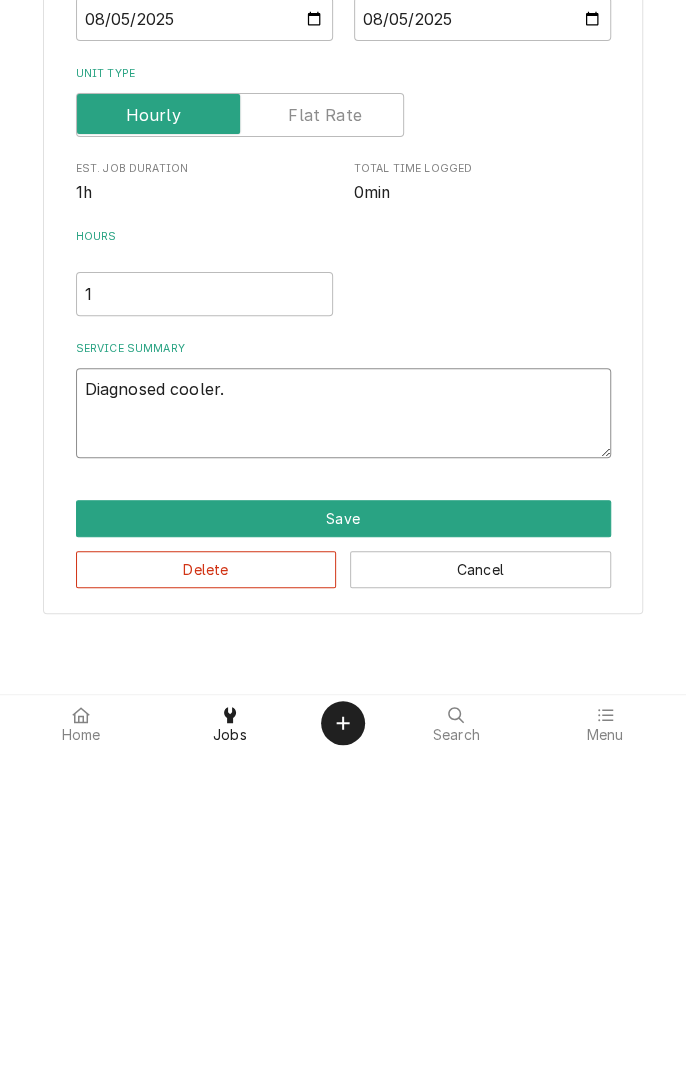 type on "x" 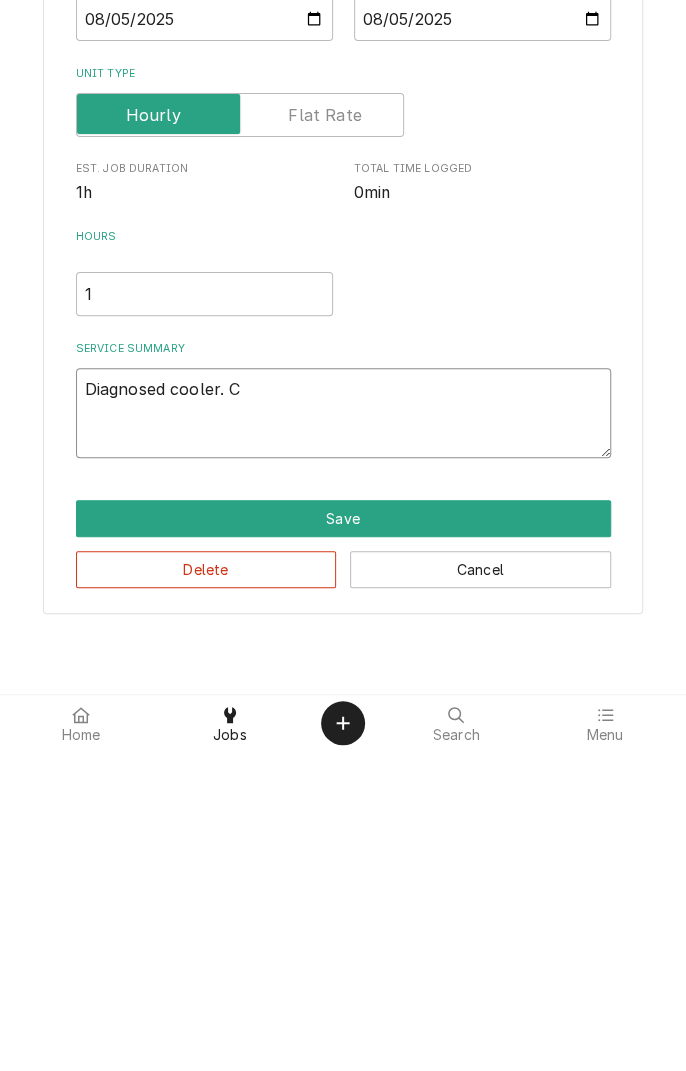 type on "x" 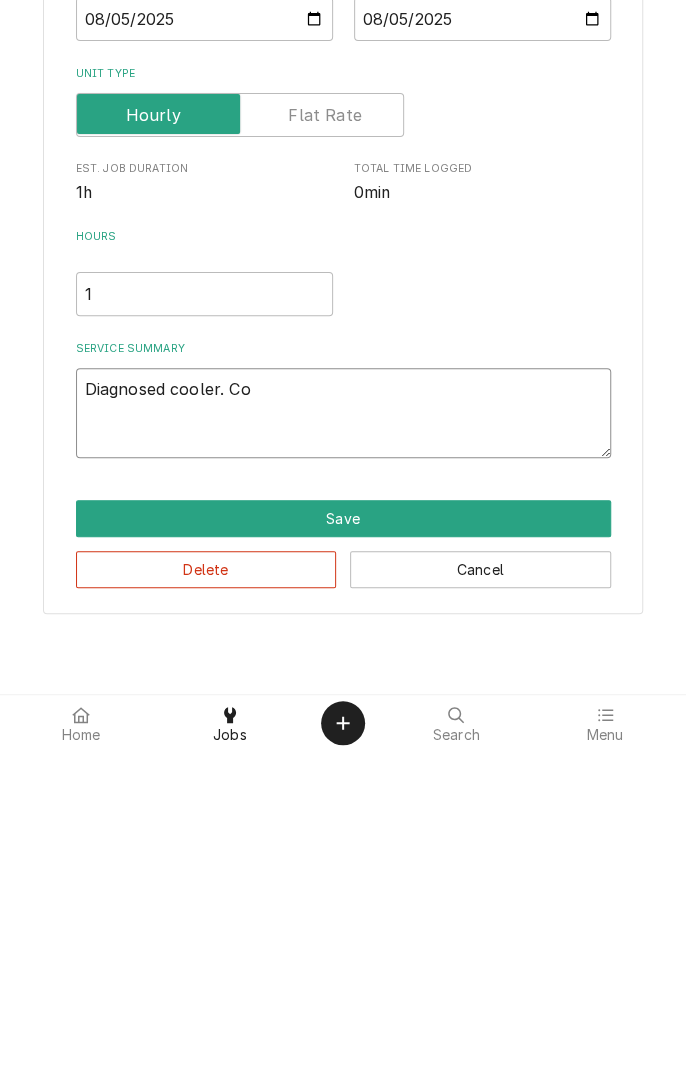 type on "x" 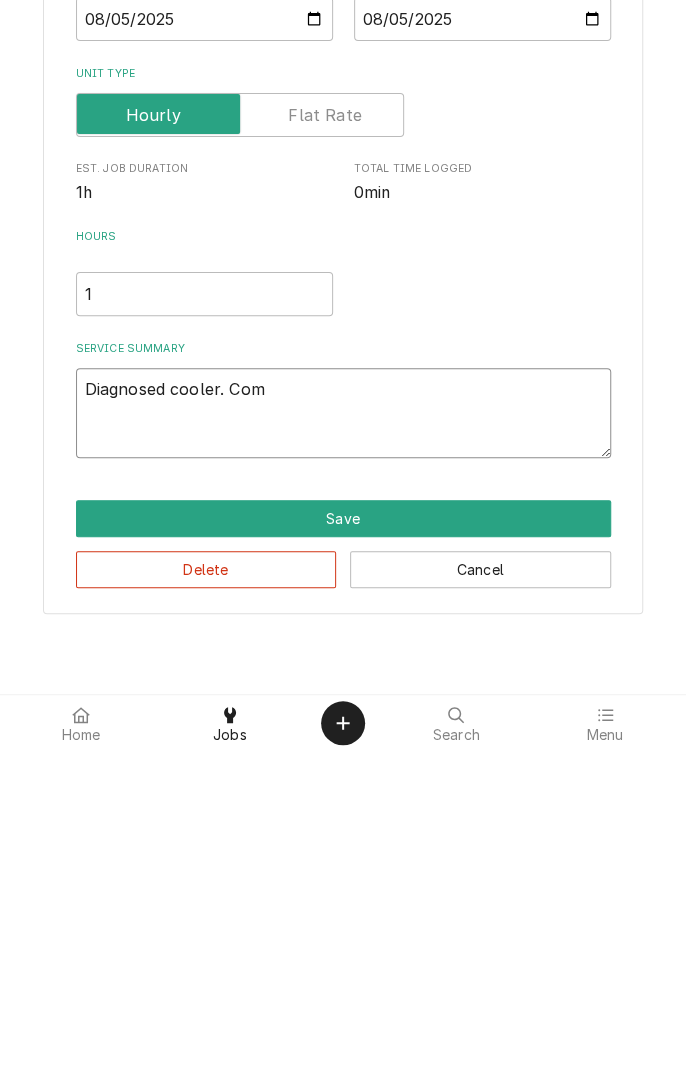 type on "x" 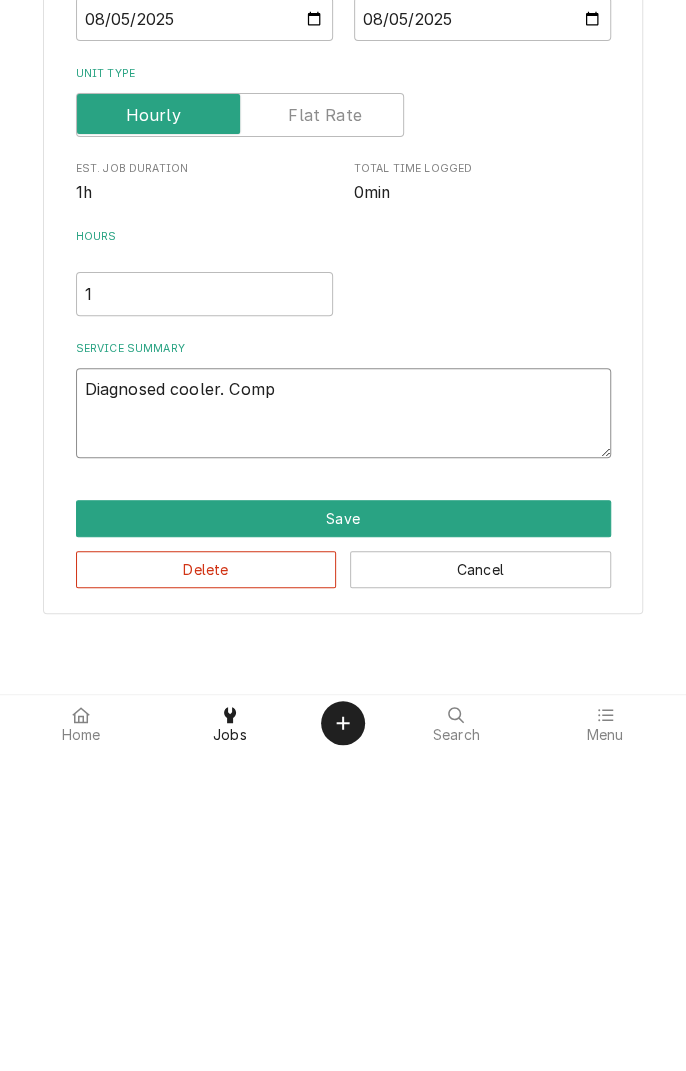 type on "x" 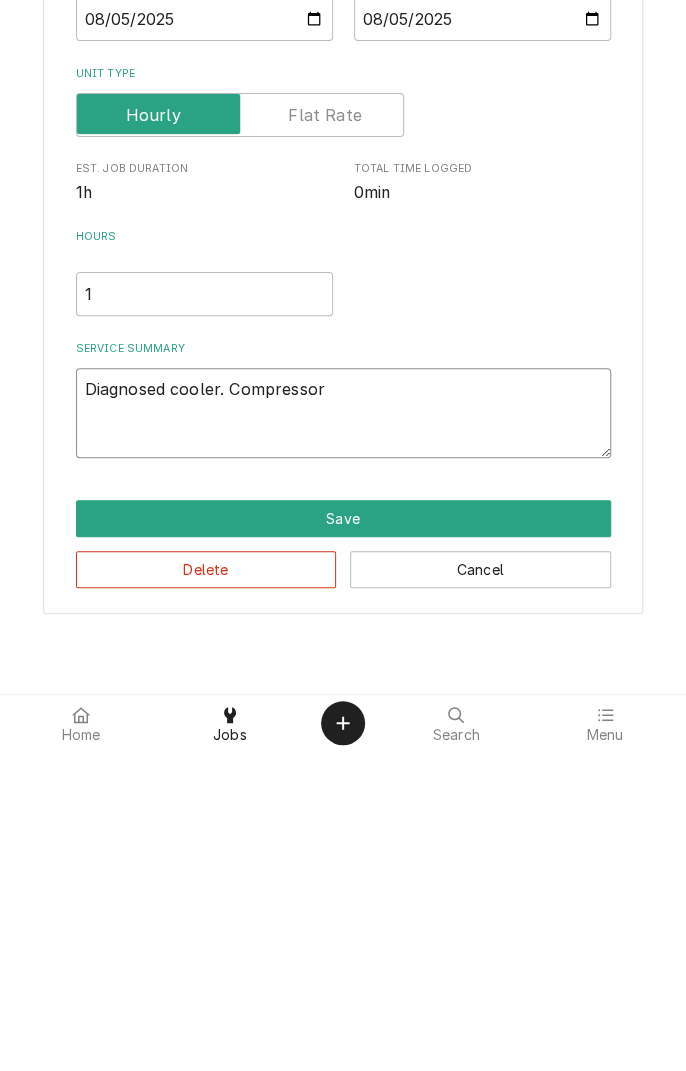 type on "x" 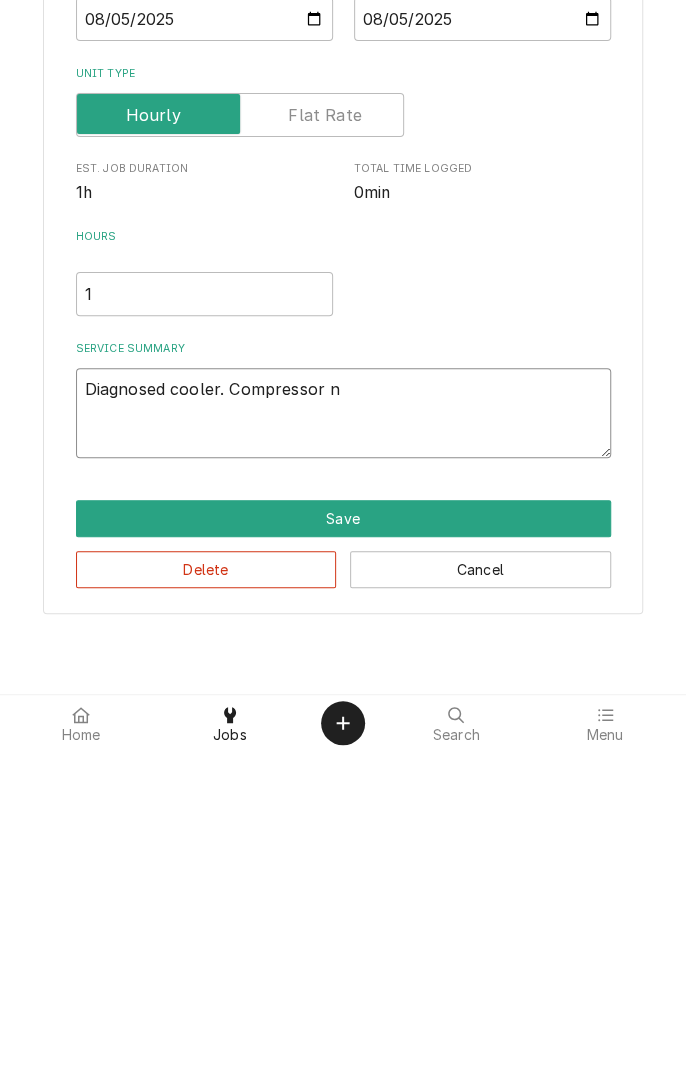 type on "x" 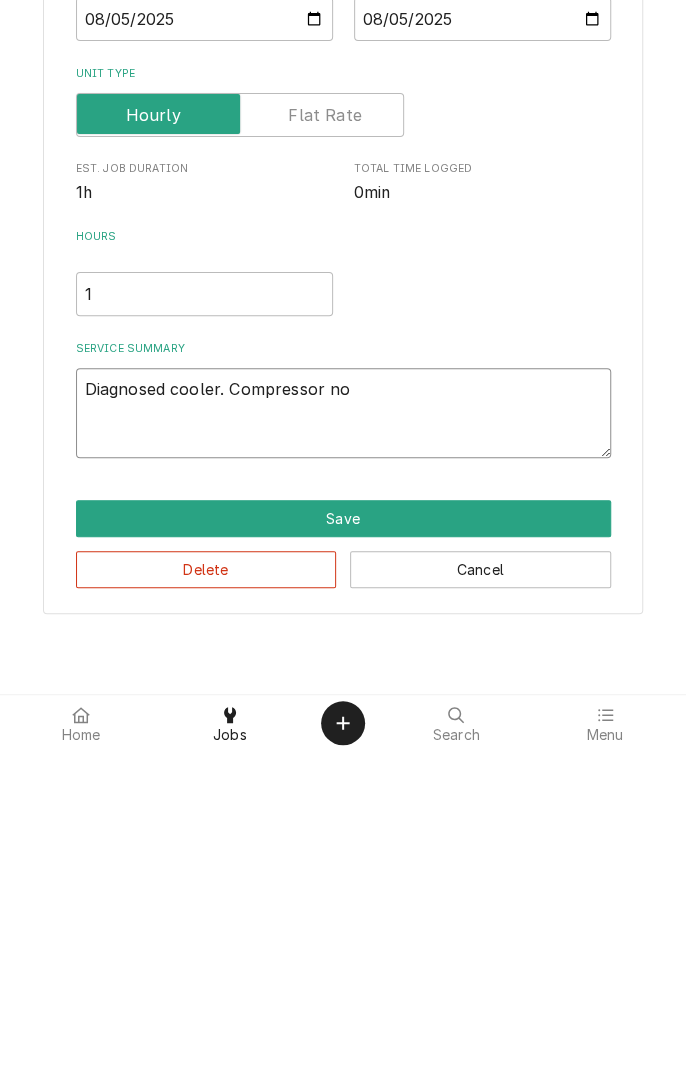 type on "x" 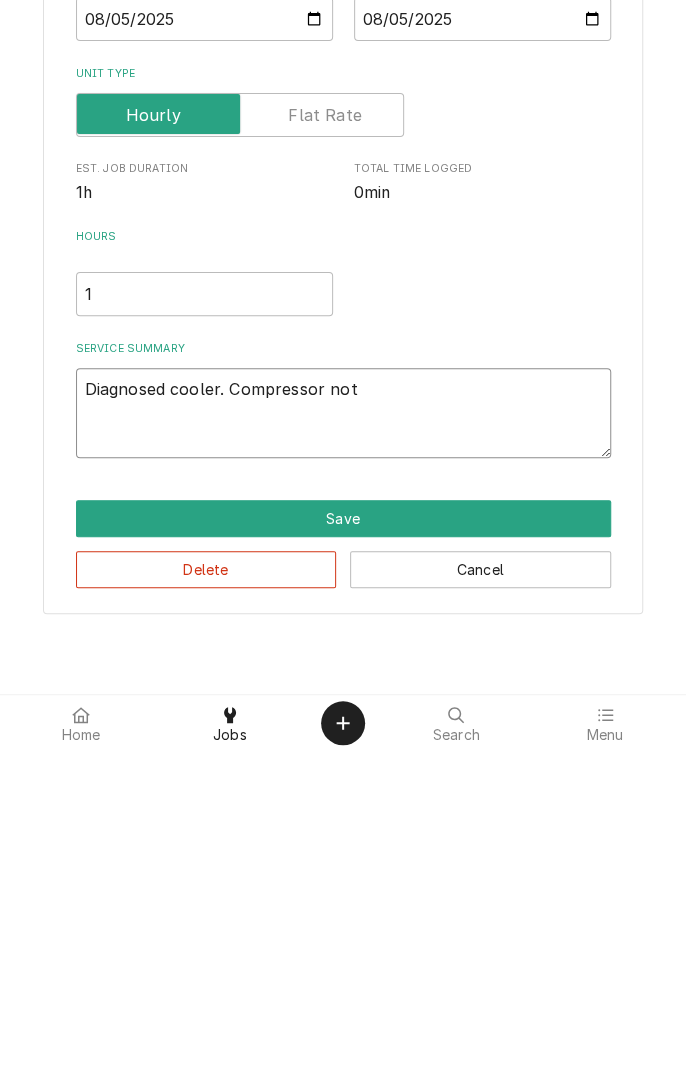 type on "x" 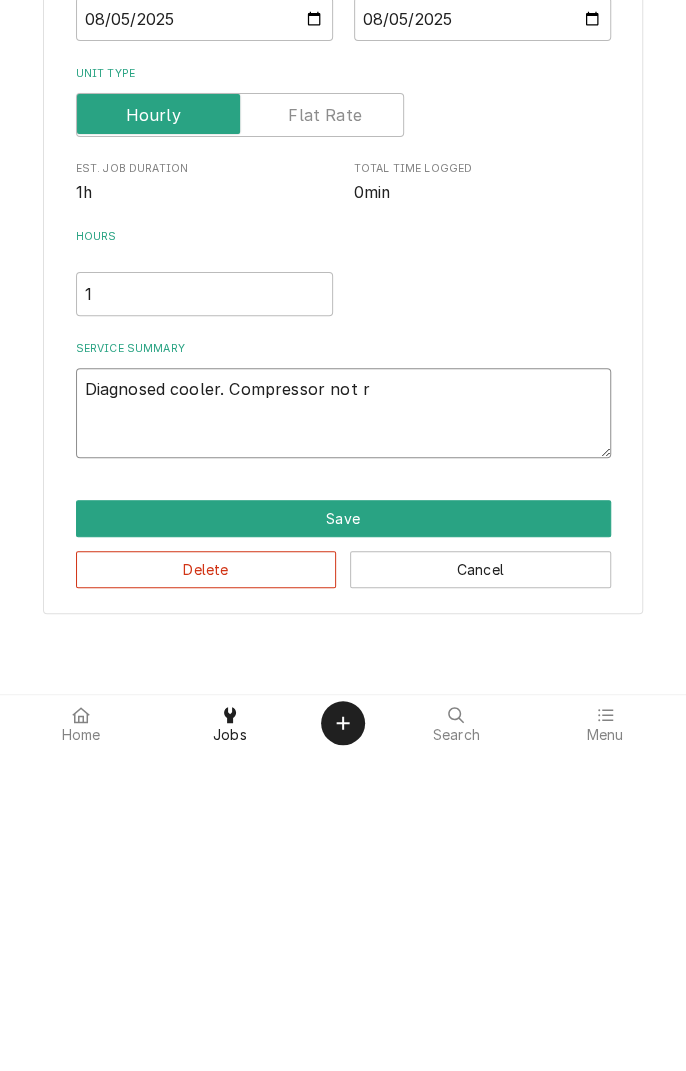 type on "x" 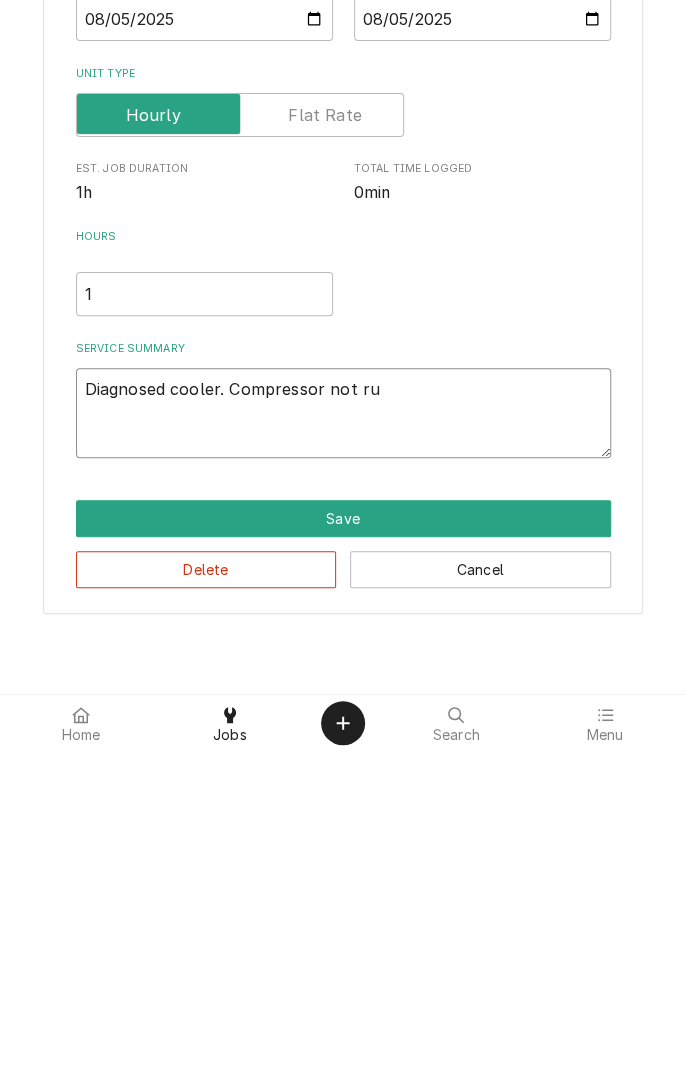 type on "x" 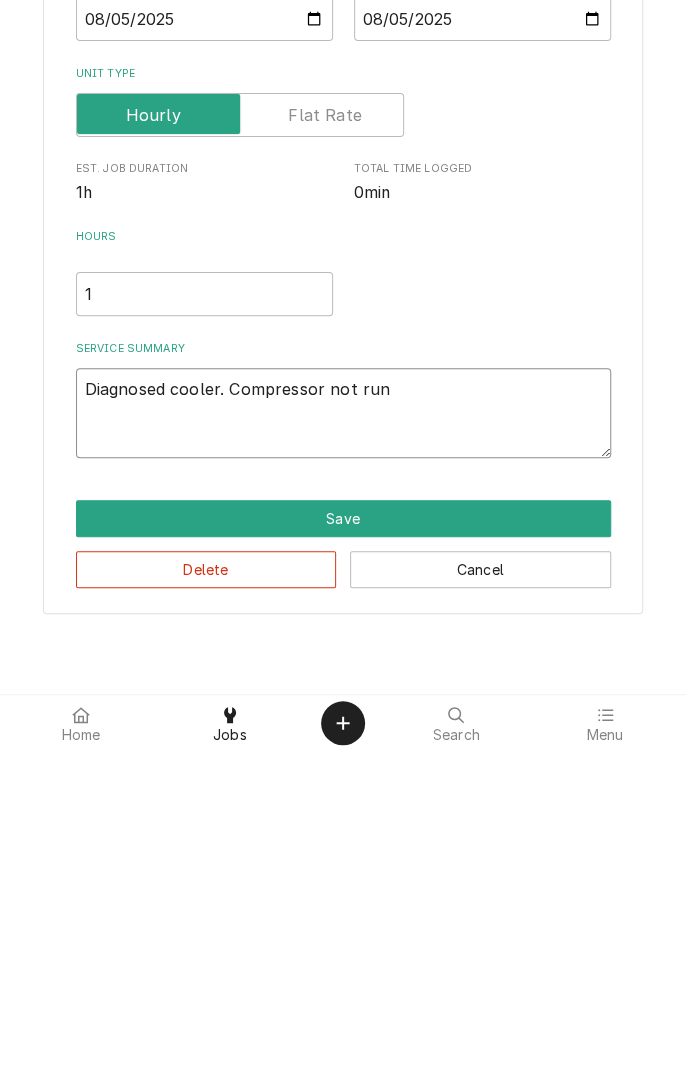 type on "x" 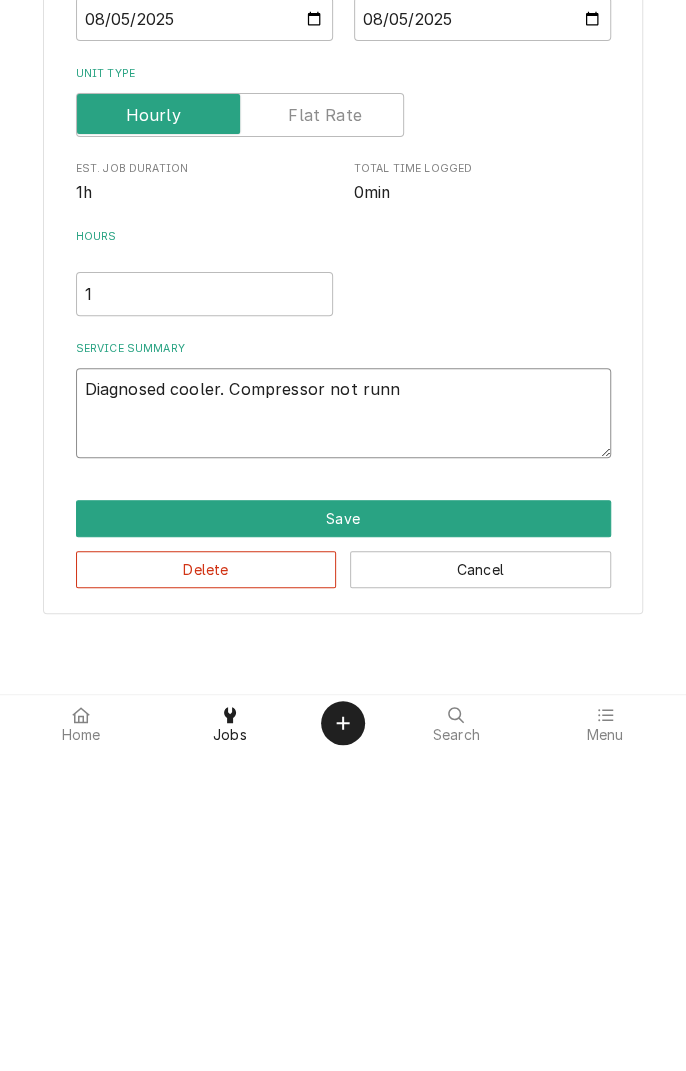 type on "x" 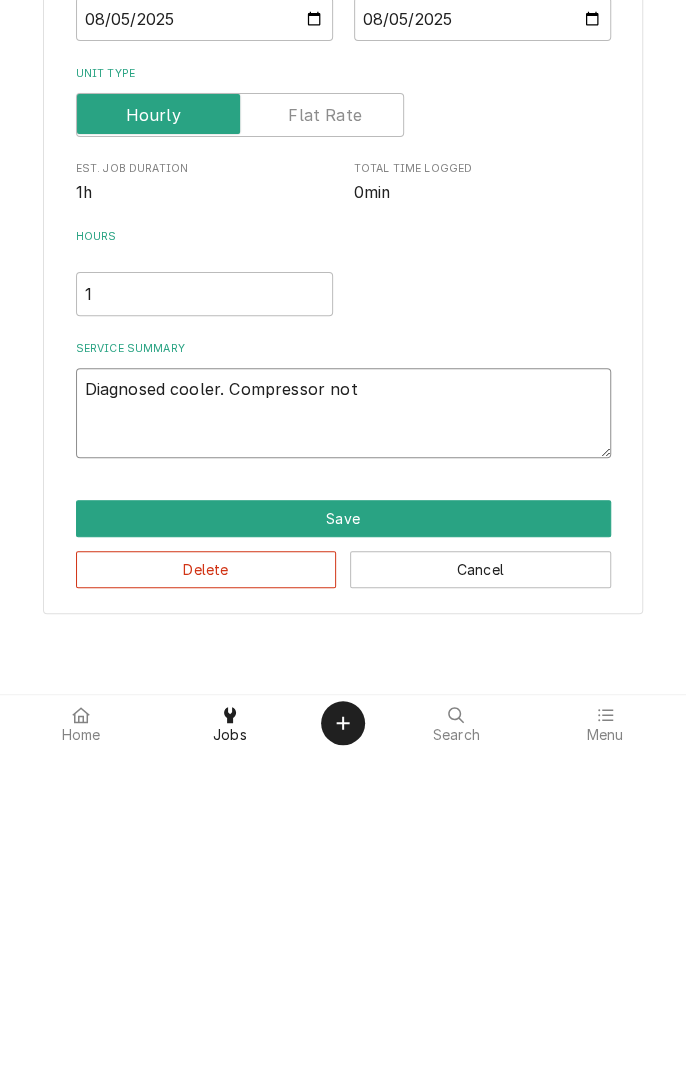 type on "Diagnosed cooler. Compressor not 💨" 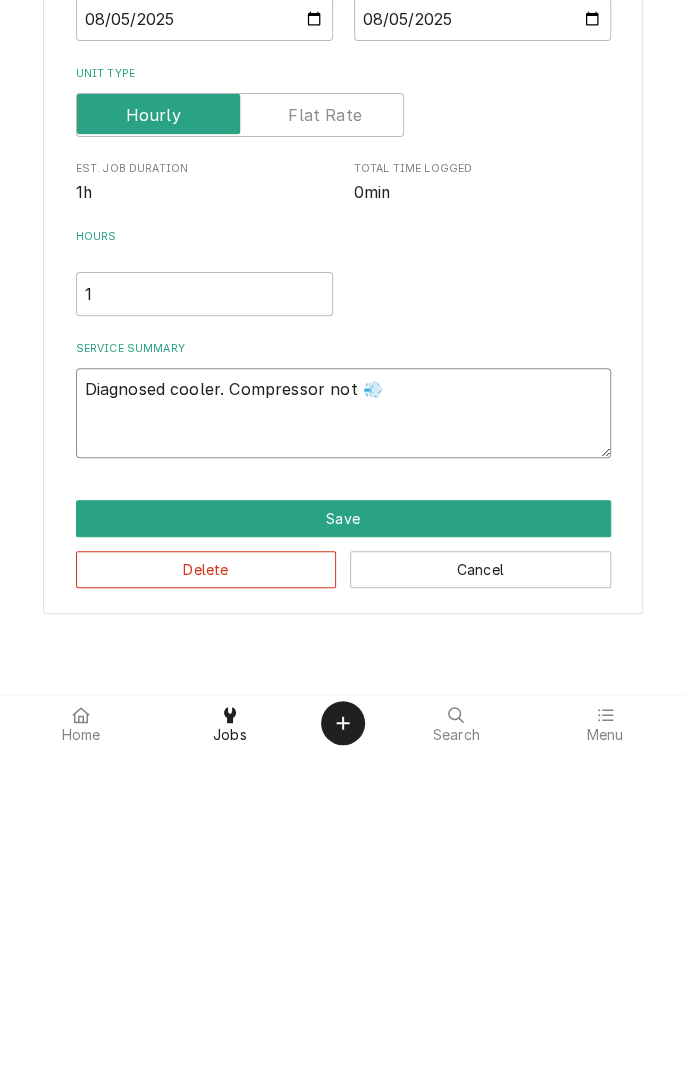 type on "x" 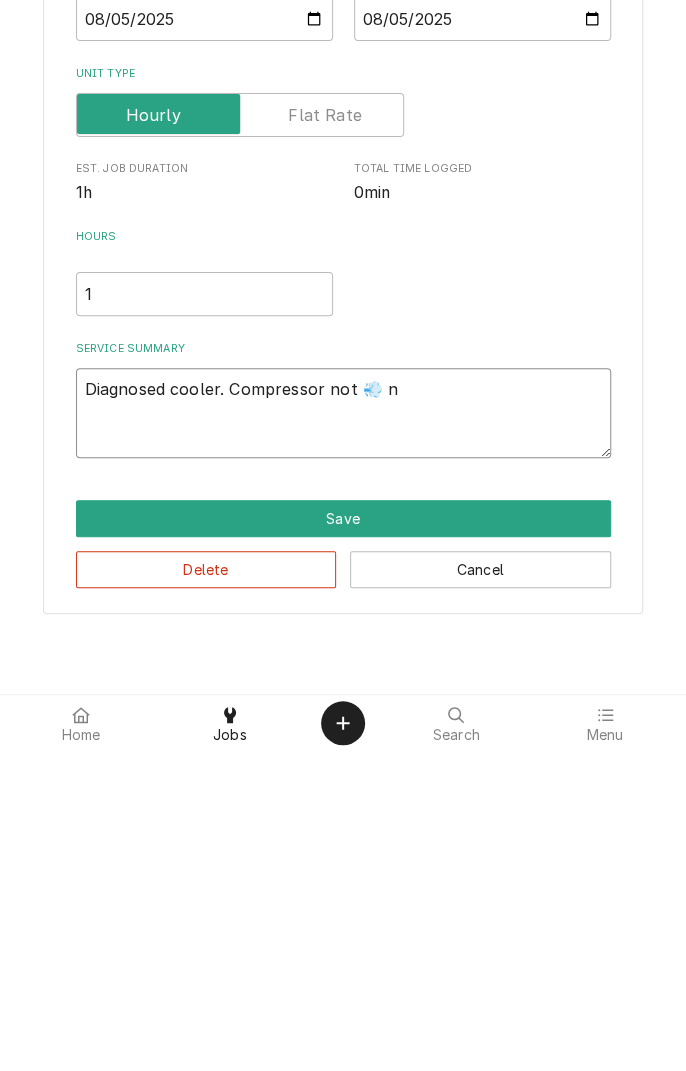 type on "x" 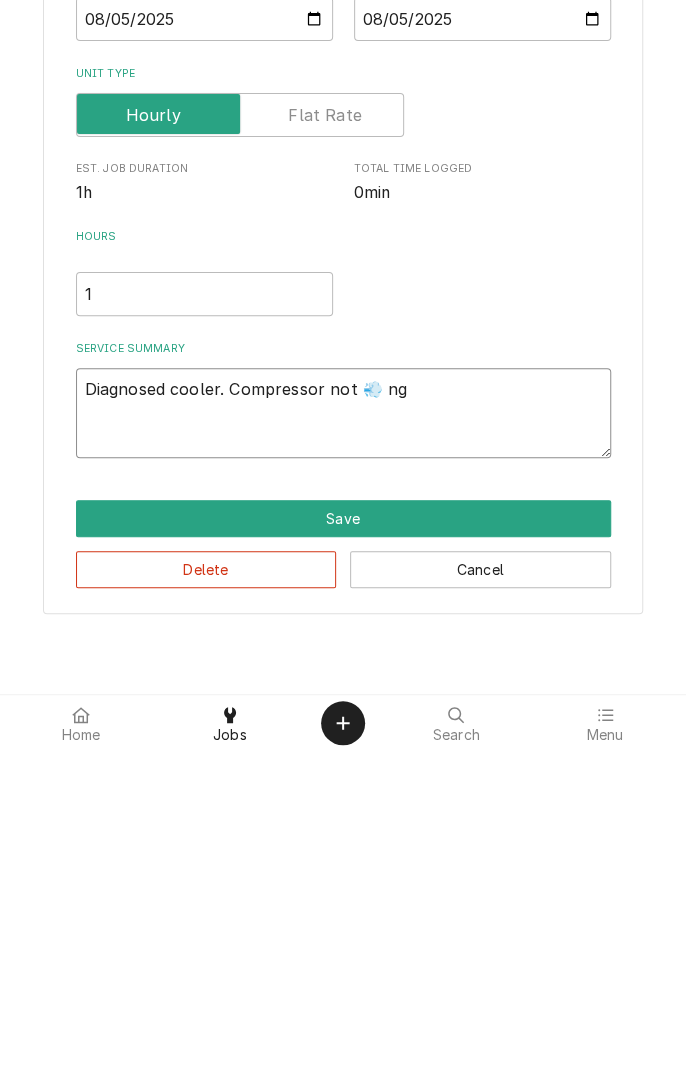 type on "x" 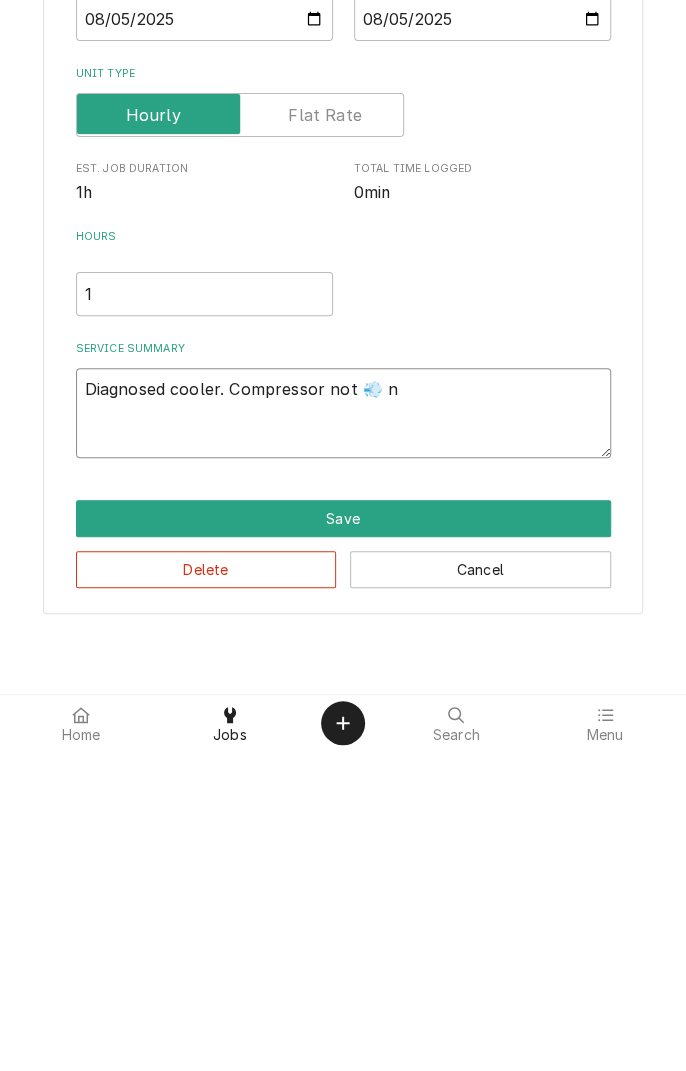 type on "x" 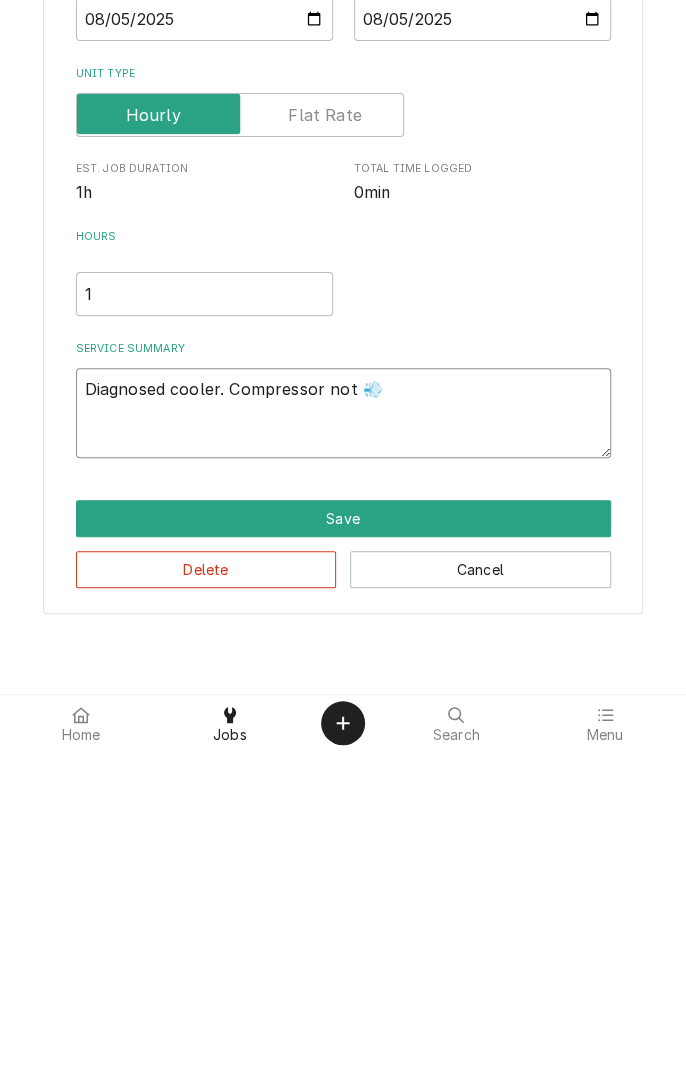 type on "x" 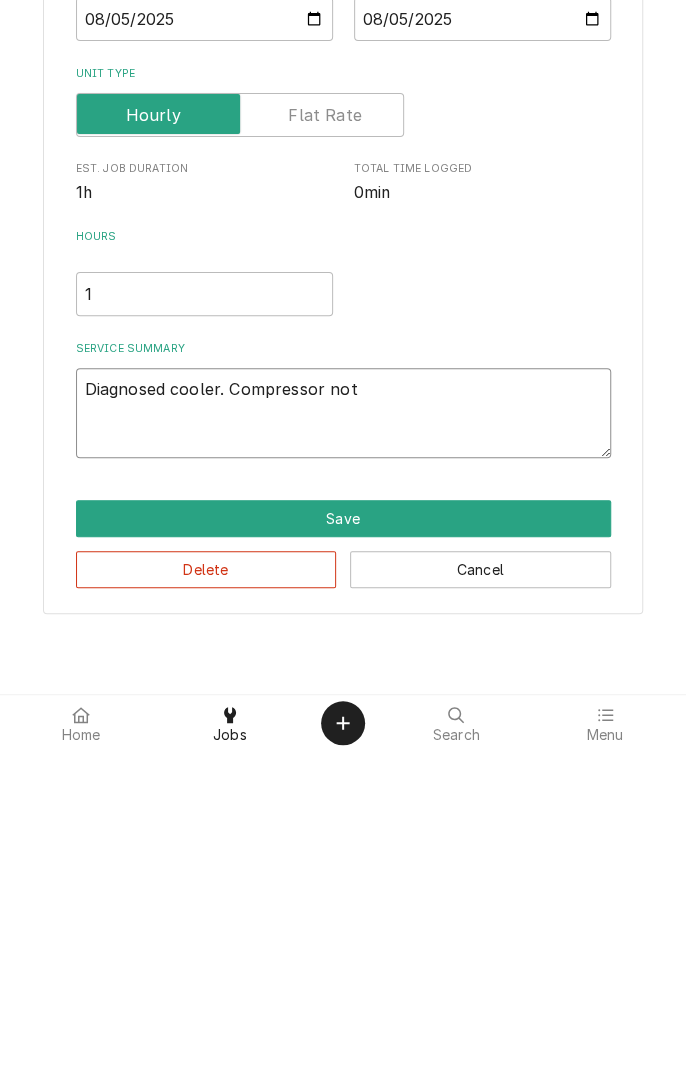 type on "x" 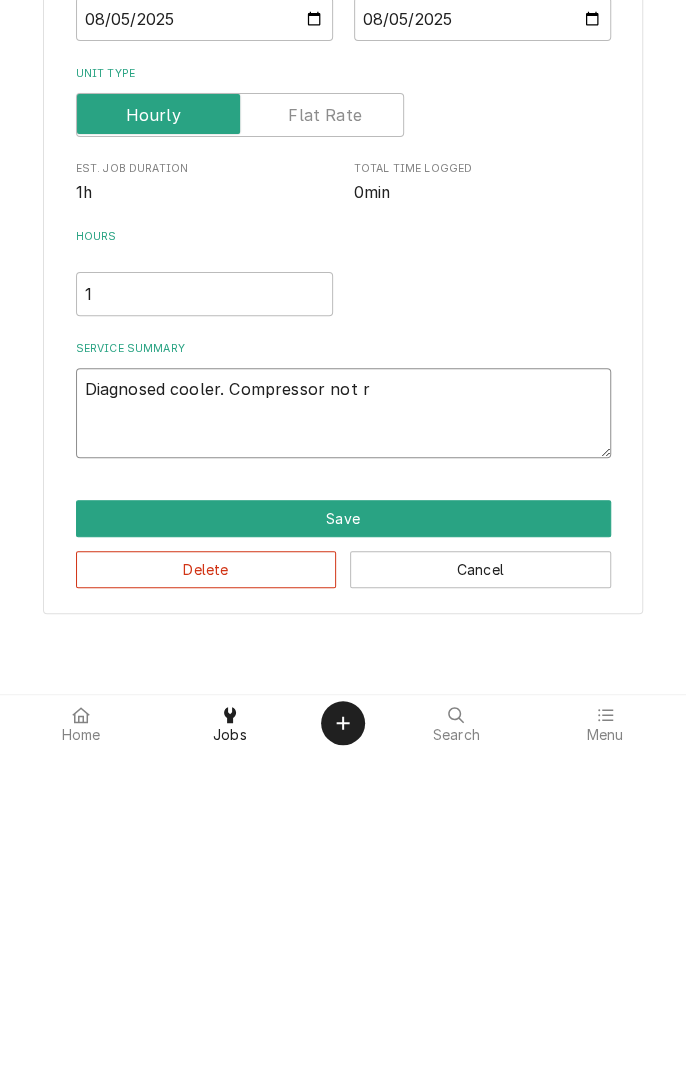 type on "x" 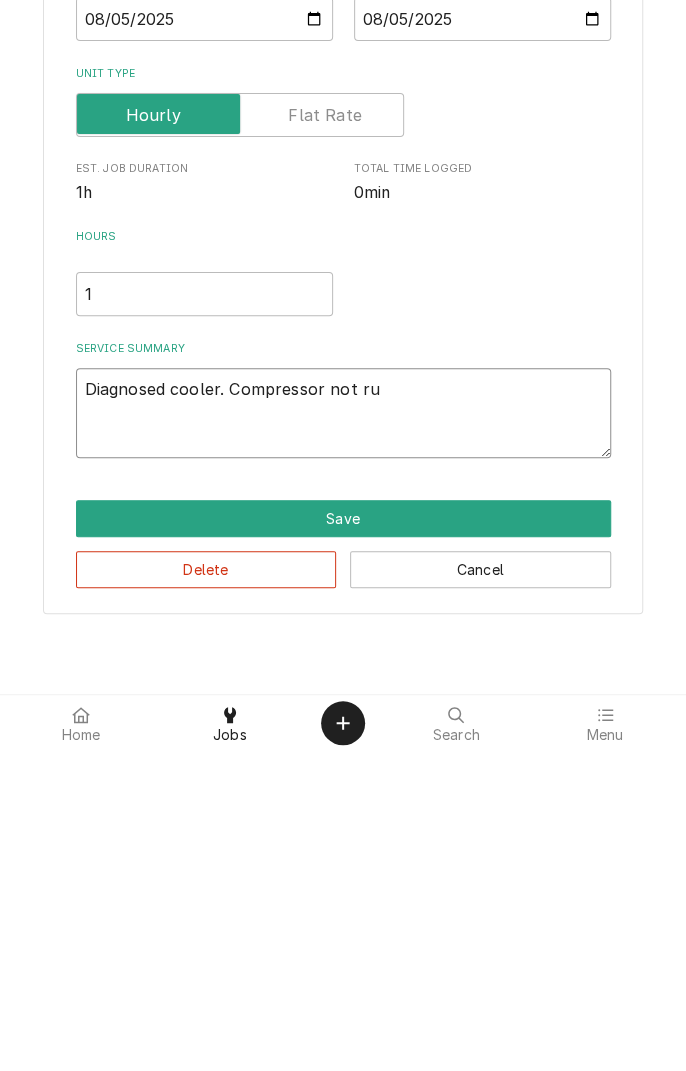 type on "x" 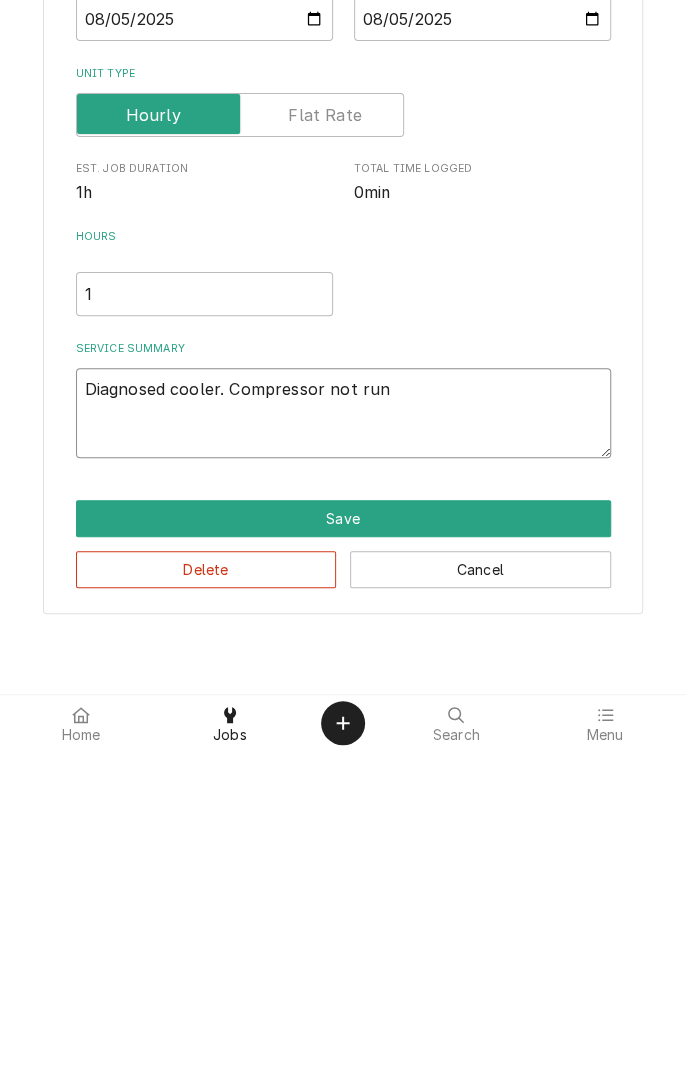 type on "x" 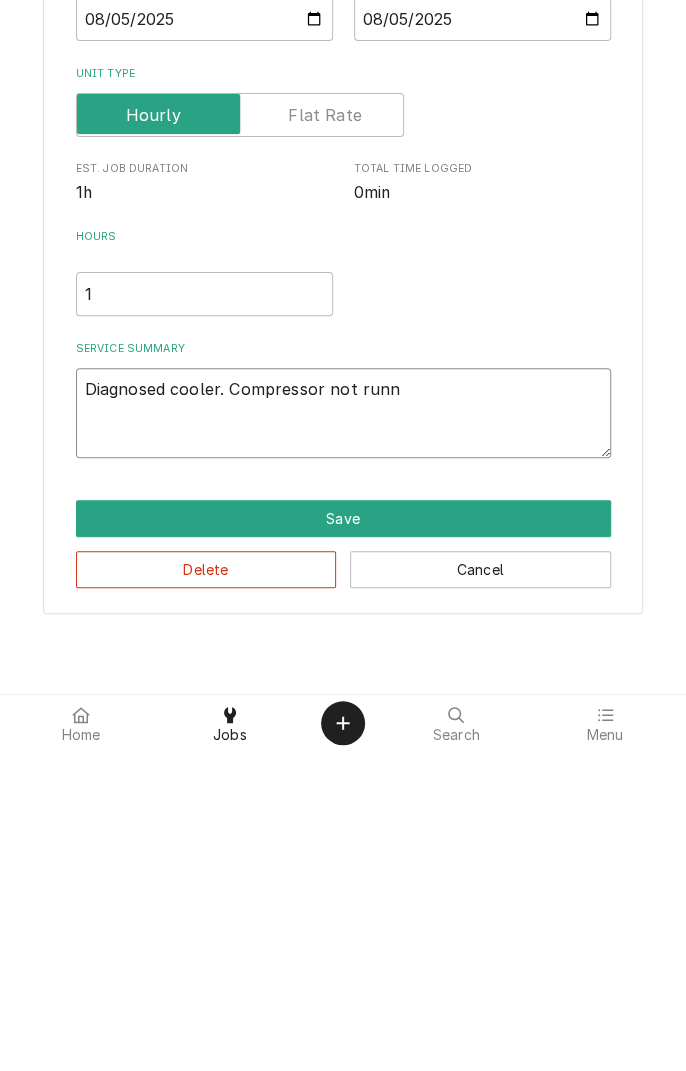 type on "x" 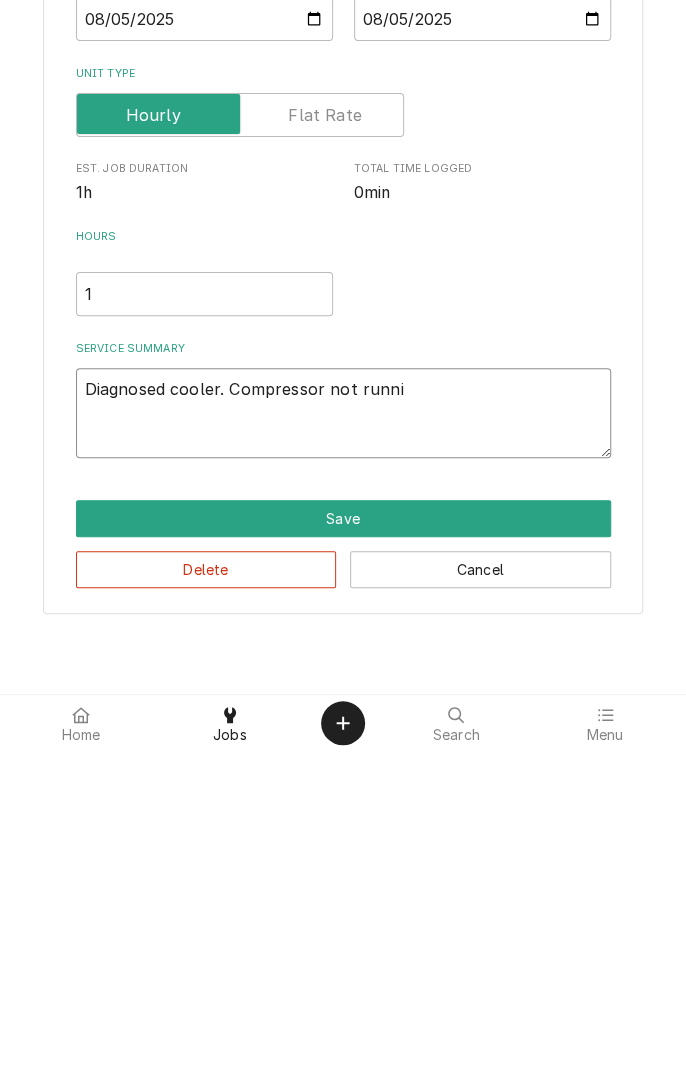 type on "x" 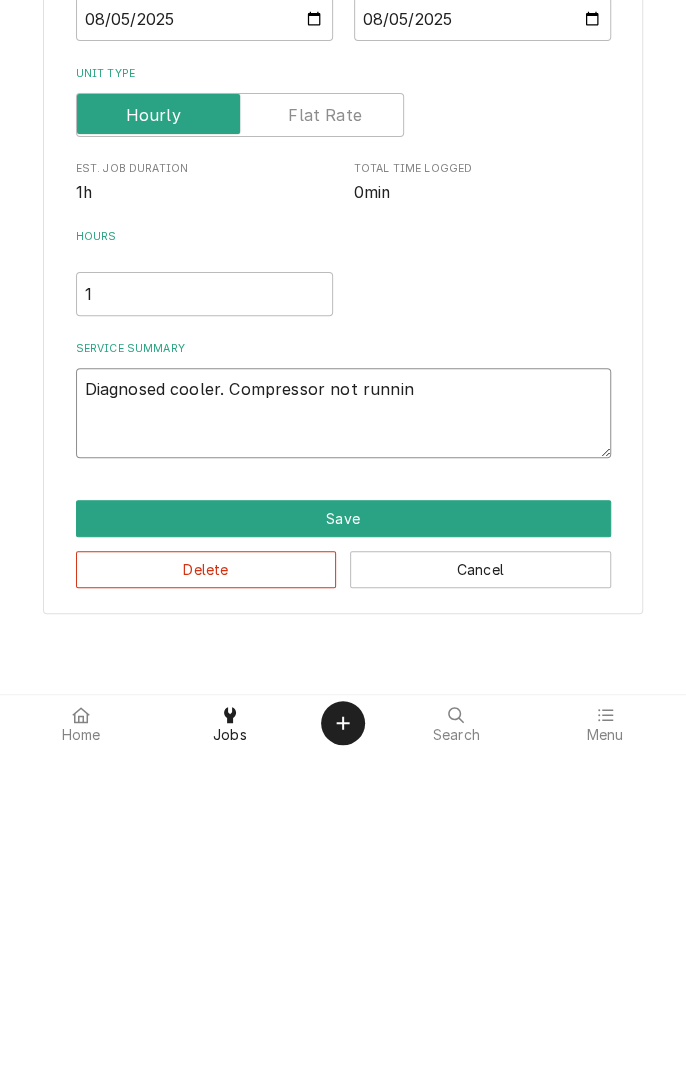 type on "x" 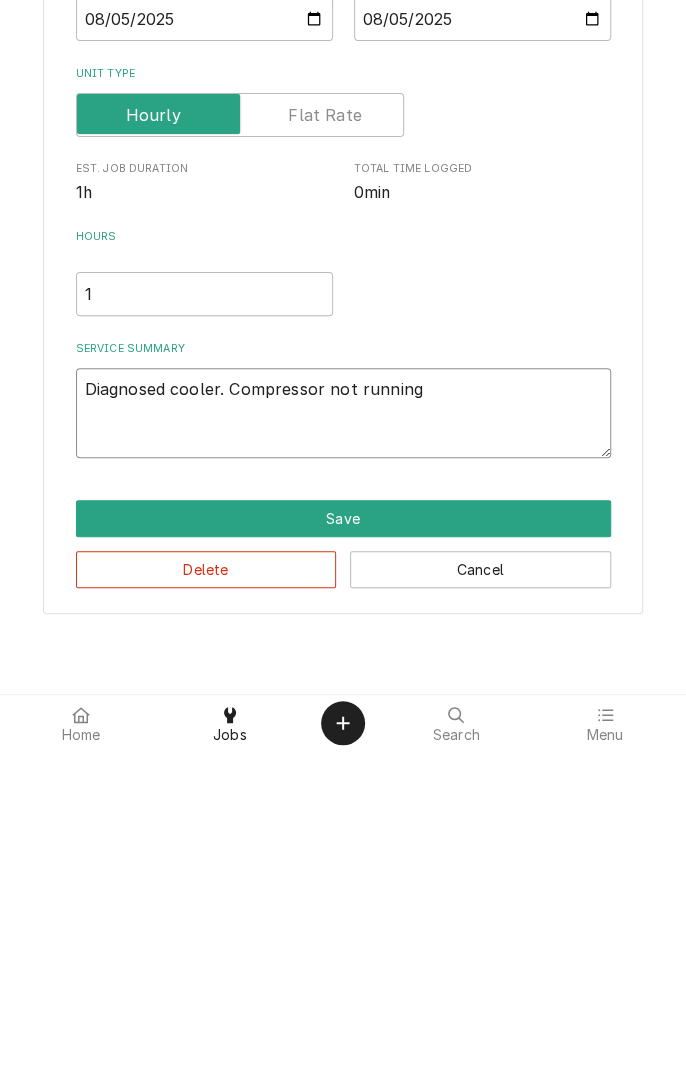 type on "x" 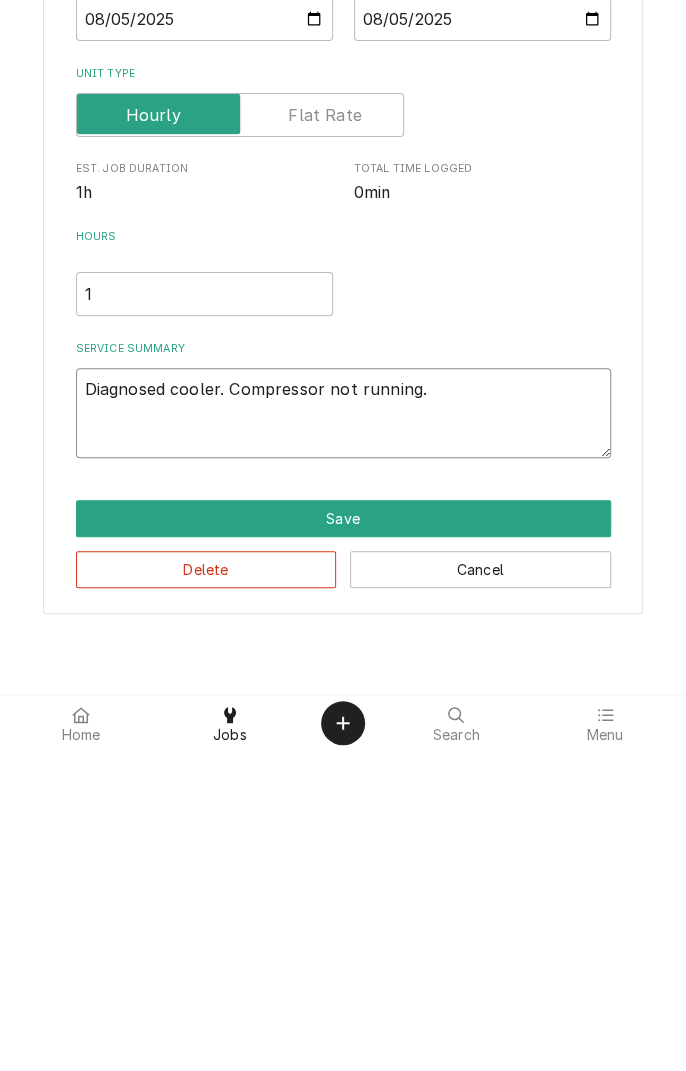 type on "x" 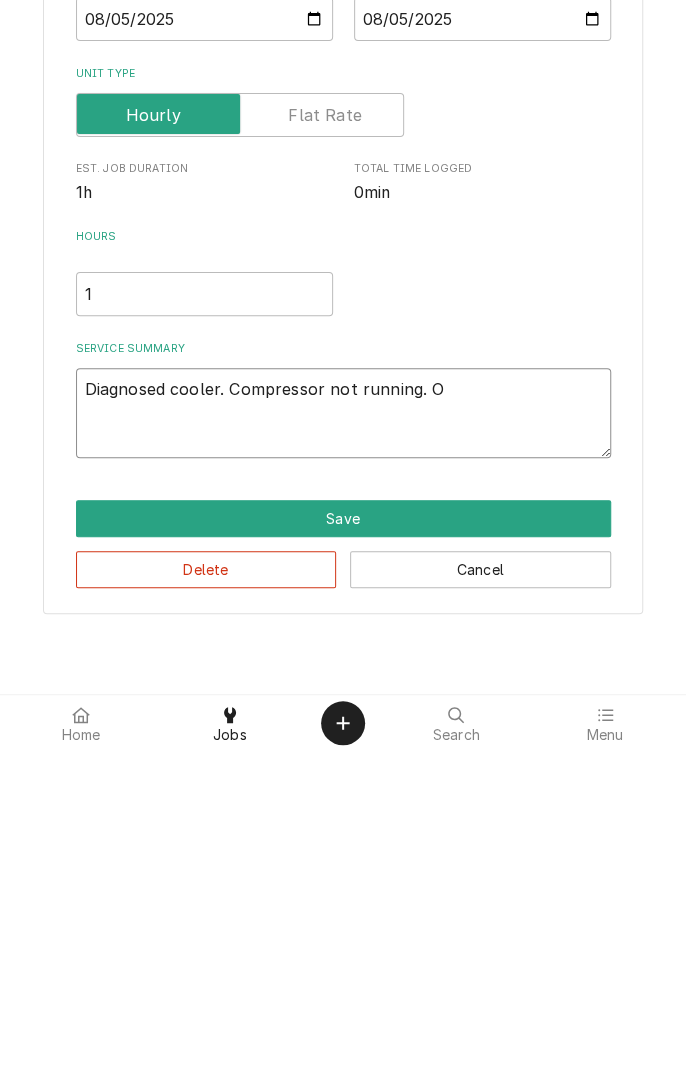 type on "x" 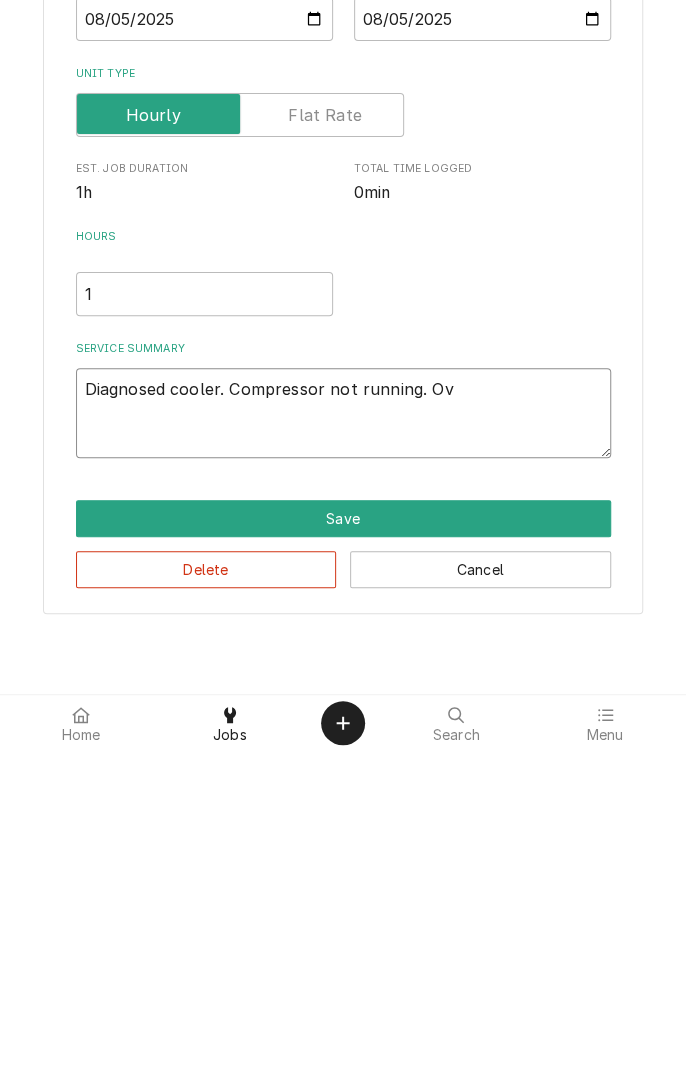 type on "x" 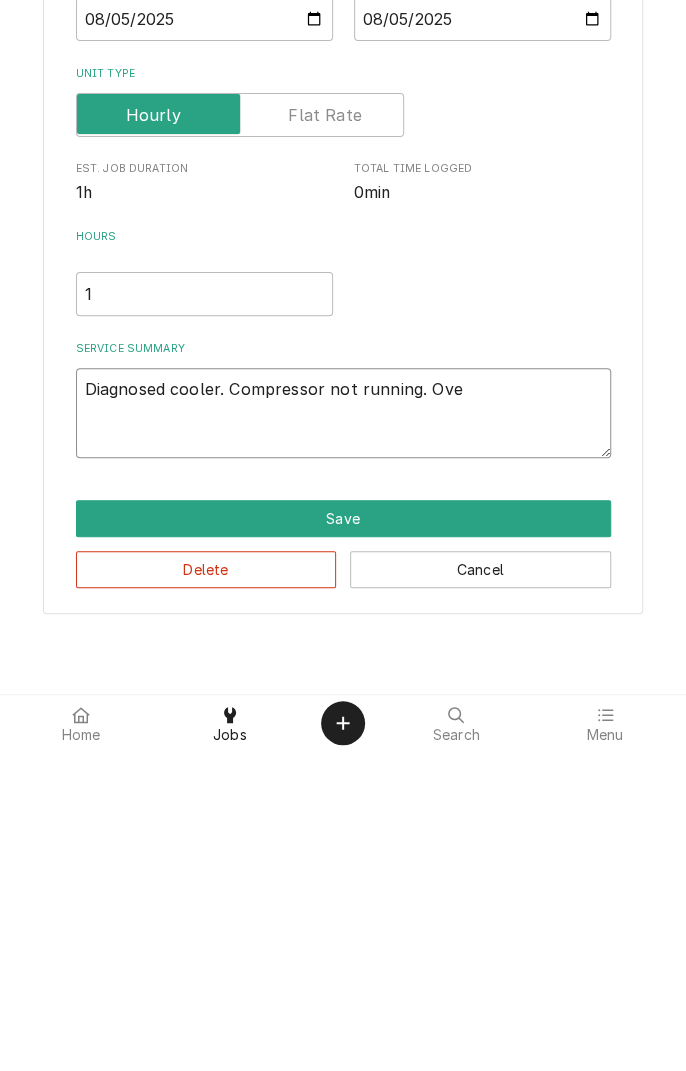 type on "x" 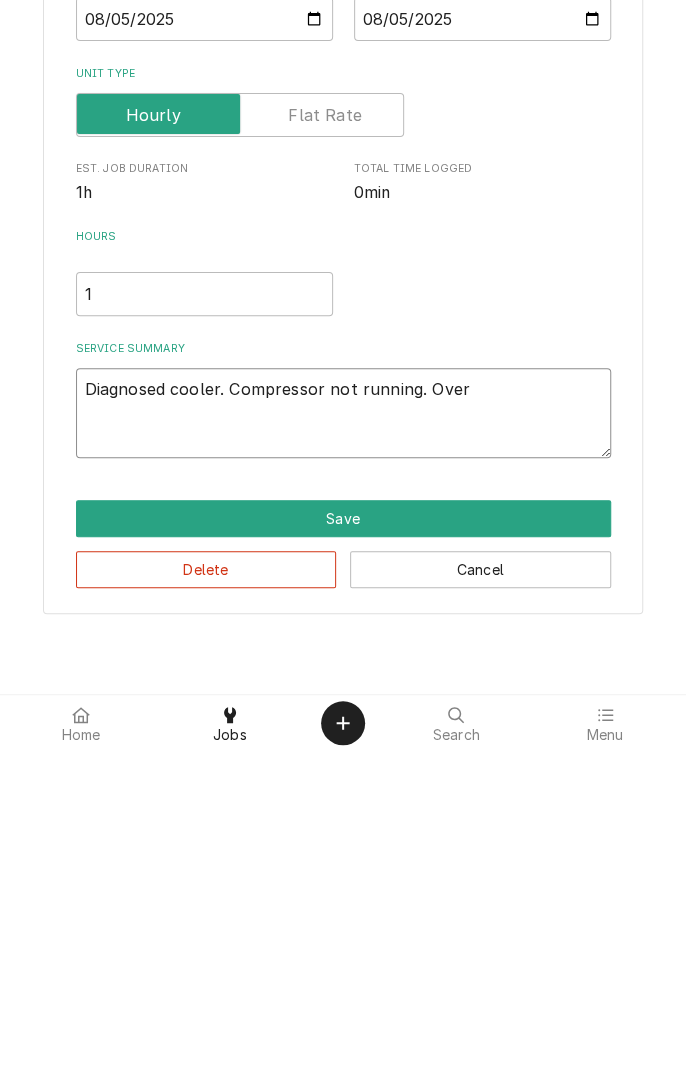 type on "x" 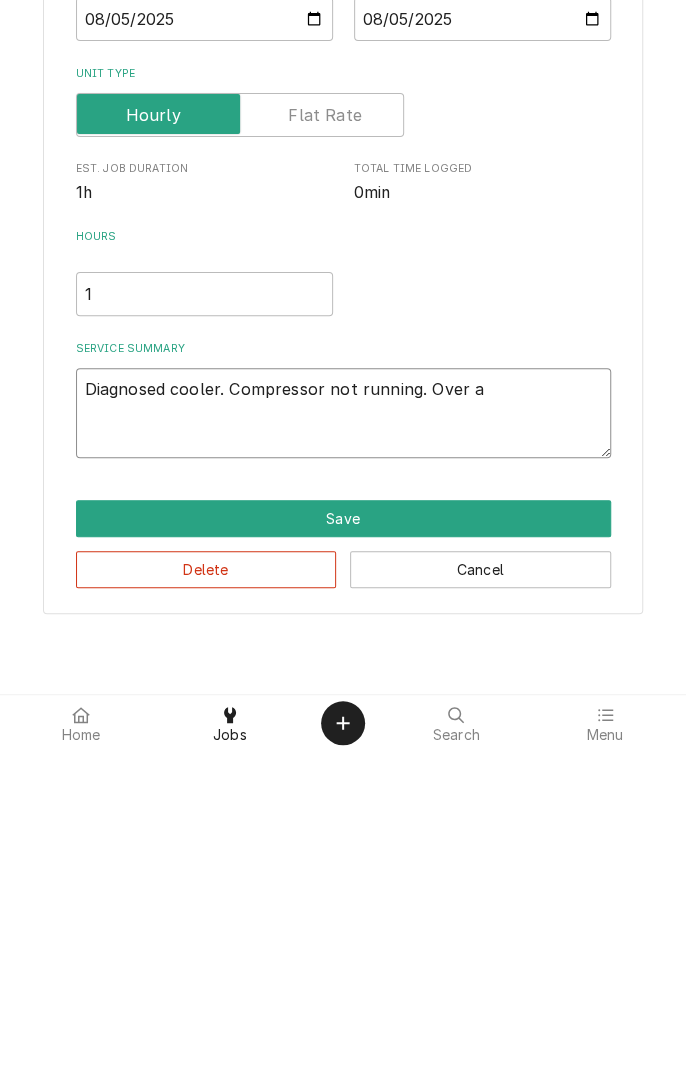 type on "x" 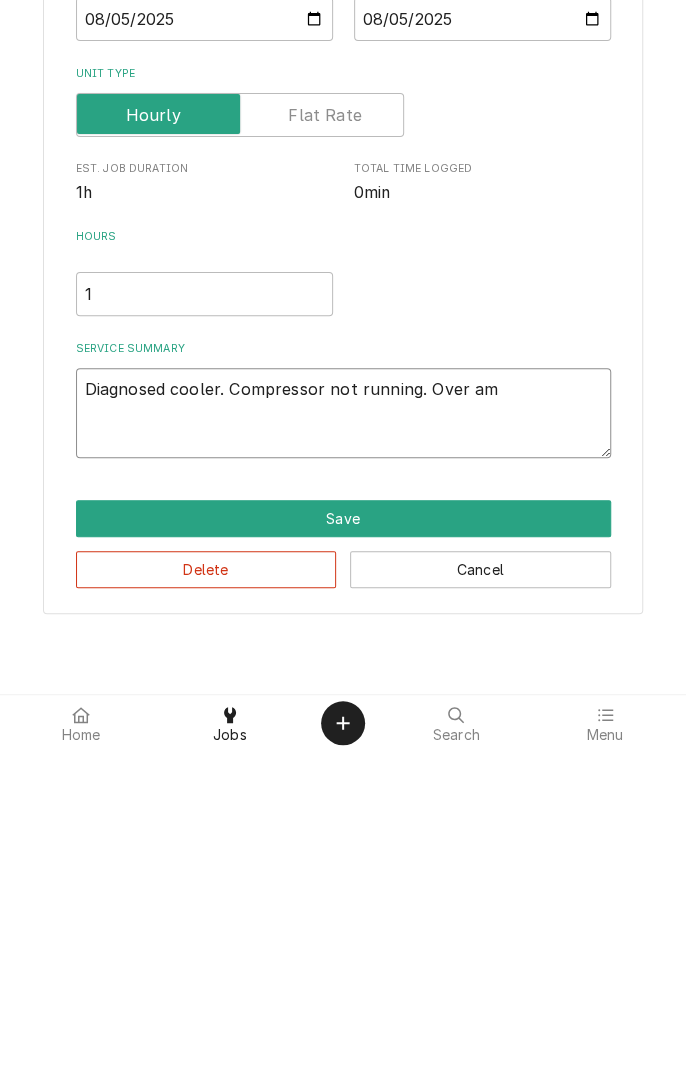 type on "x" 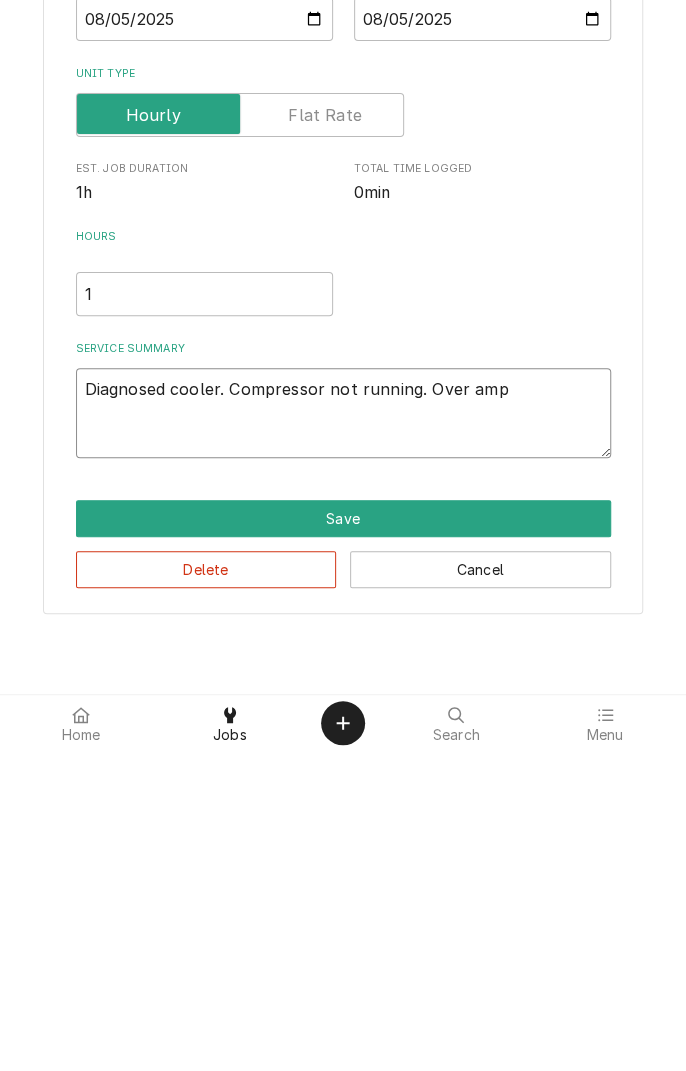 type on "x" 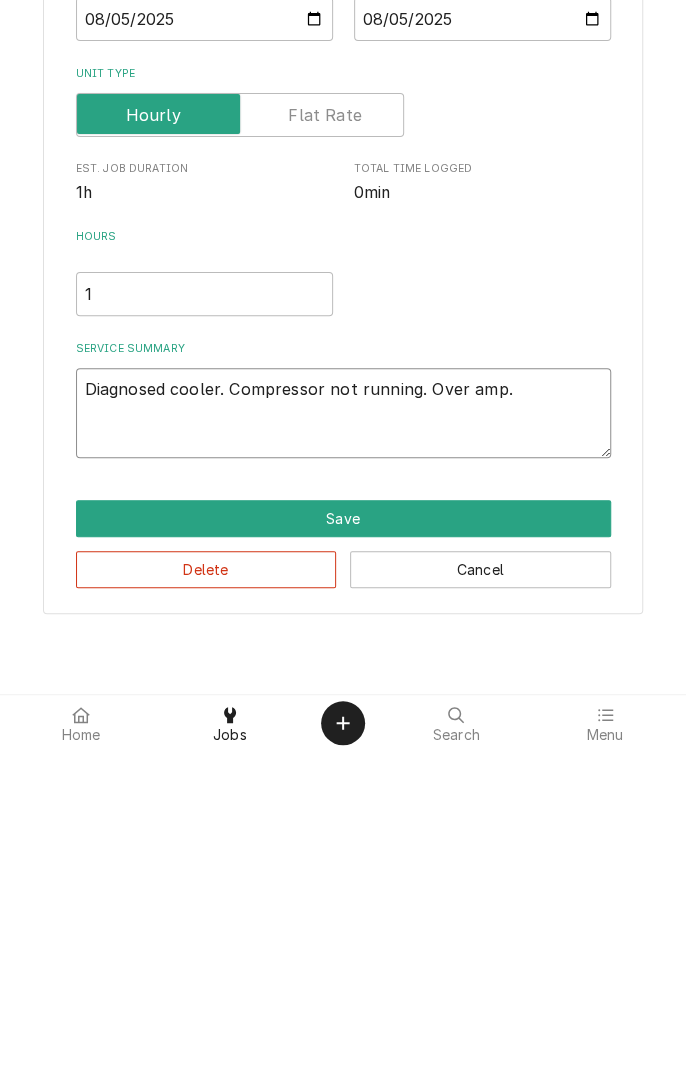 type on "x" 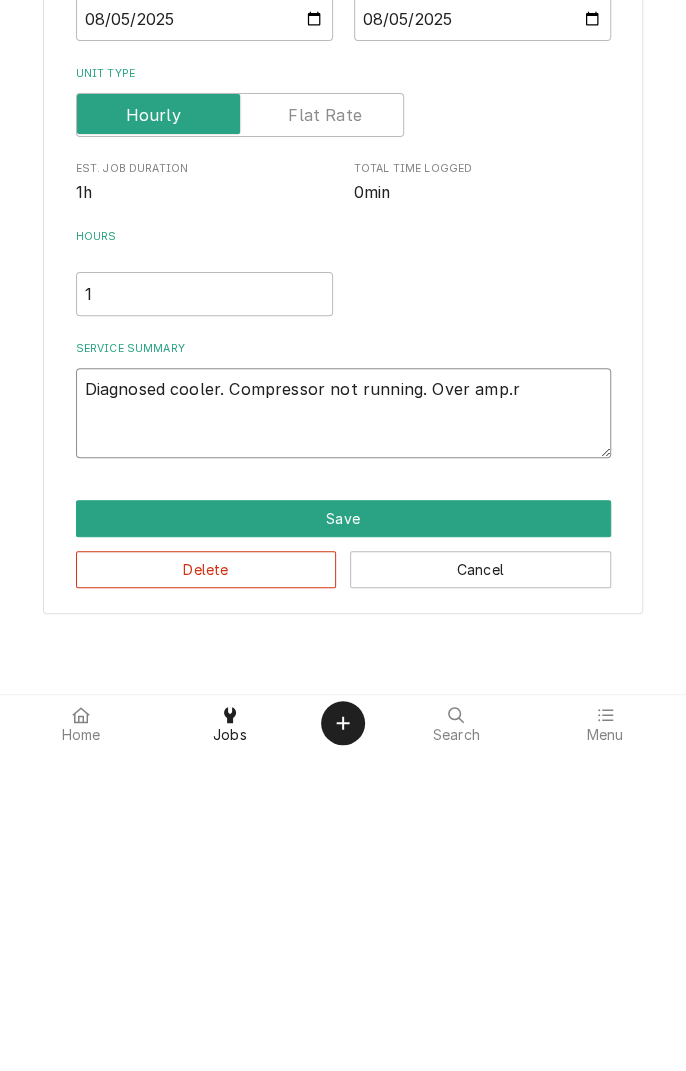 type on "x" 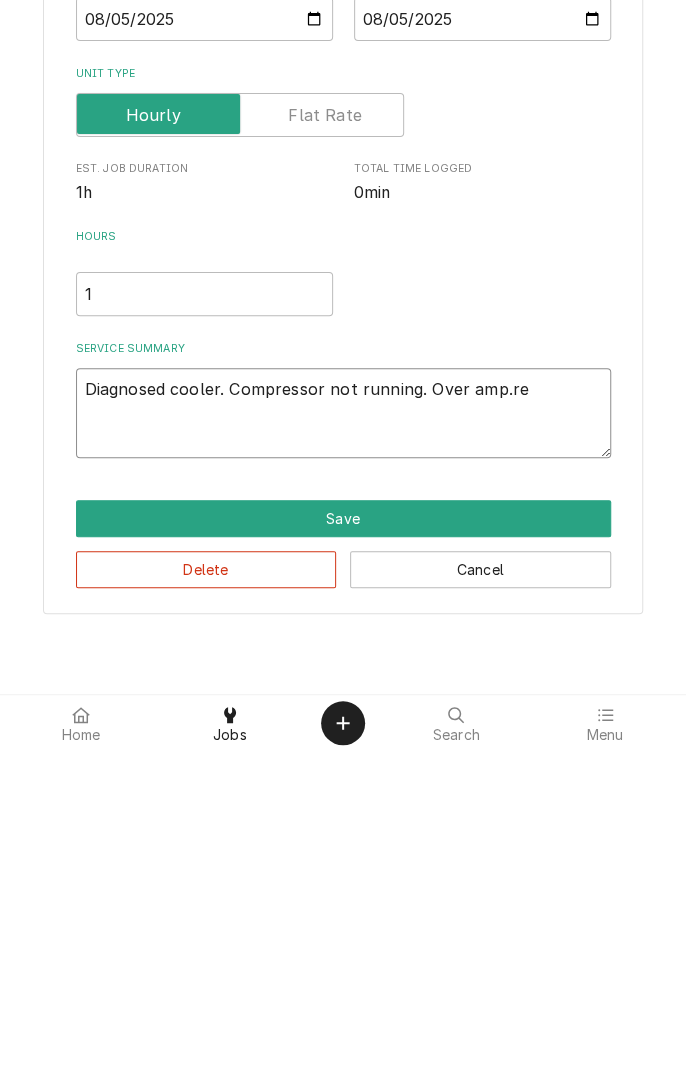 type on "x" 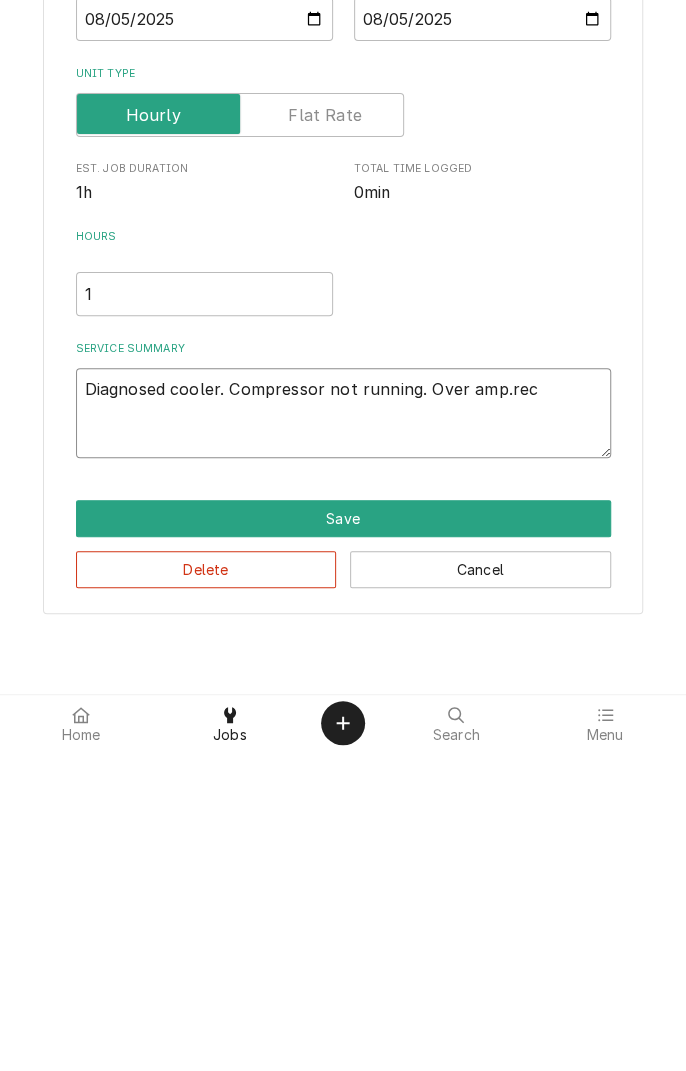 type on "x" 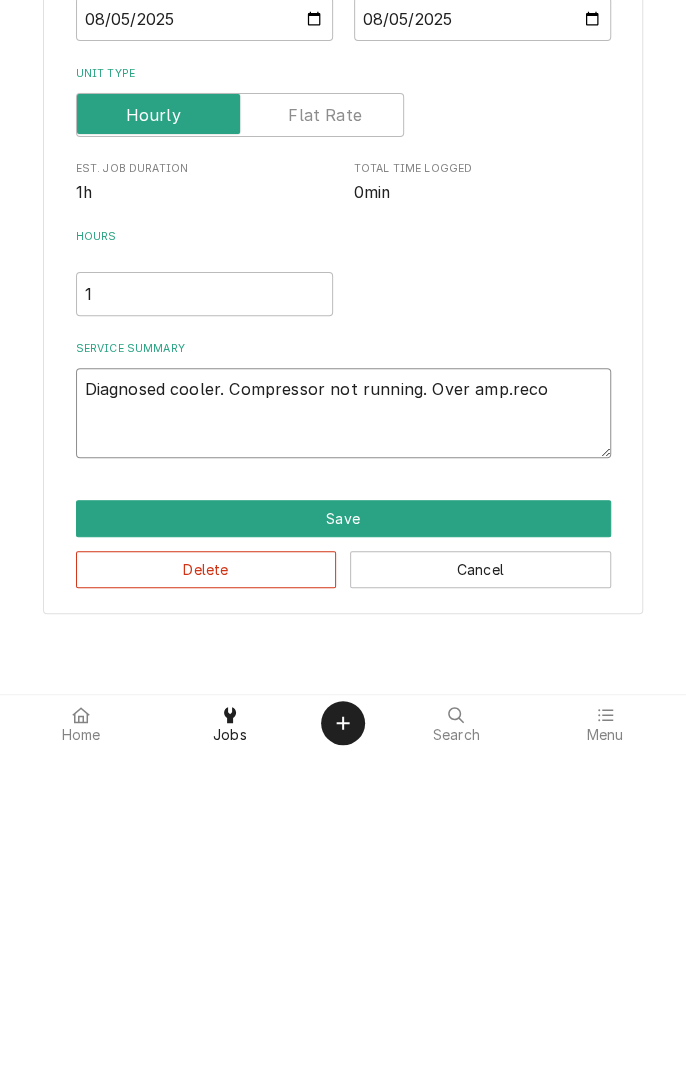 type on "x" 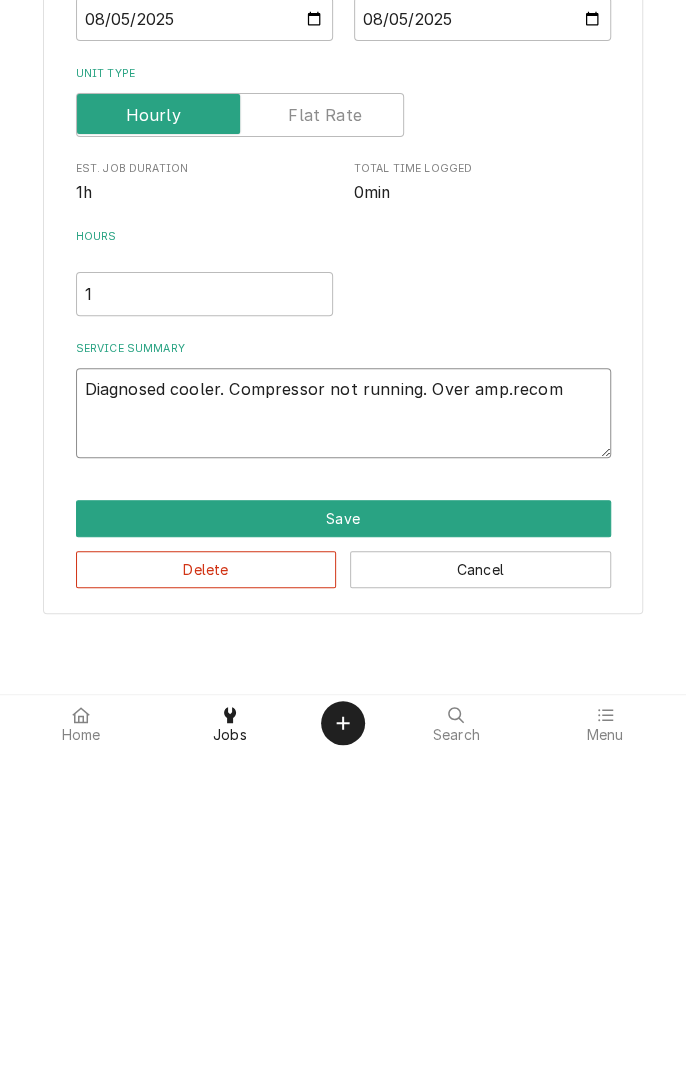 type on "x" 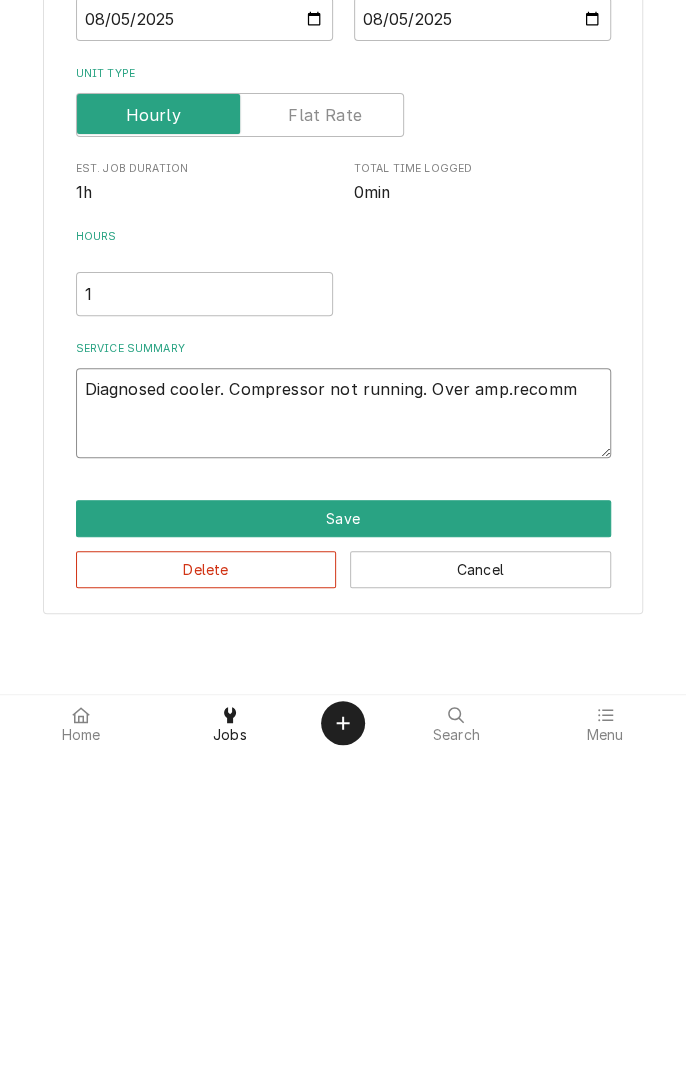 type on "x" 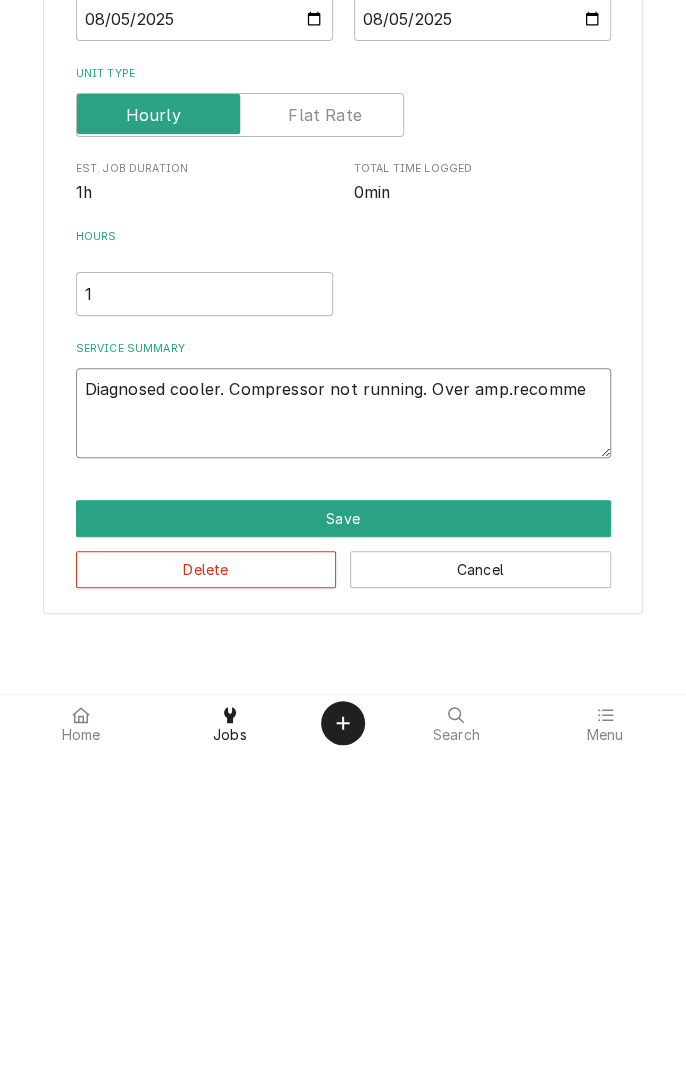 type on "x" 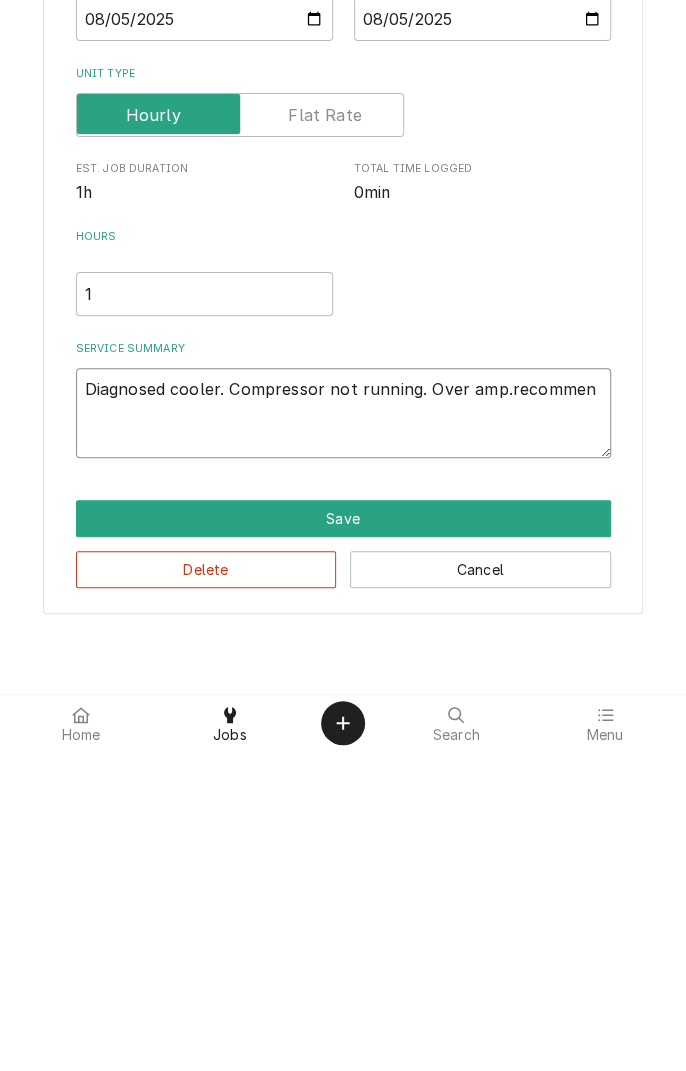 type on "x" 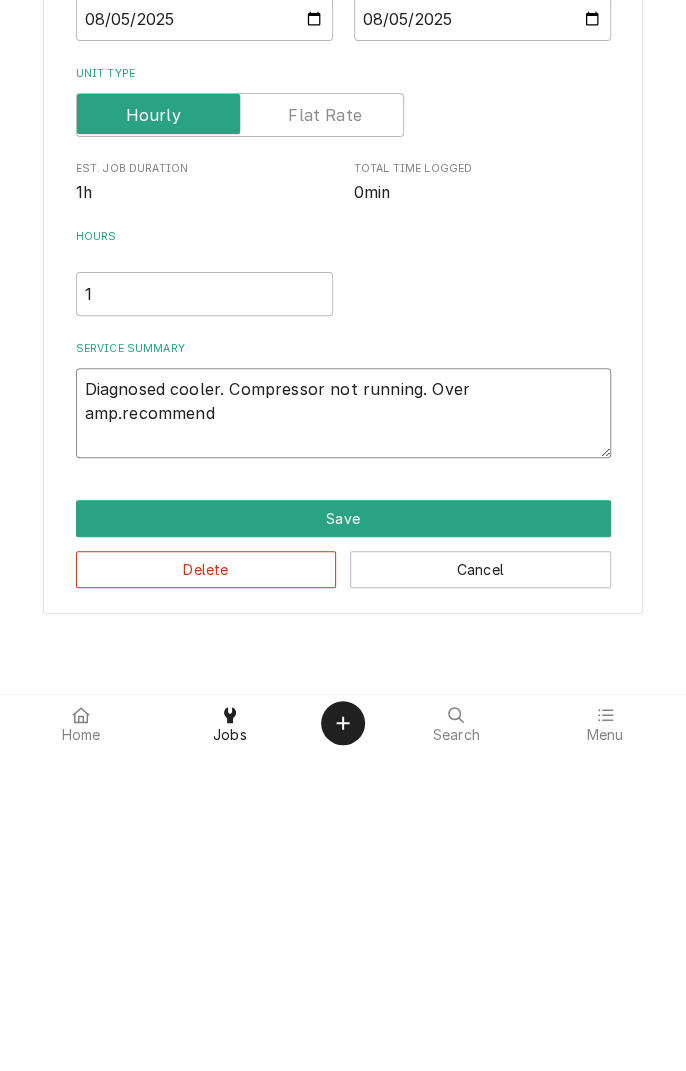 type on "x" 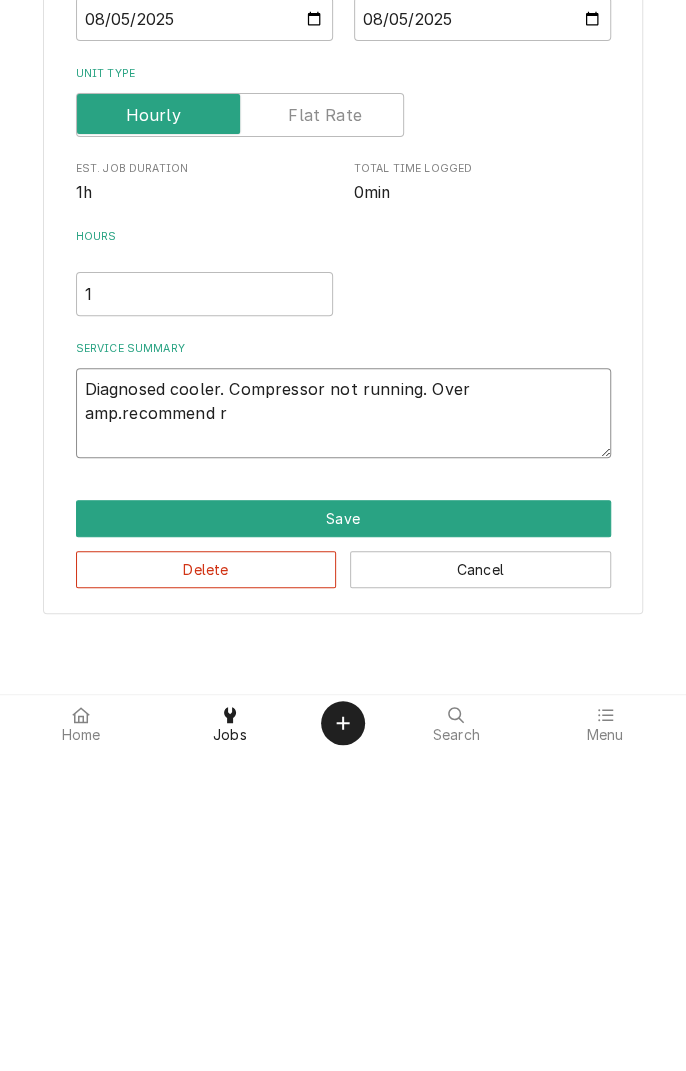 type on "x" 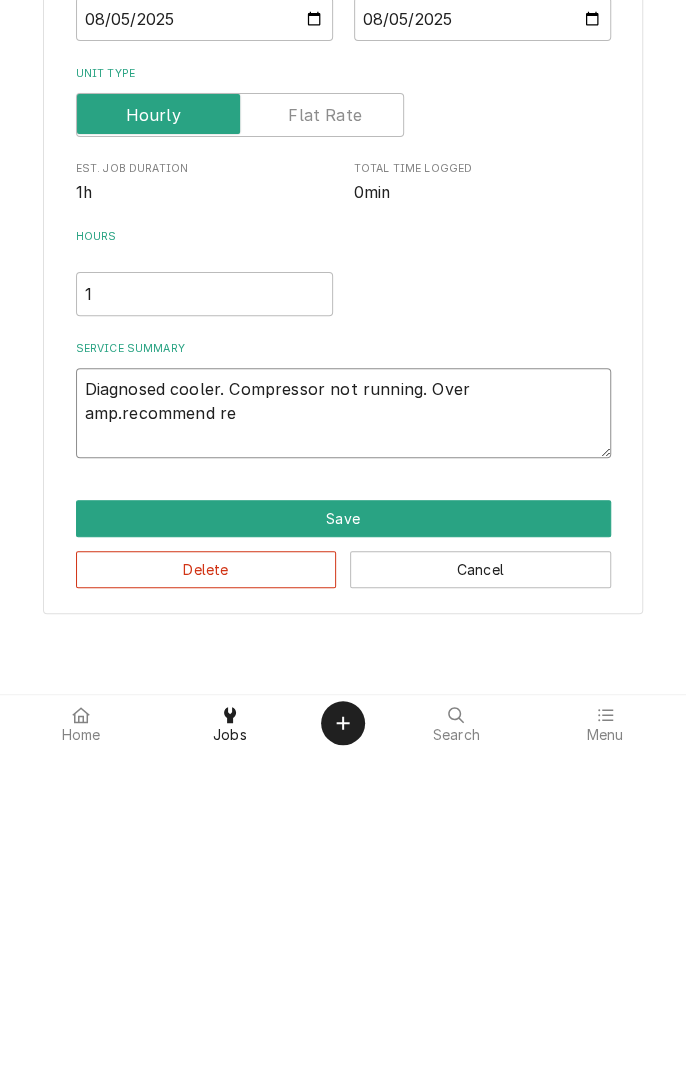 type on "x" 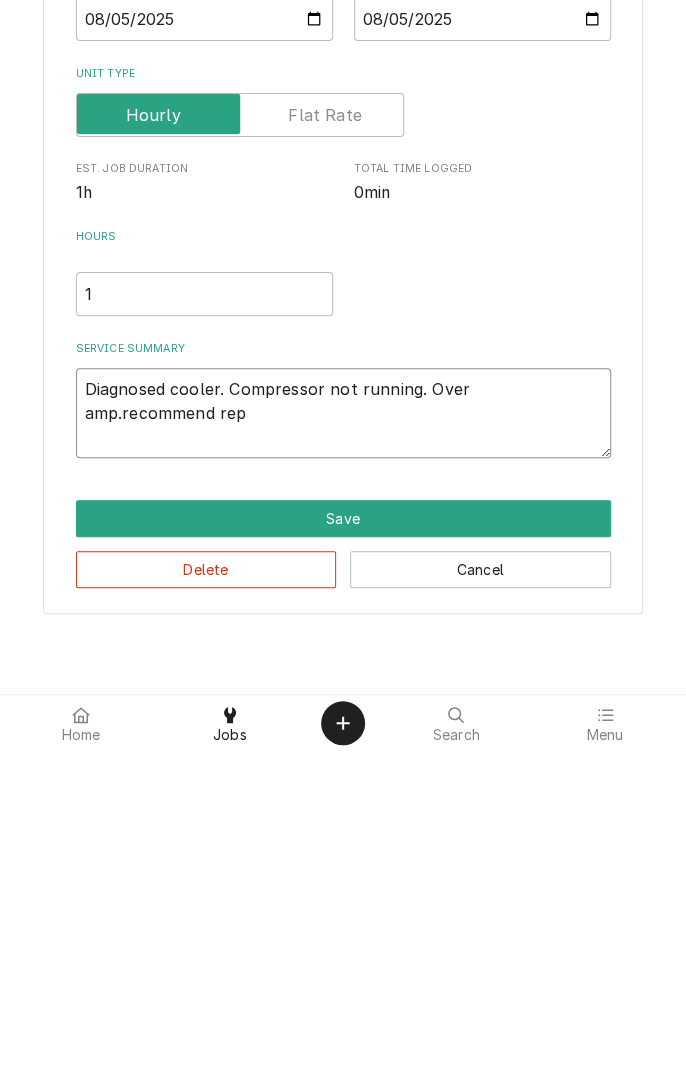 type on "x" 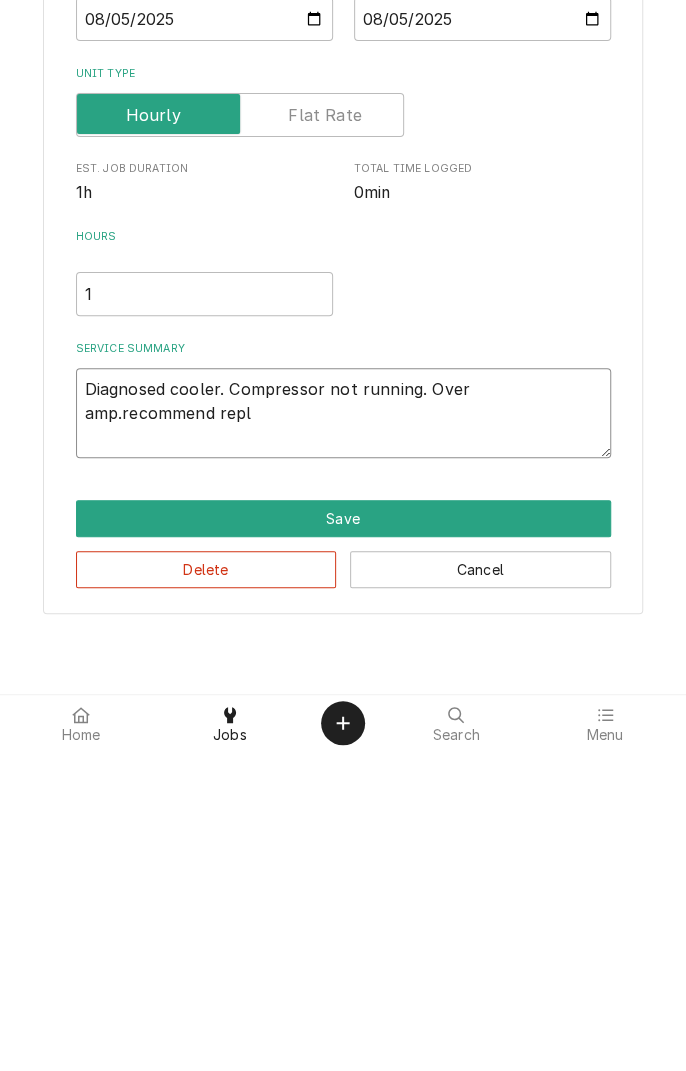 type on "x" 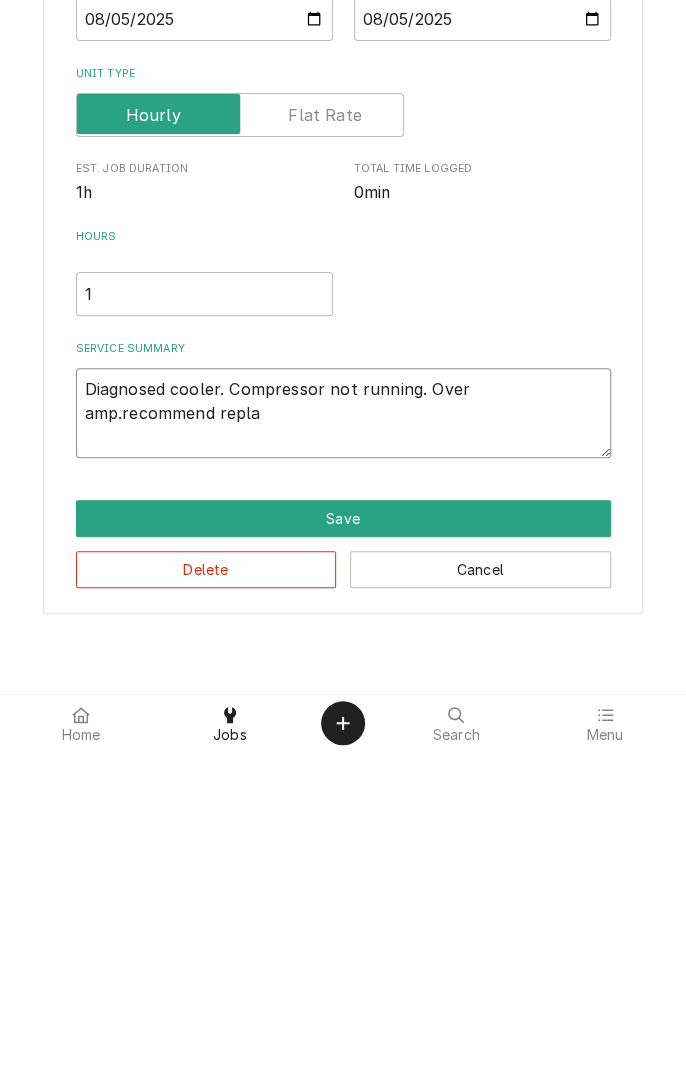 type on "x" 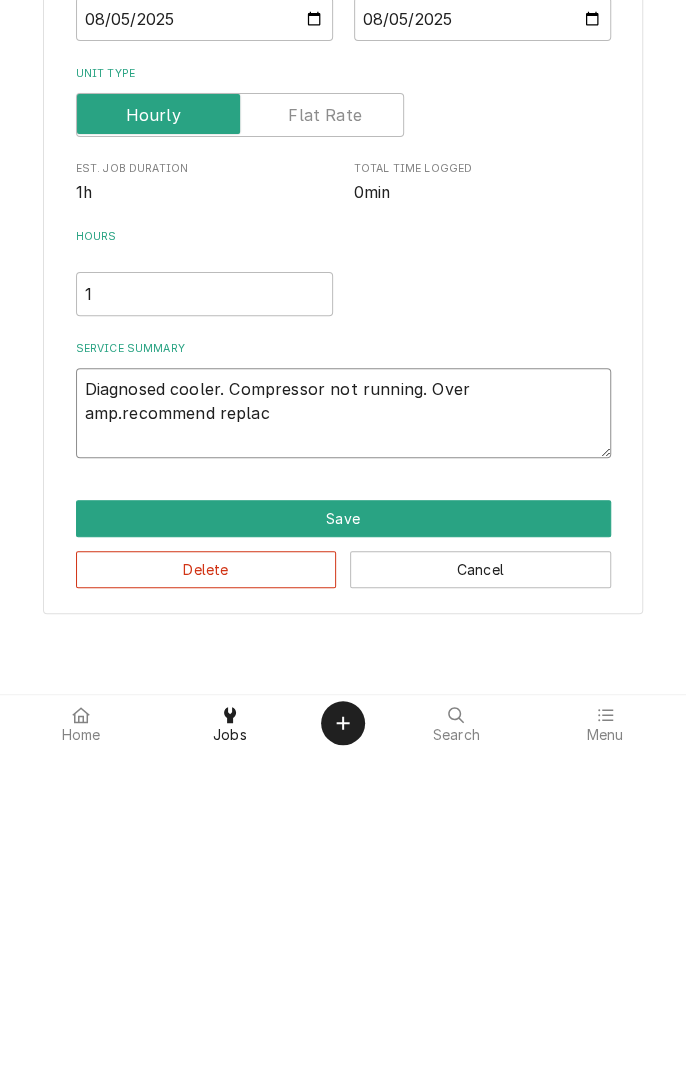 type on "x" 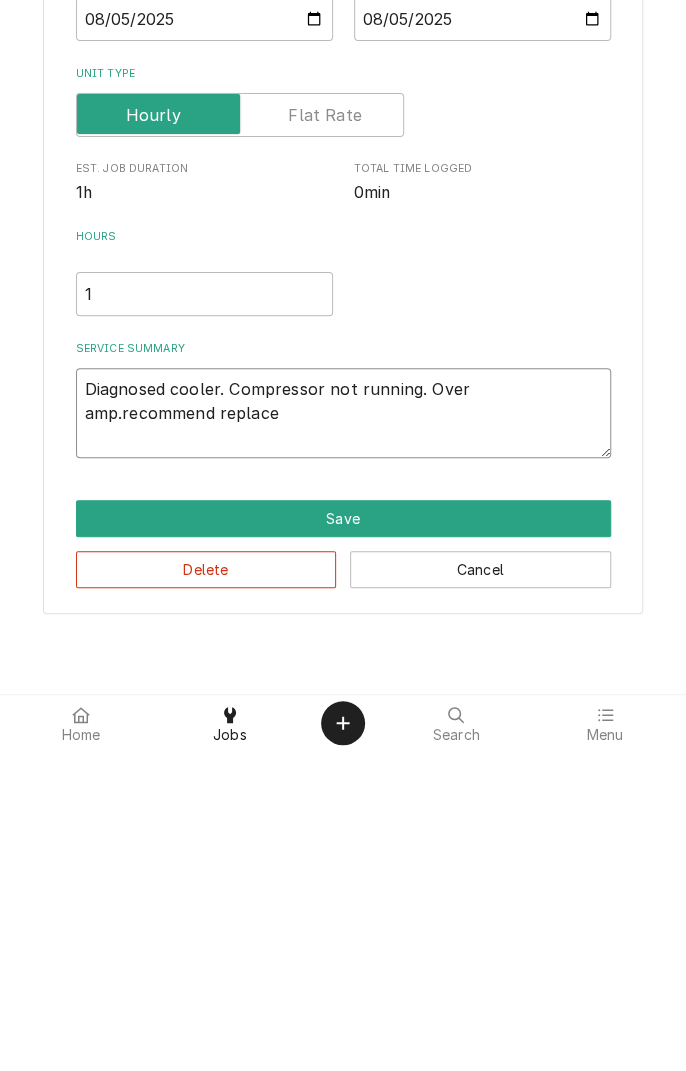 type on "x" 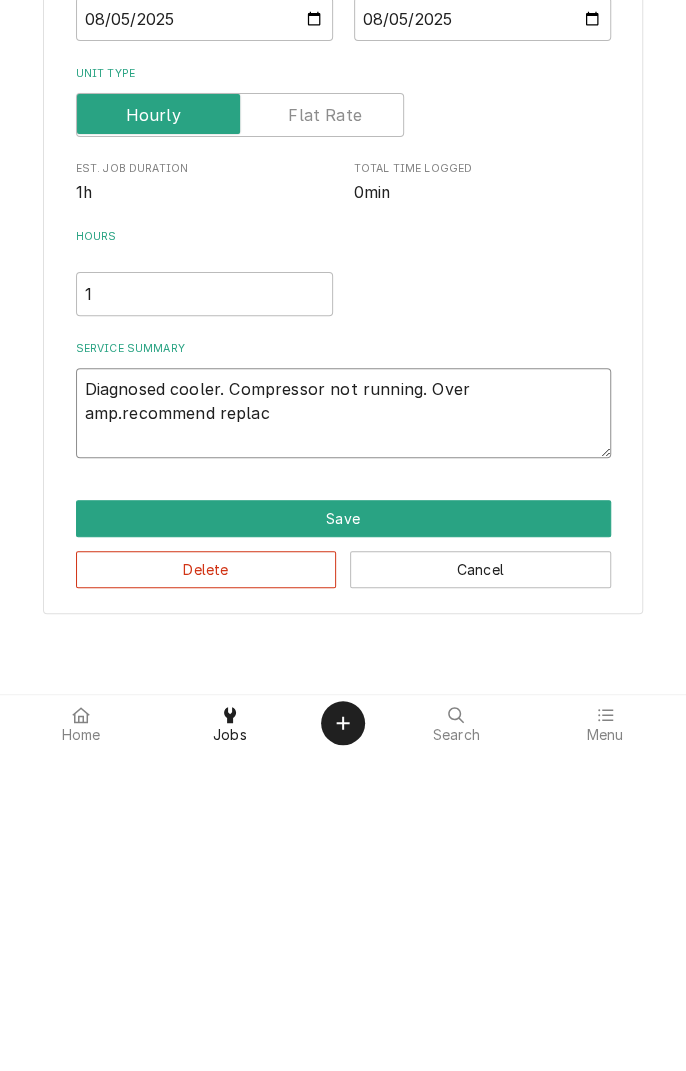 type on "x" 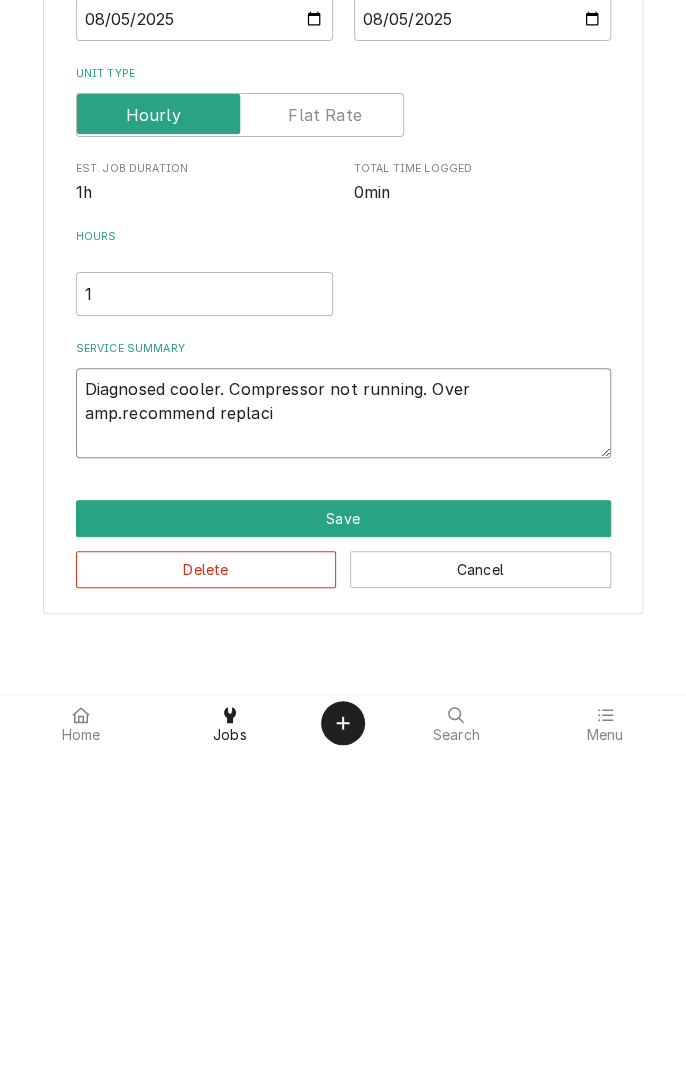 type on "x" 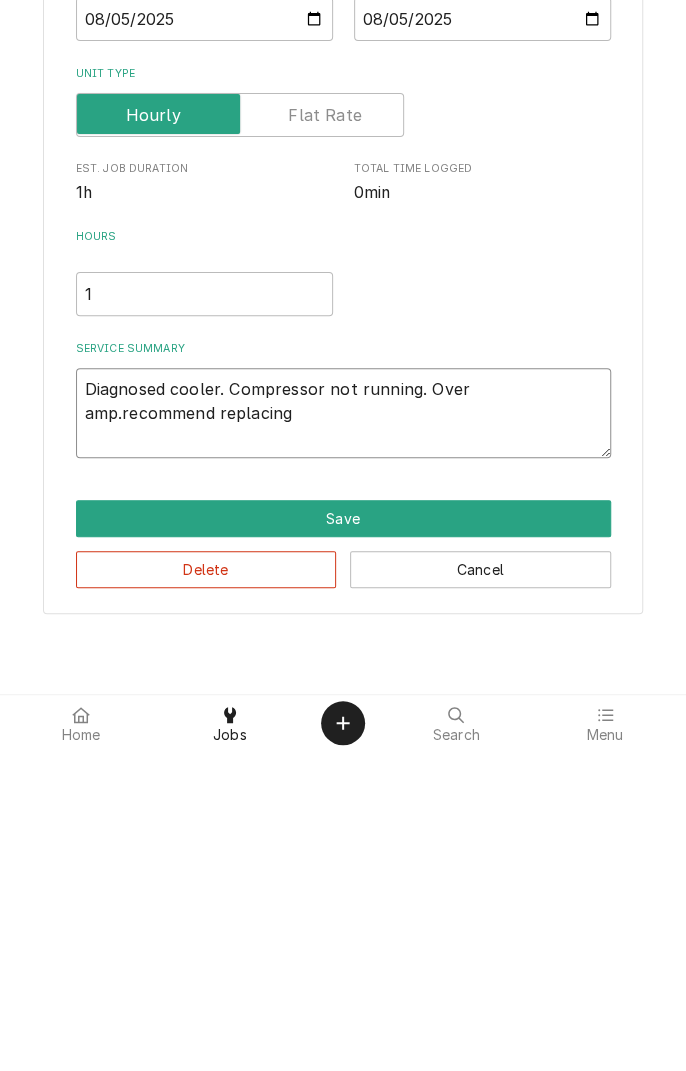 type on "x" 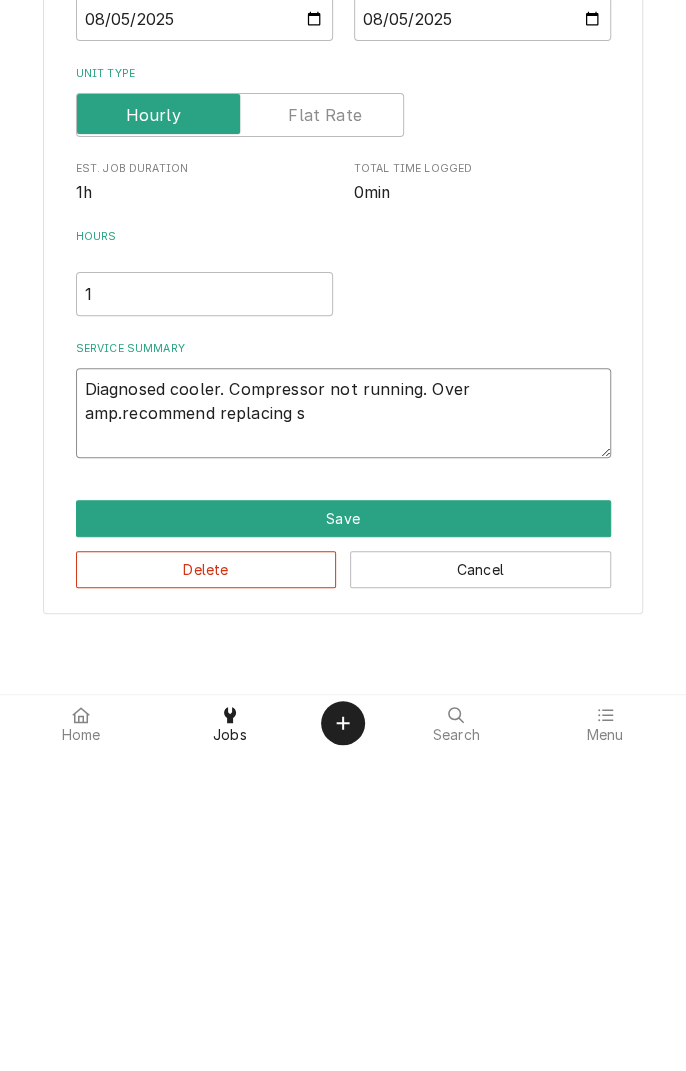 type on "x" 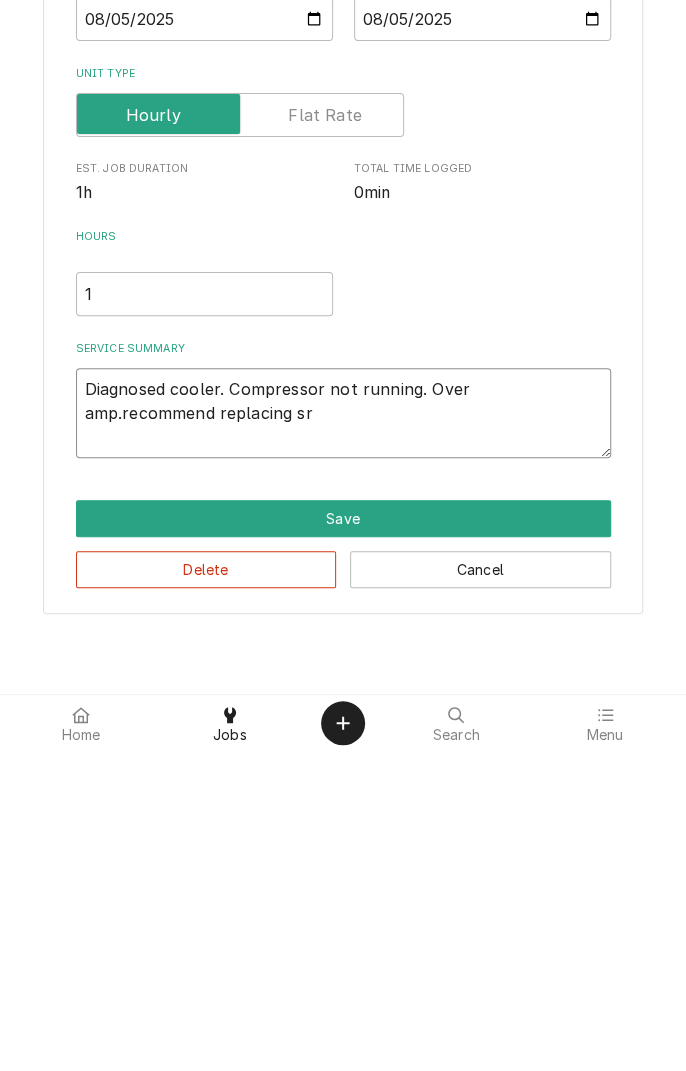 type on "x" 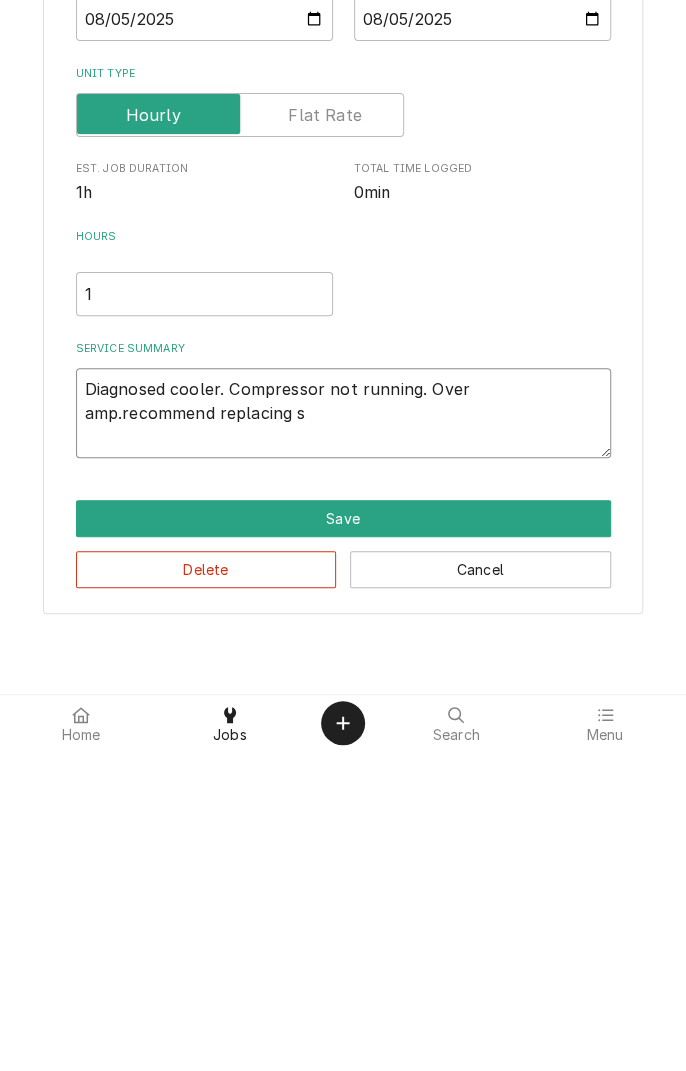 type on "x" 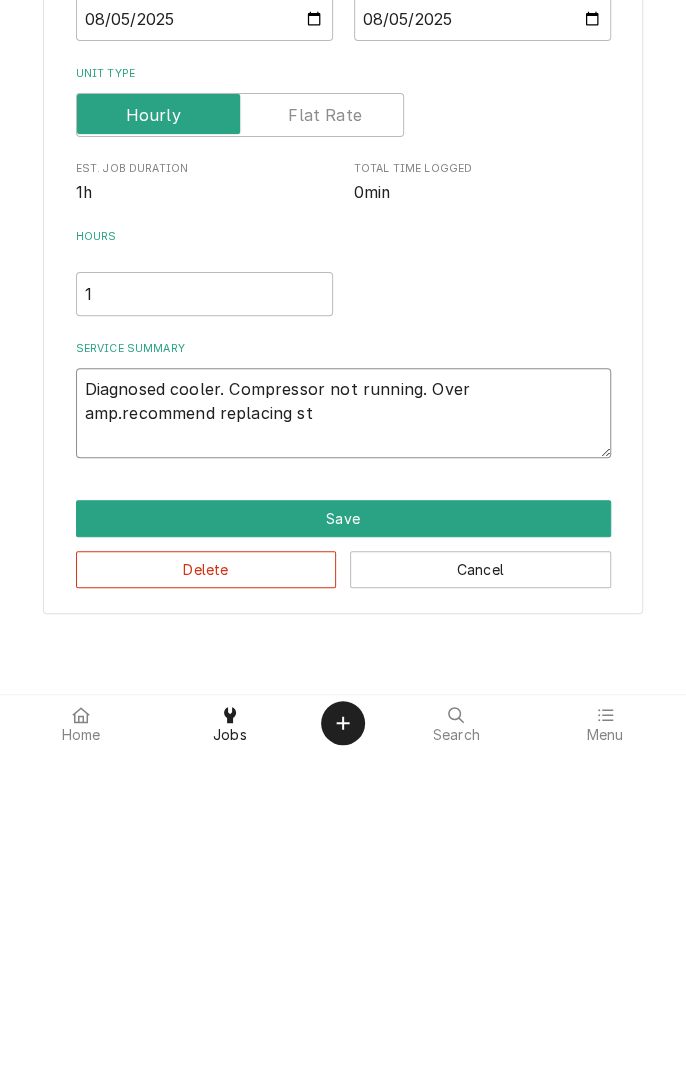 type on "x" 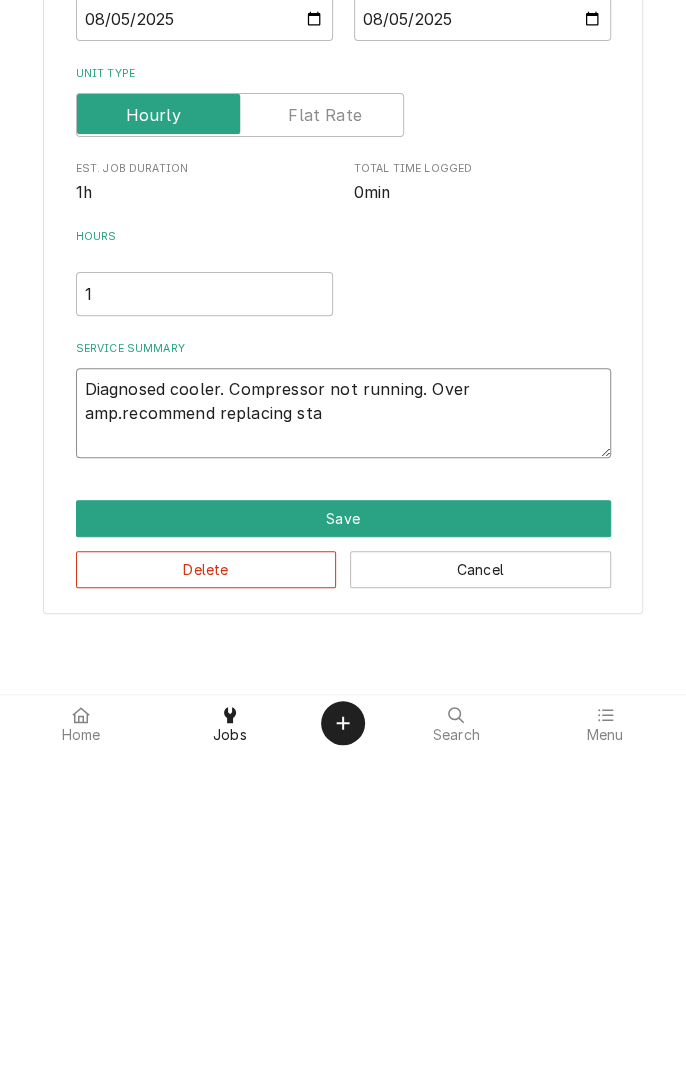 type on "x" 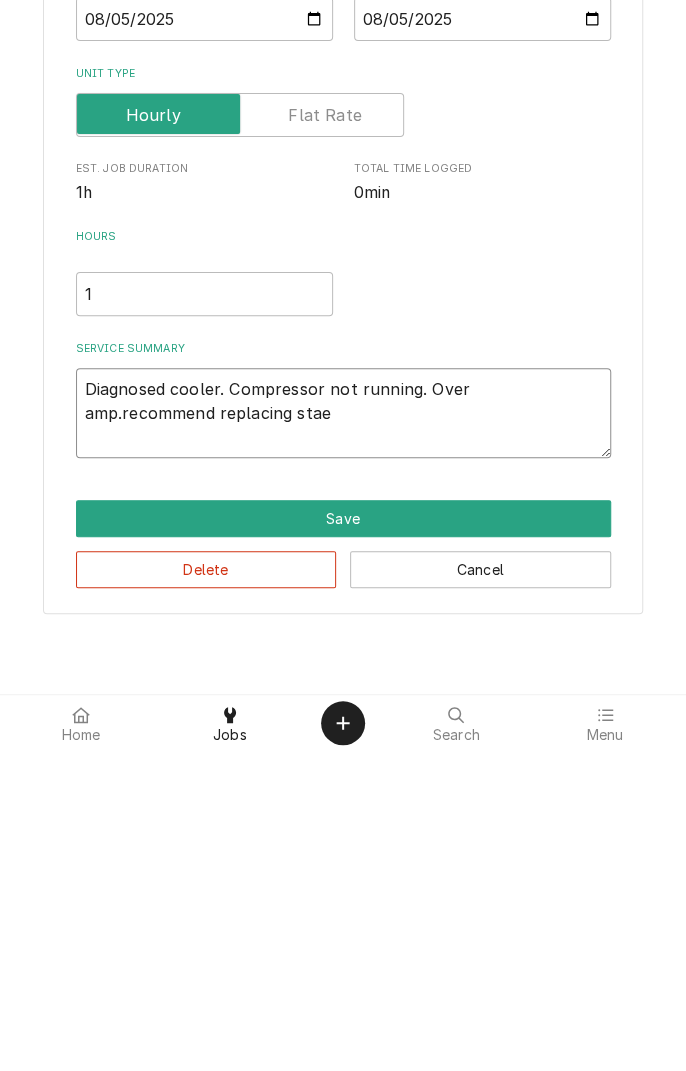 type on "x" 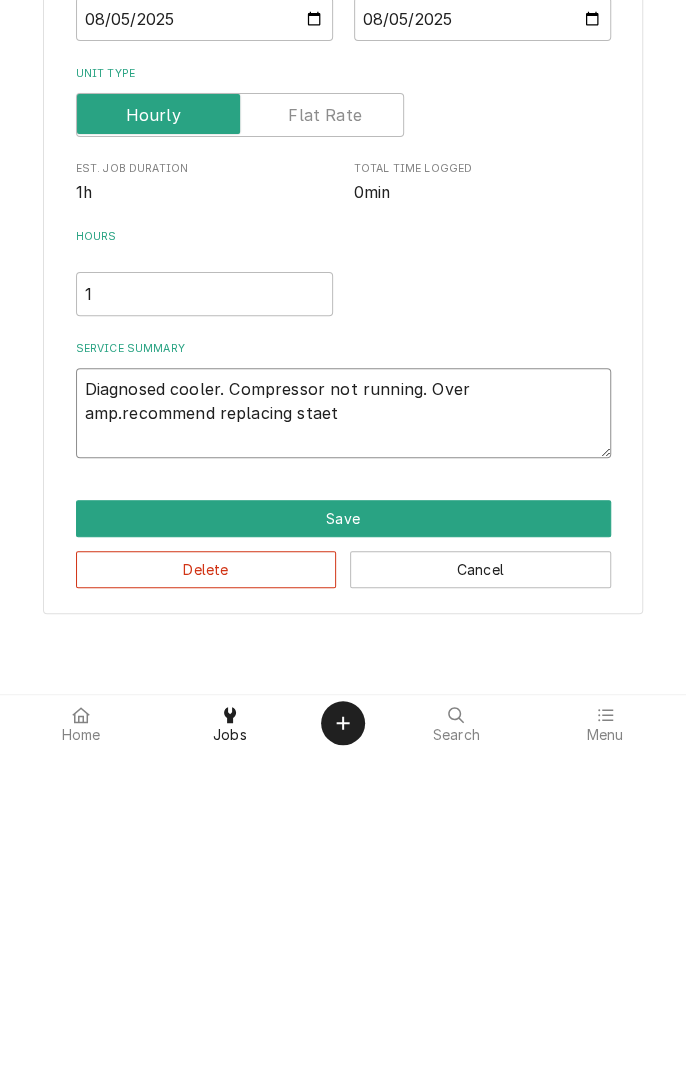 type on "x" 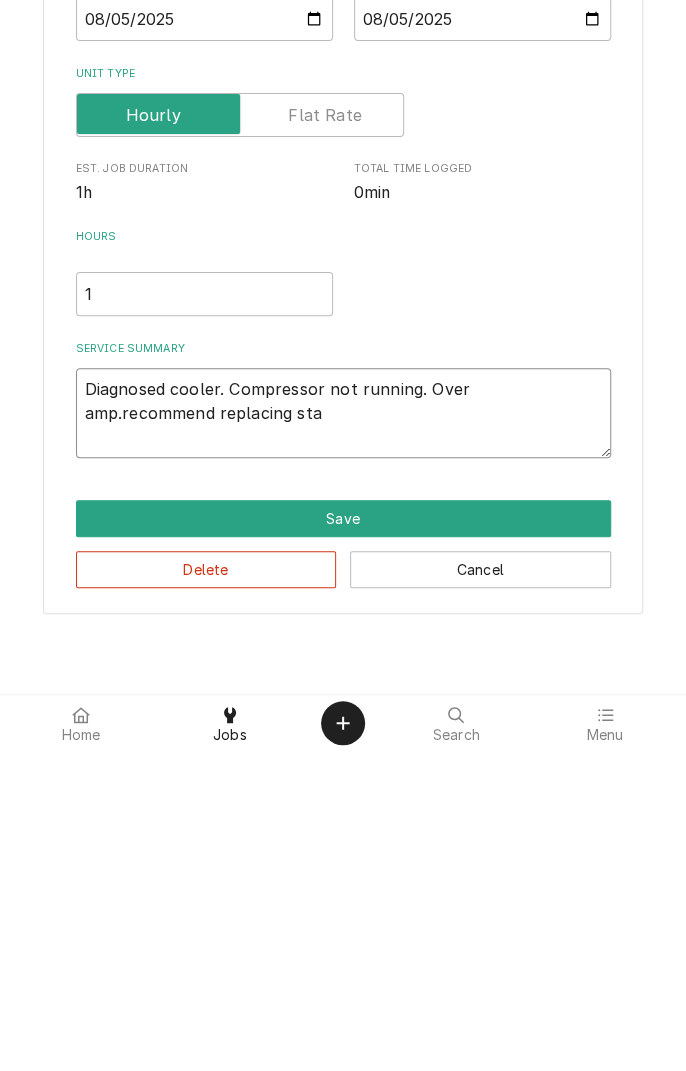 type on "Diagnosed cooler. Compressor not running. Over amp.recommend replacing start" 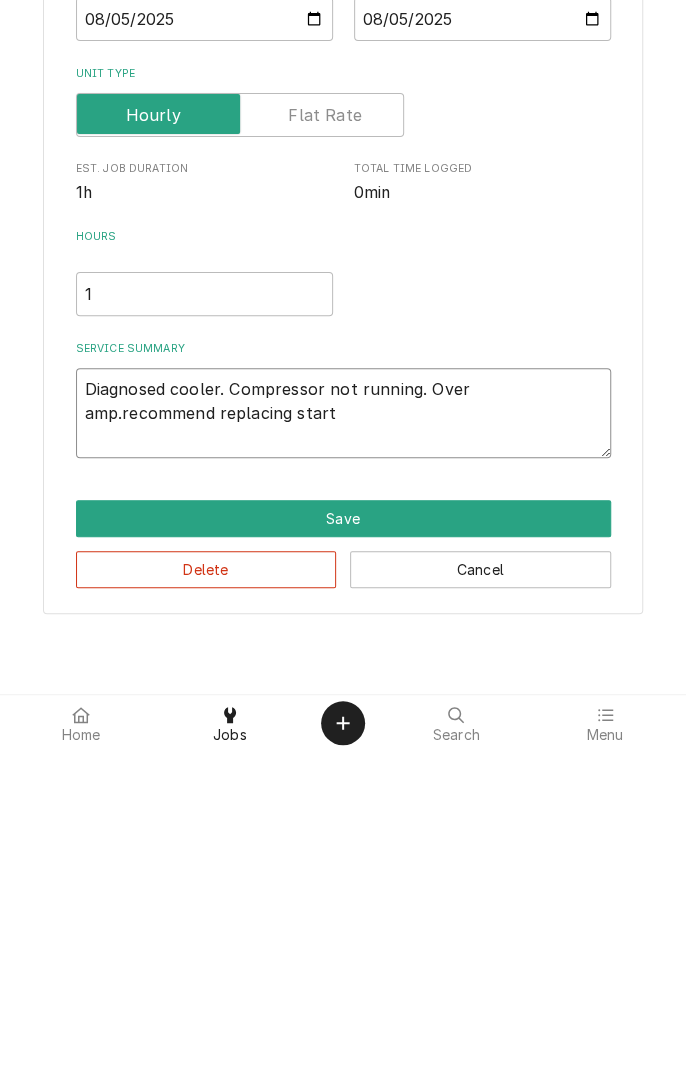 type on "x" 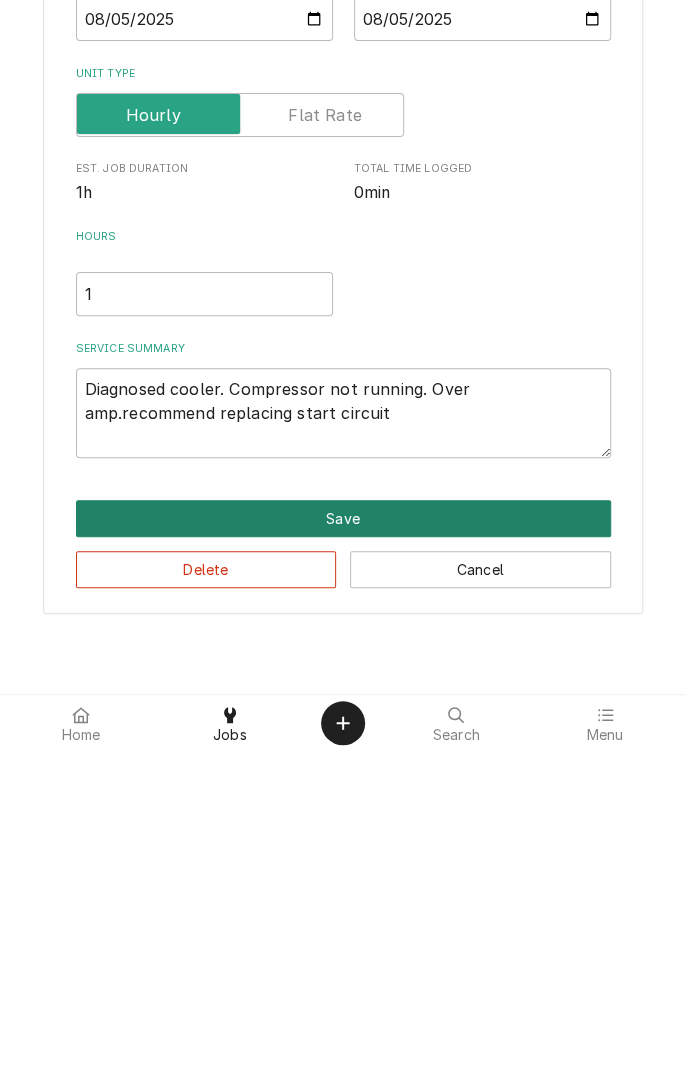 click on "Save" at bounding box center [343, 838] 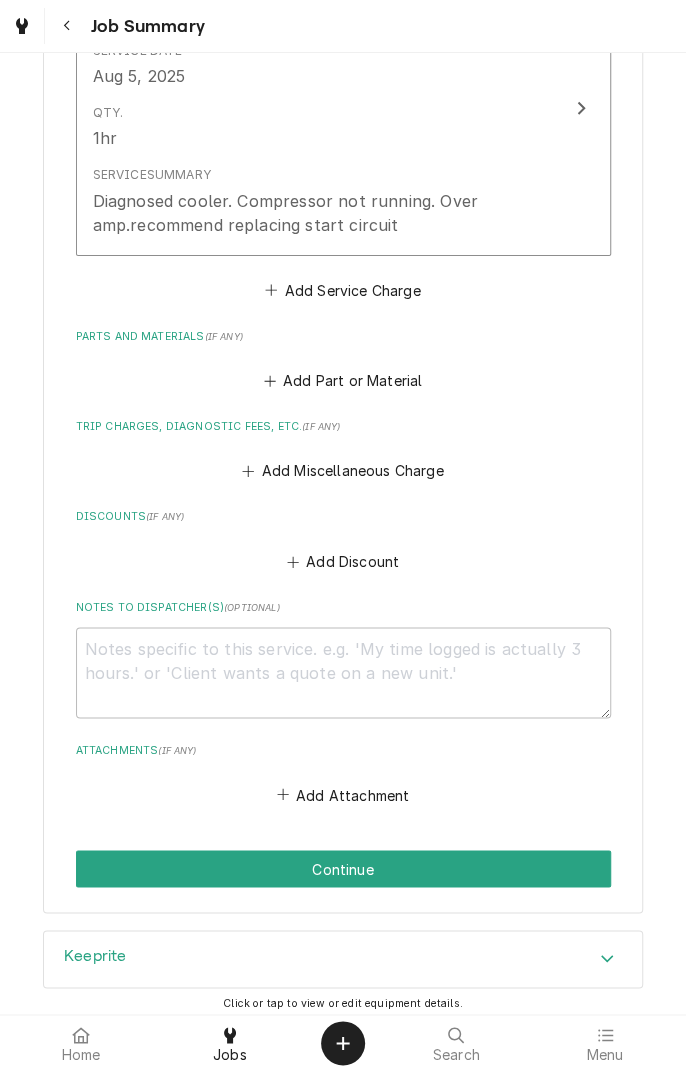 scroll, scrollTop: 609, scrollLeft: 0, axis: vertical 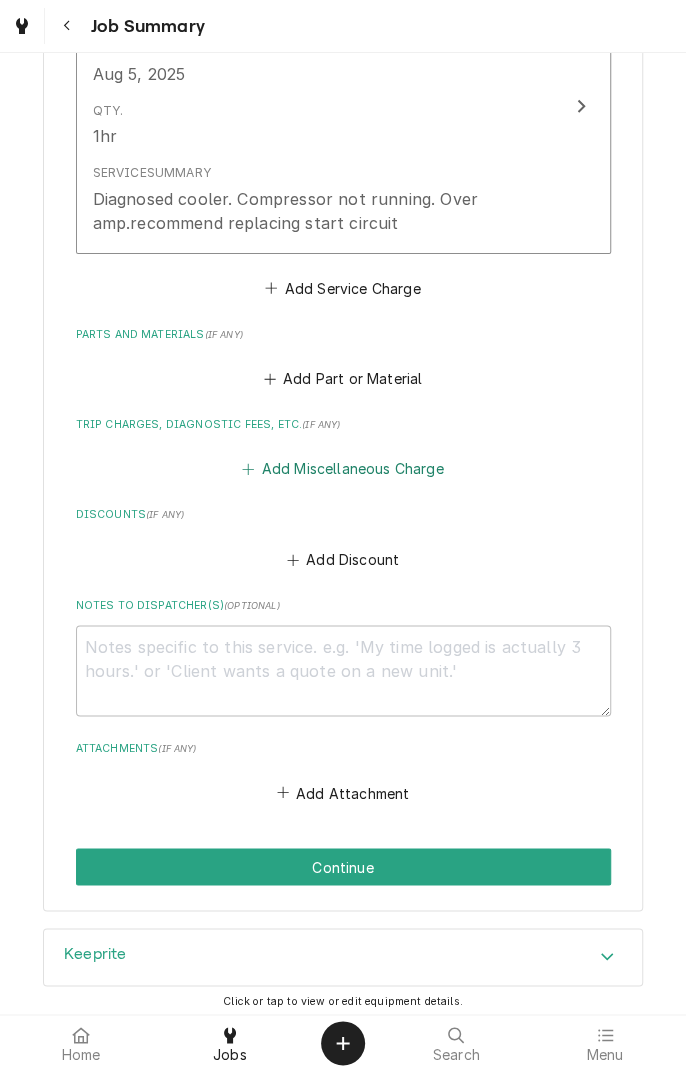 click on "Add Miscellaneous Charge" at bounding box center (343, 469) 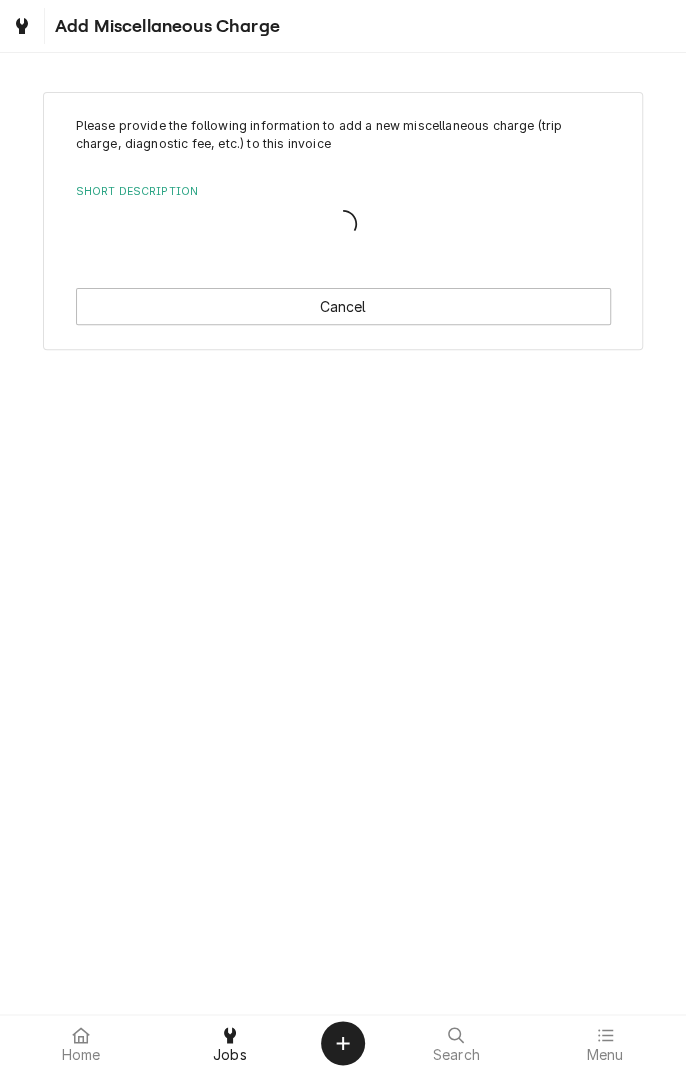 scroll, scrollTop: 0, scrollLeft: 0, axis: both 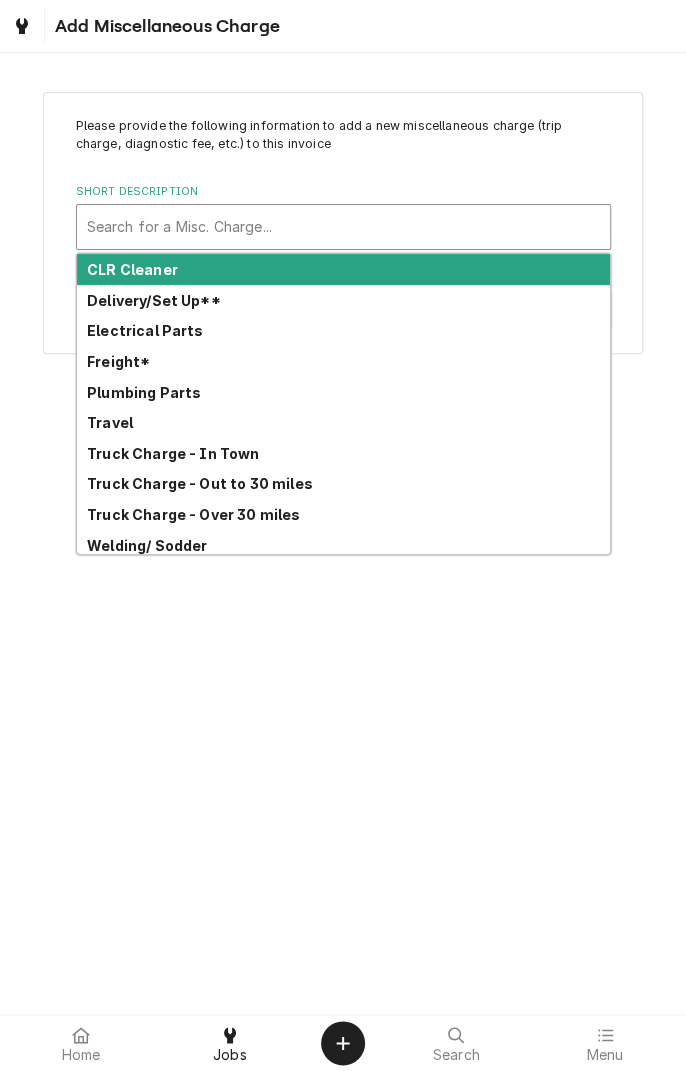 click on "Truck Charge - In Town" at bounding box center [173, 453] 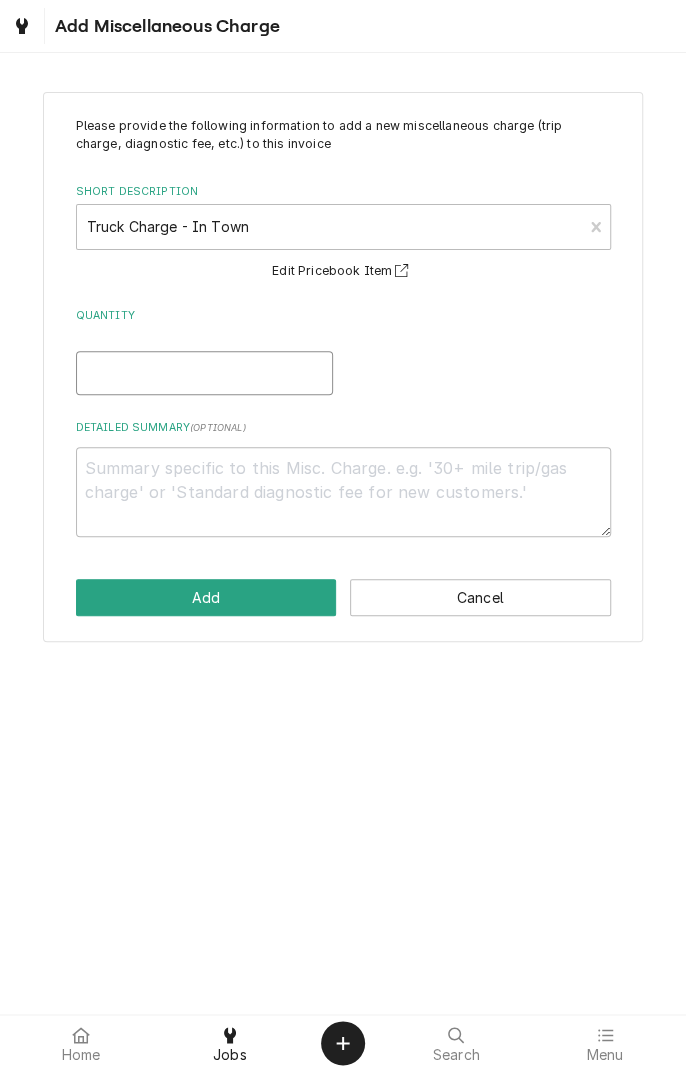 click on "Quantity" at bounding box center (204, 373) 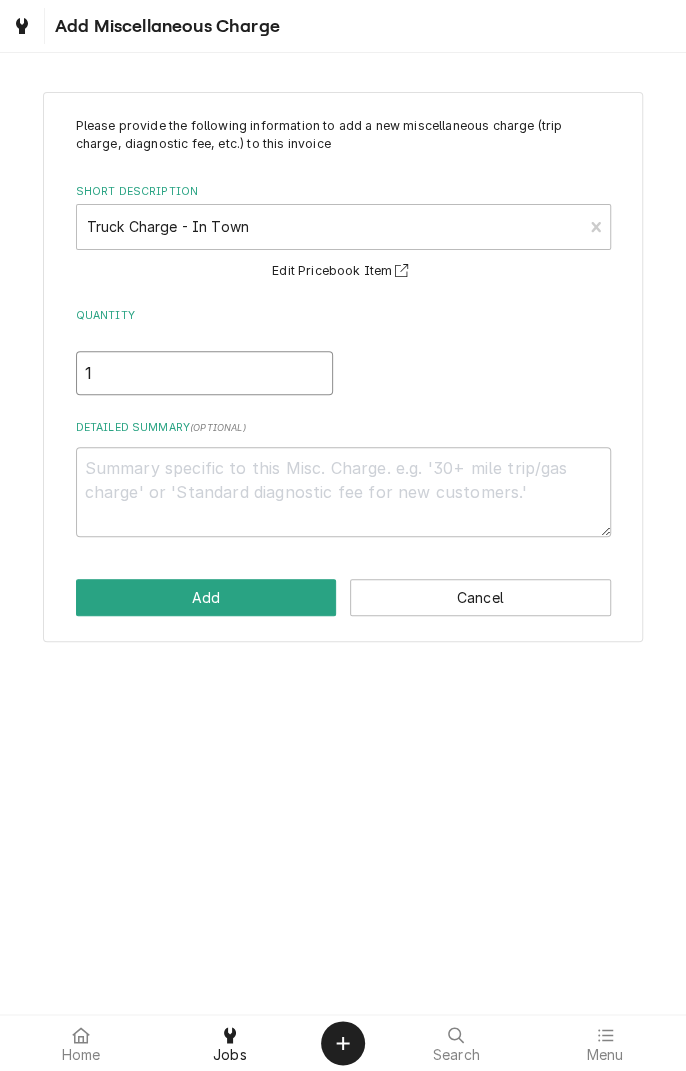 type on "x" 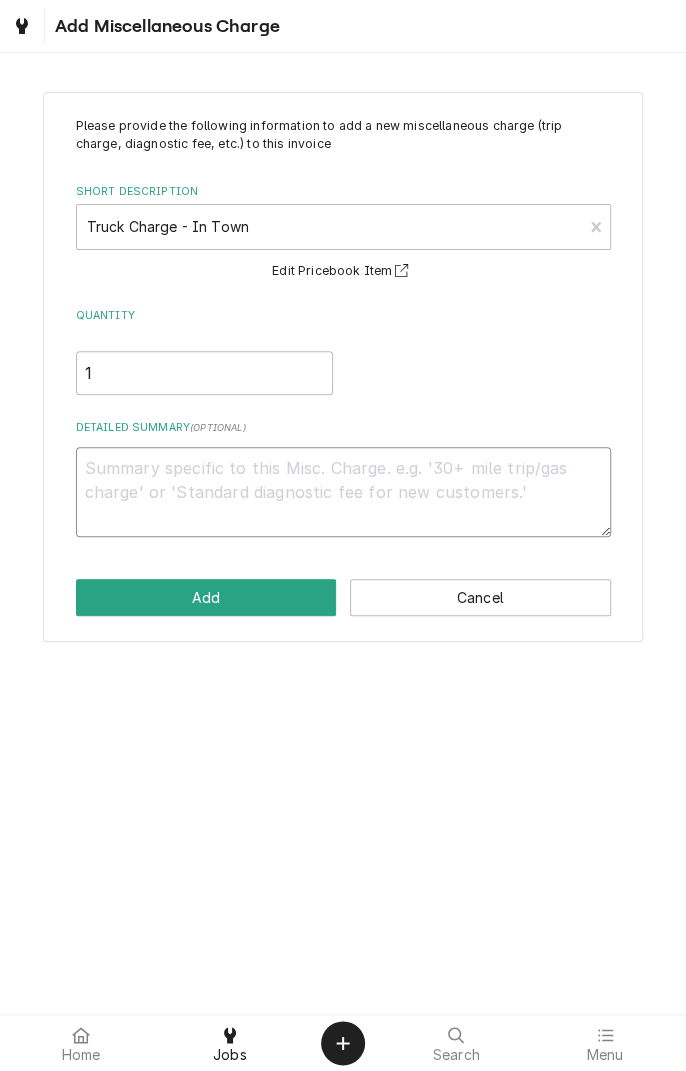 click on "Detailed Summary  ( optional )" at bounding box center [343, 492] 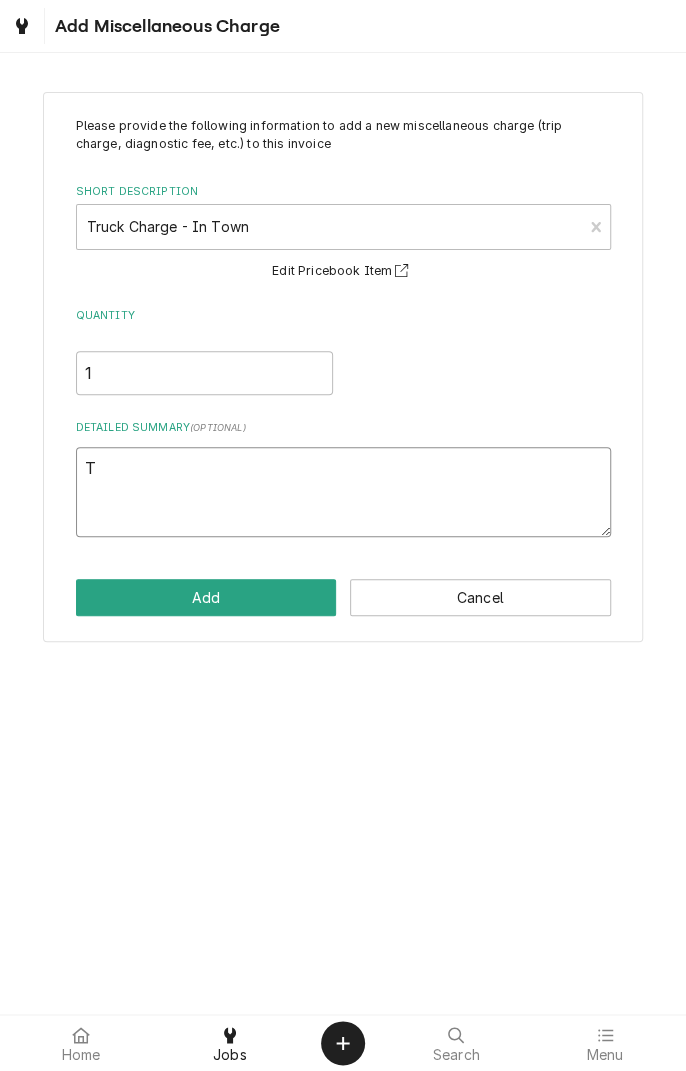 type on "x" 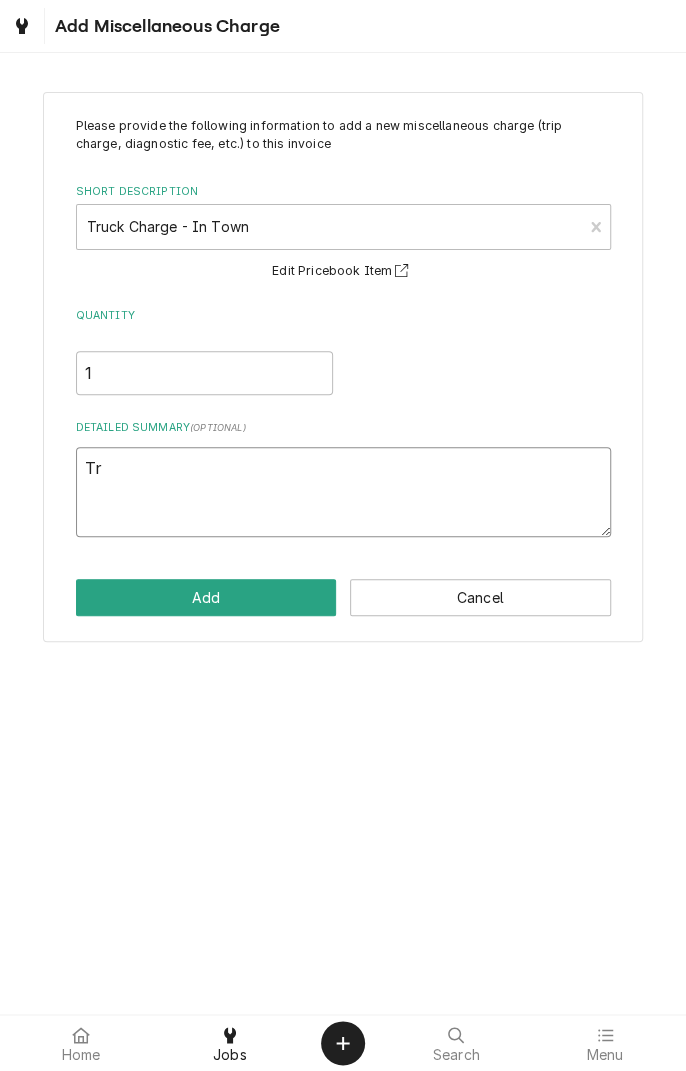 type on "x" 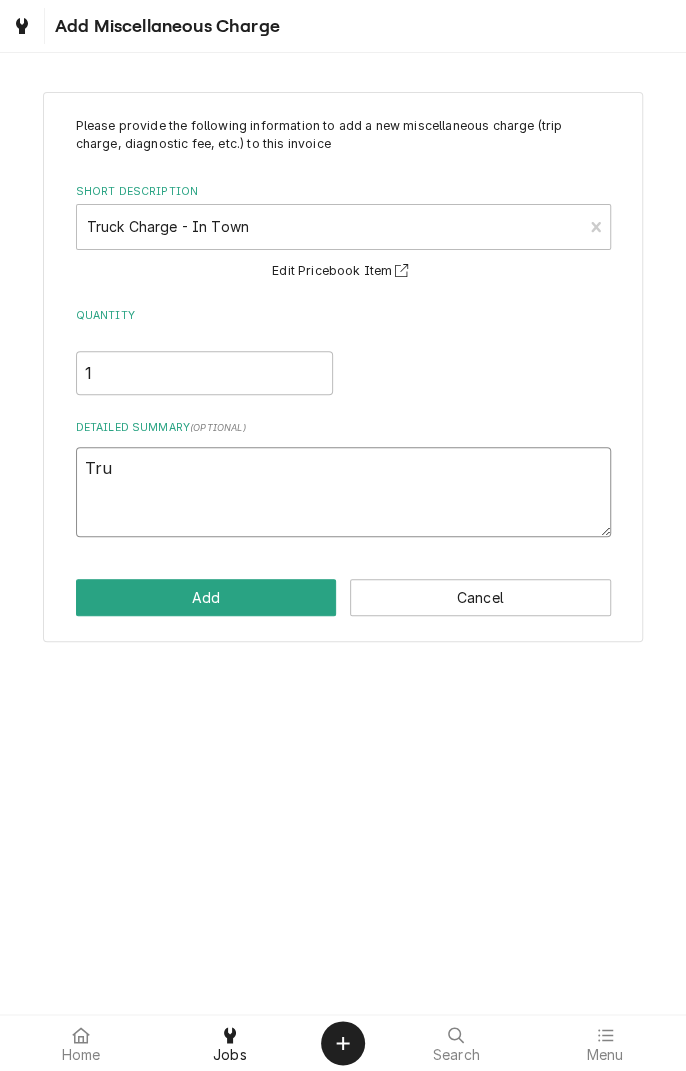type 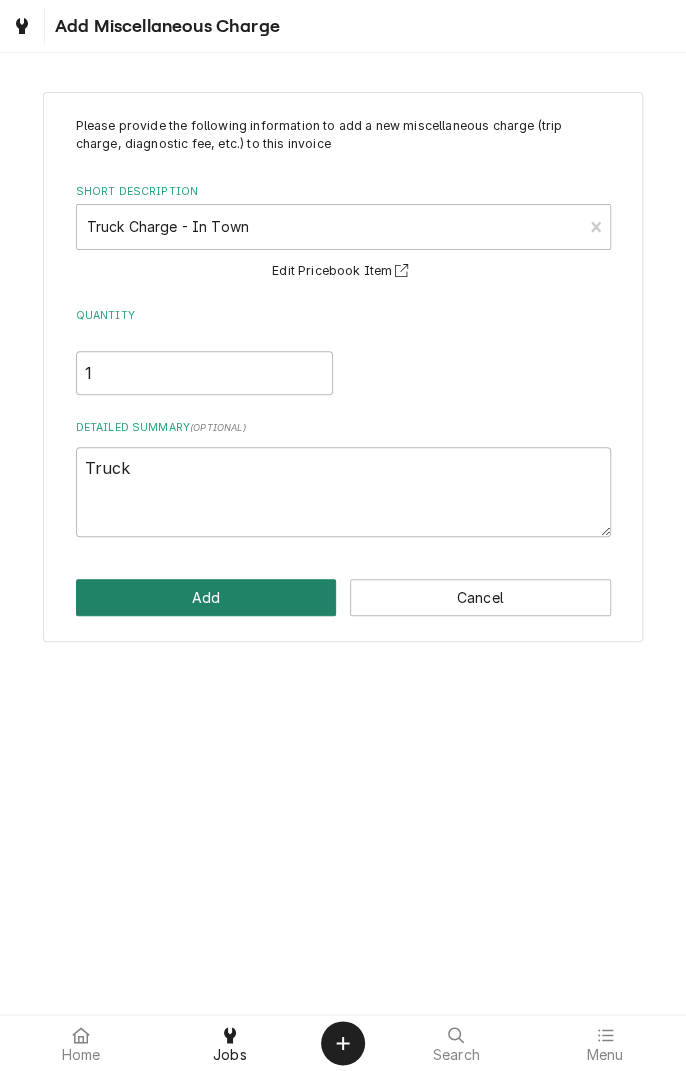 click on "Add" at bounding box center [206, 597] 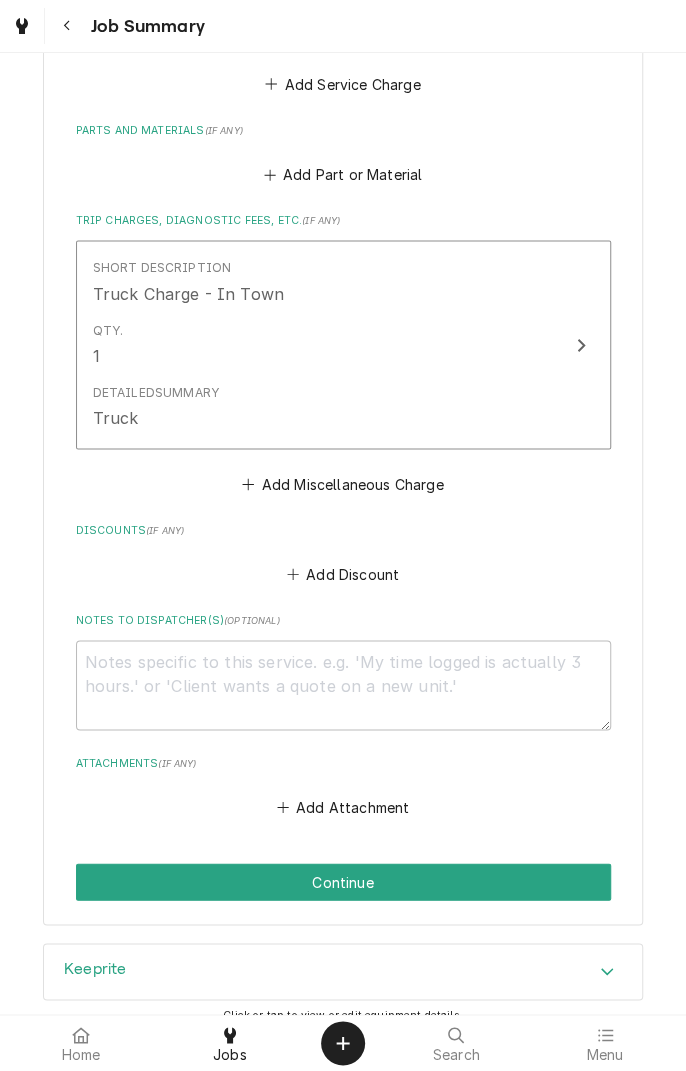 scroll, scrollTop: 928, scrollLeft: 0, axis: vertical 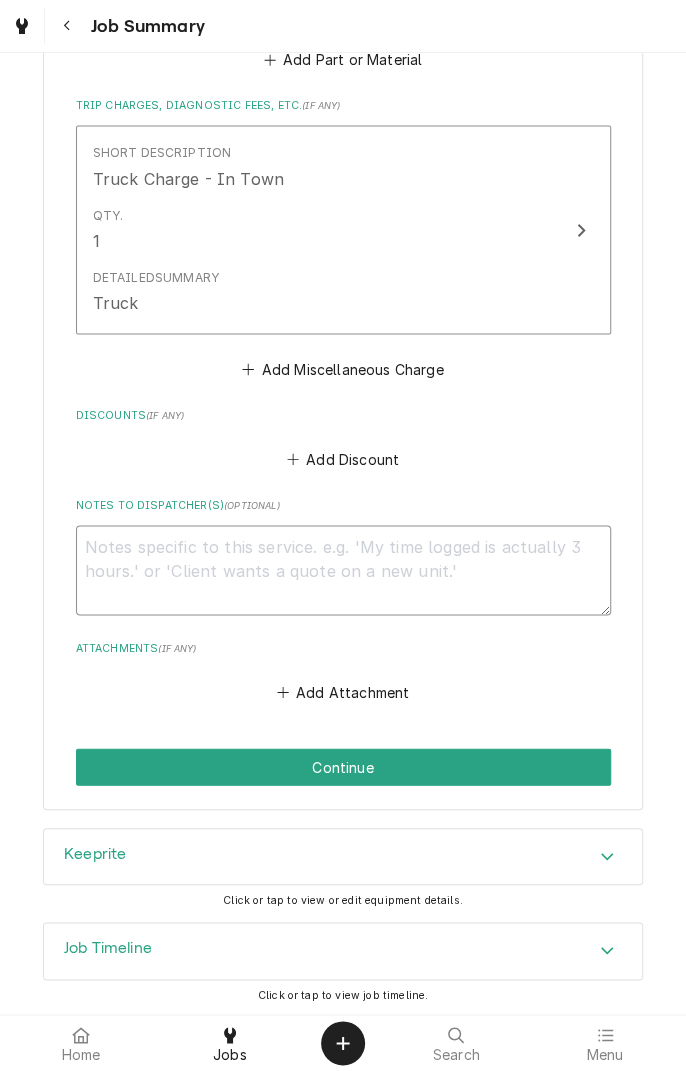 click on "Notes to Dispatcher(s)  ( optional )" at bounding box center (343, 570) 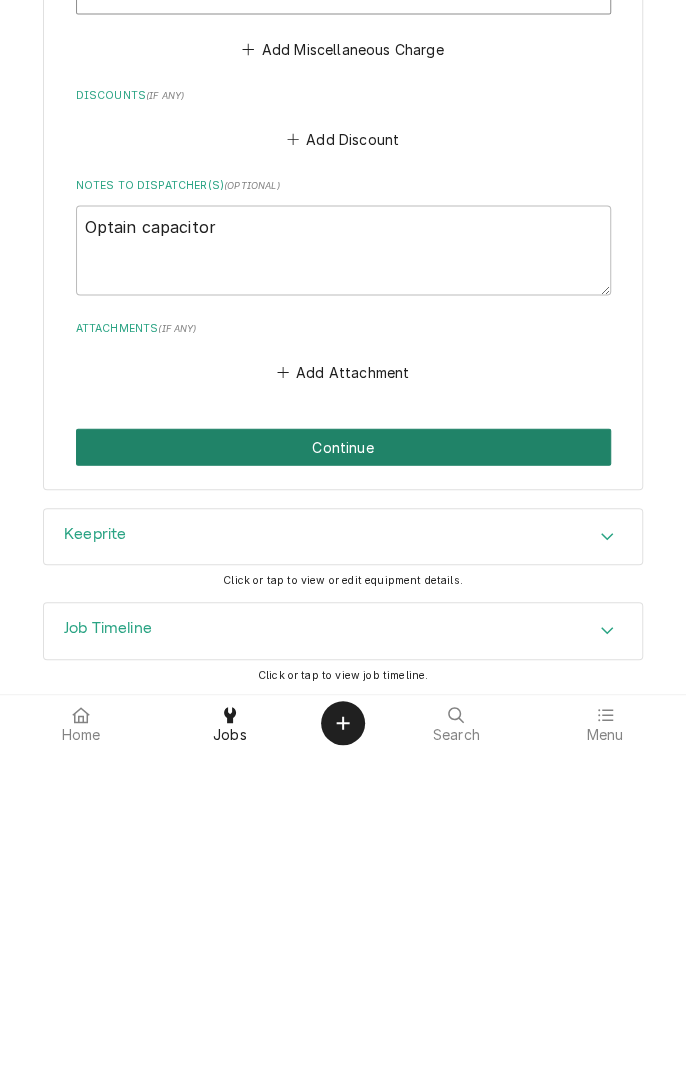 click on "Continue" at bounding box center [343, 766] 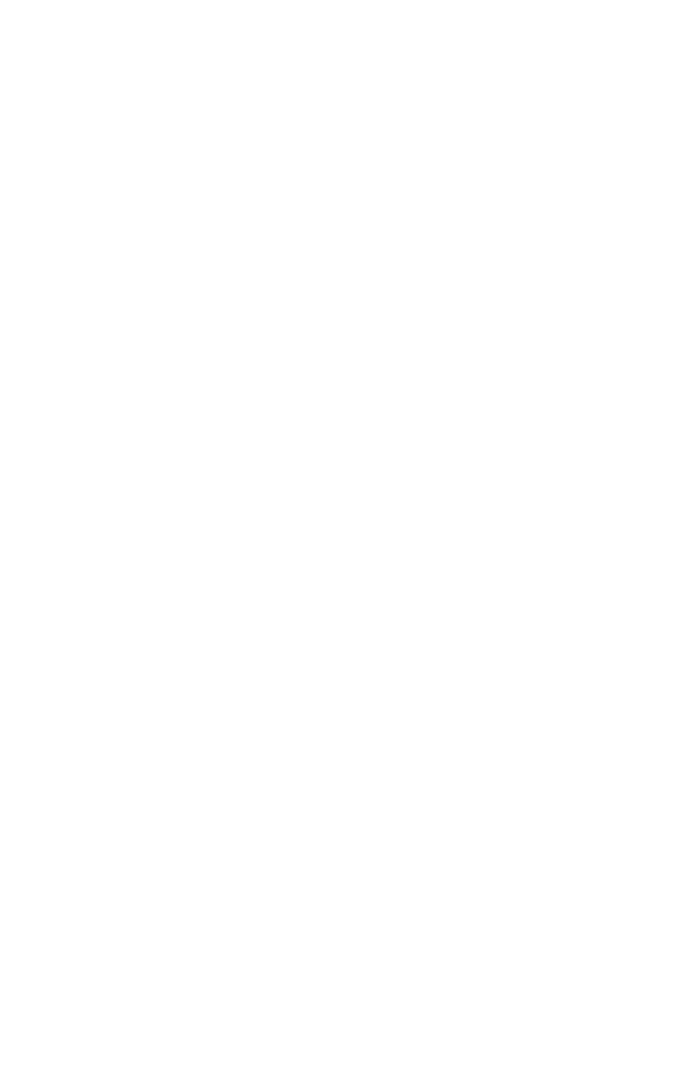 scroll, scrollTop: 0, scrollLeft: 0, axis: both 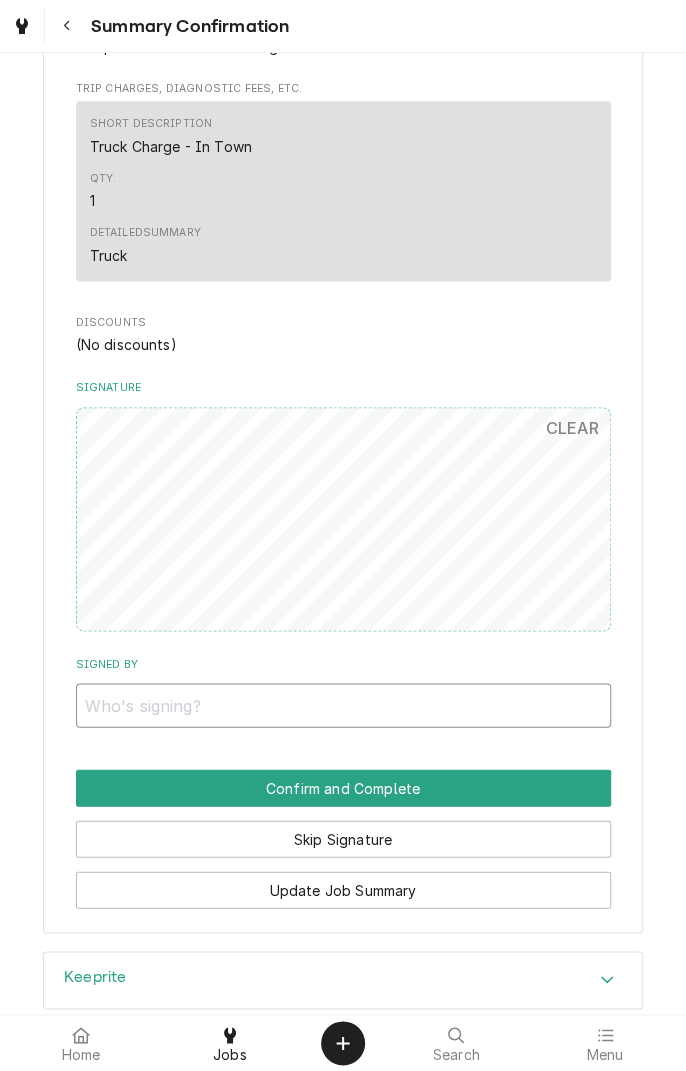click on "Signed By" at bounding box center [343, 705] 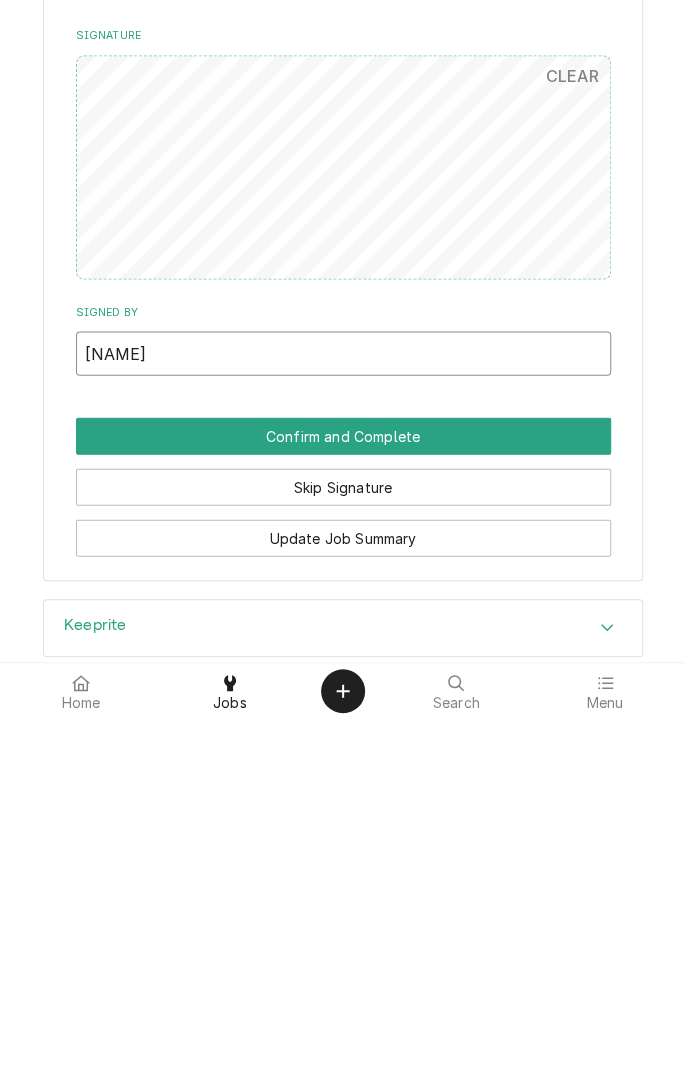 type on "[NAME]" 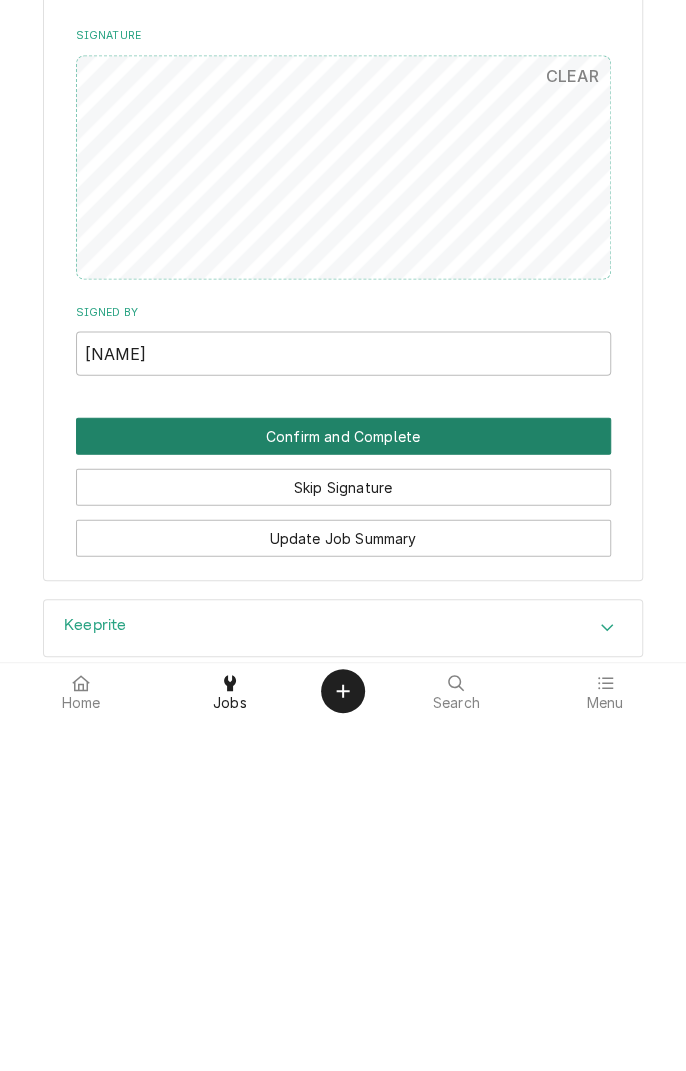 click on "Confirm and Complete" at bounding box center (343, 787) 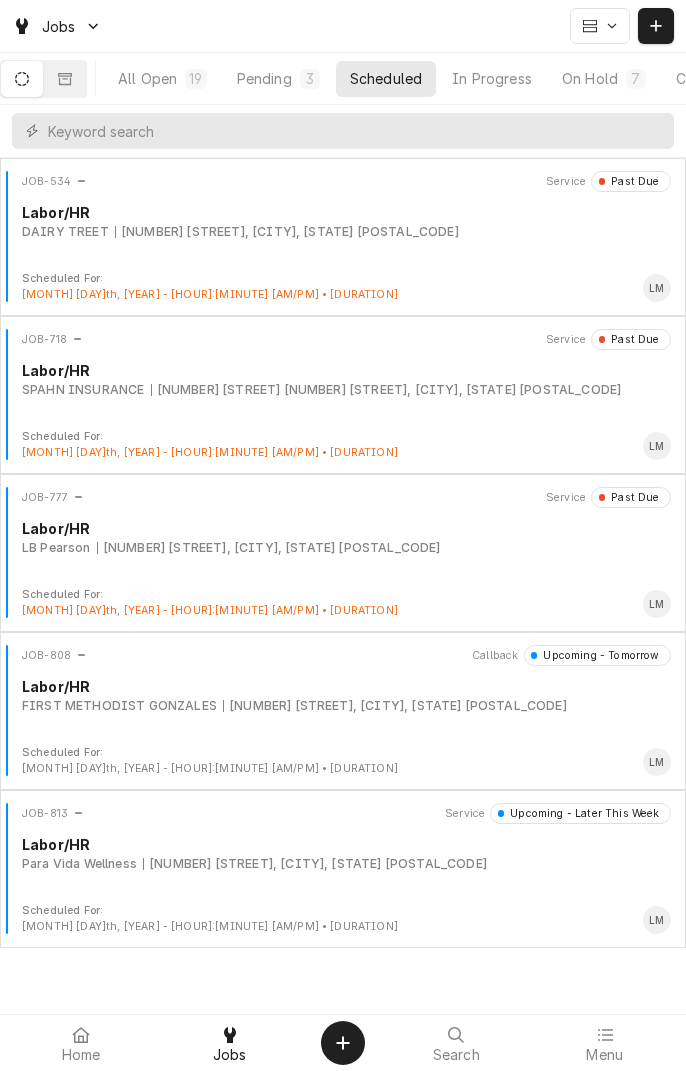 scroll, scrollTop: 0, scrollLeft: 0, axis: both 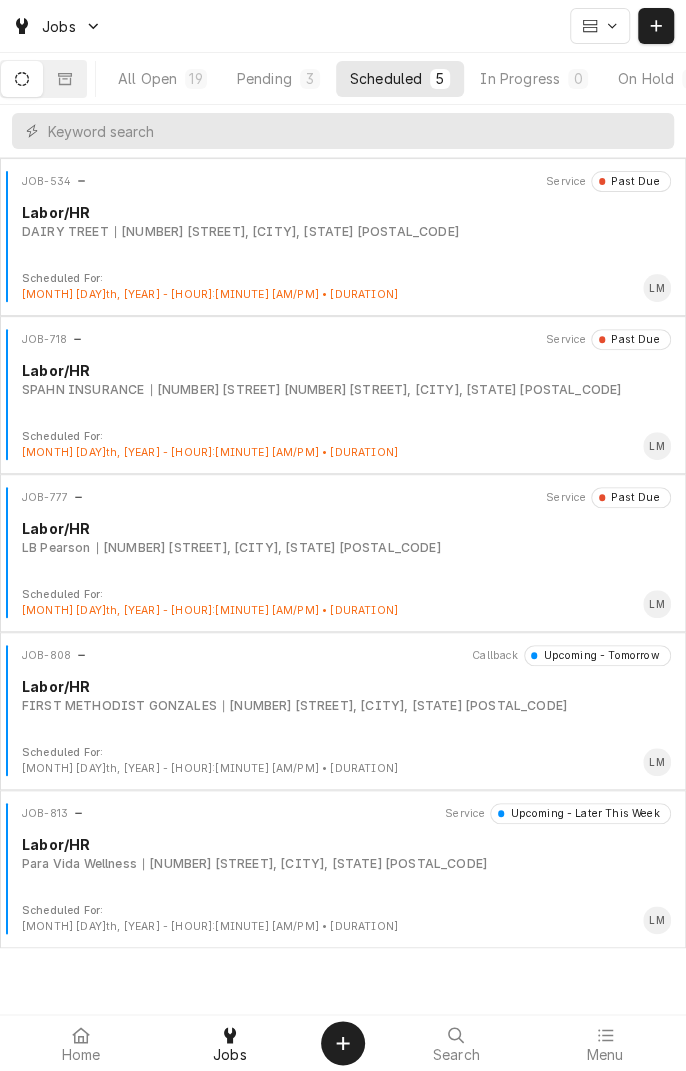 click 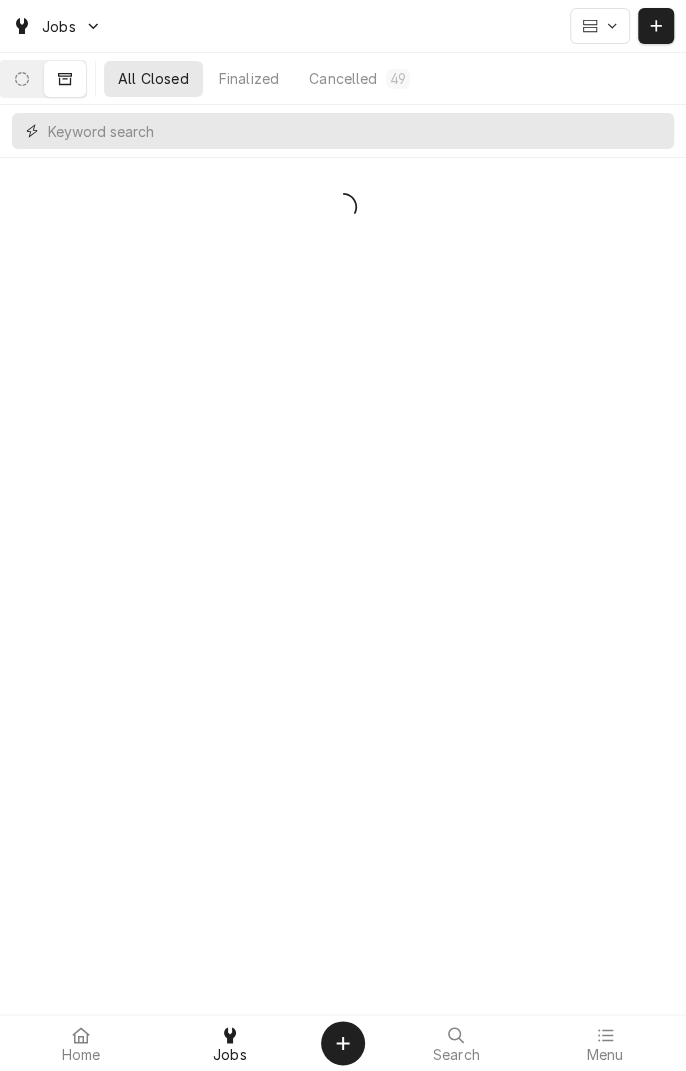 click at bounding box center [356, 131] 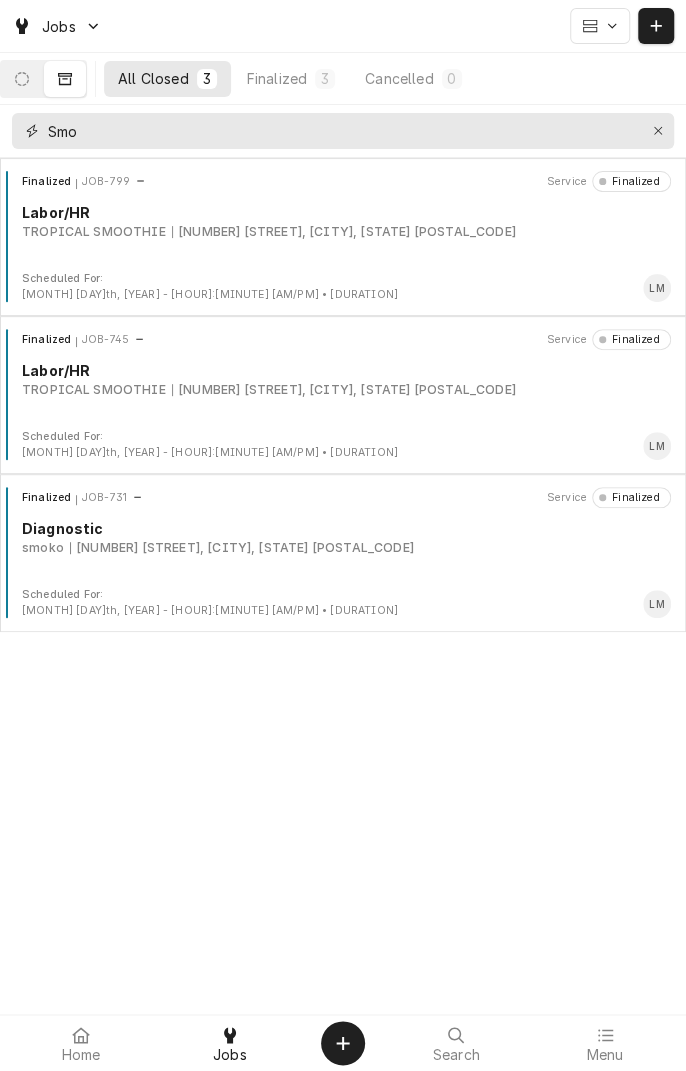 type on "Smo" 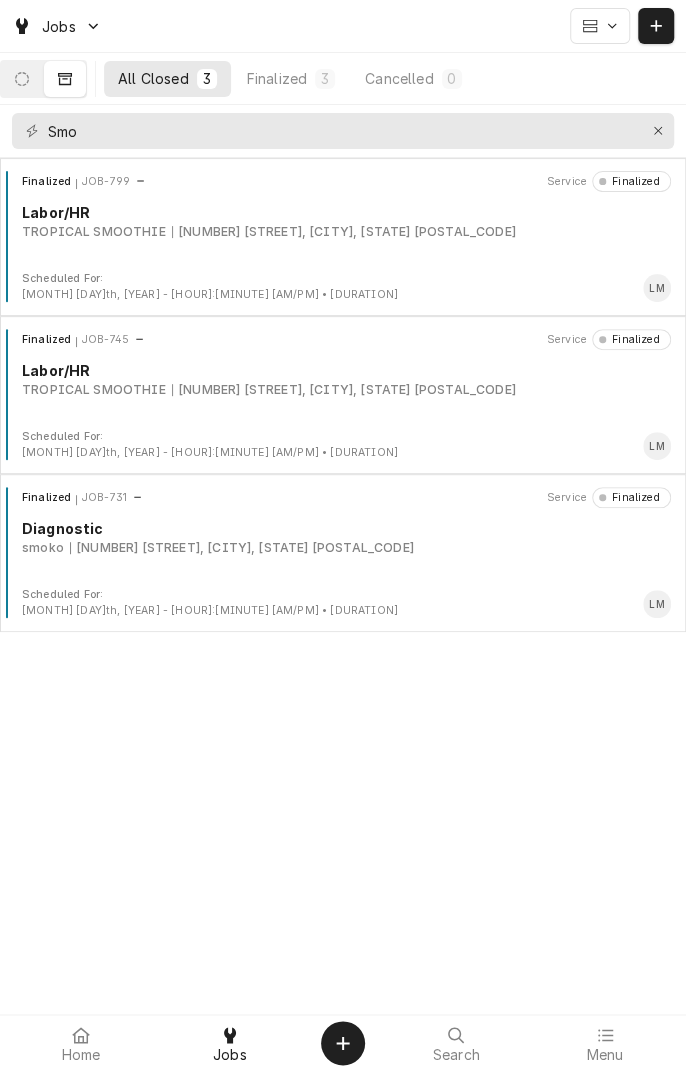 click on "Finalized JOB-731 Service Finalized Diagnostic smoko [NUMBER] [STREET], [CITY], [STATE] [POSTAL_CODE]" at bounding box center (343, 537) 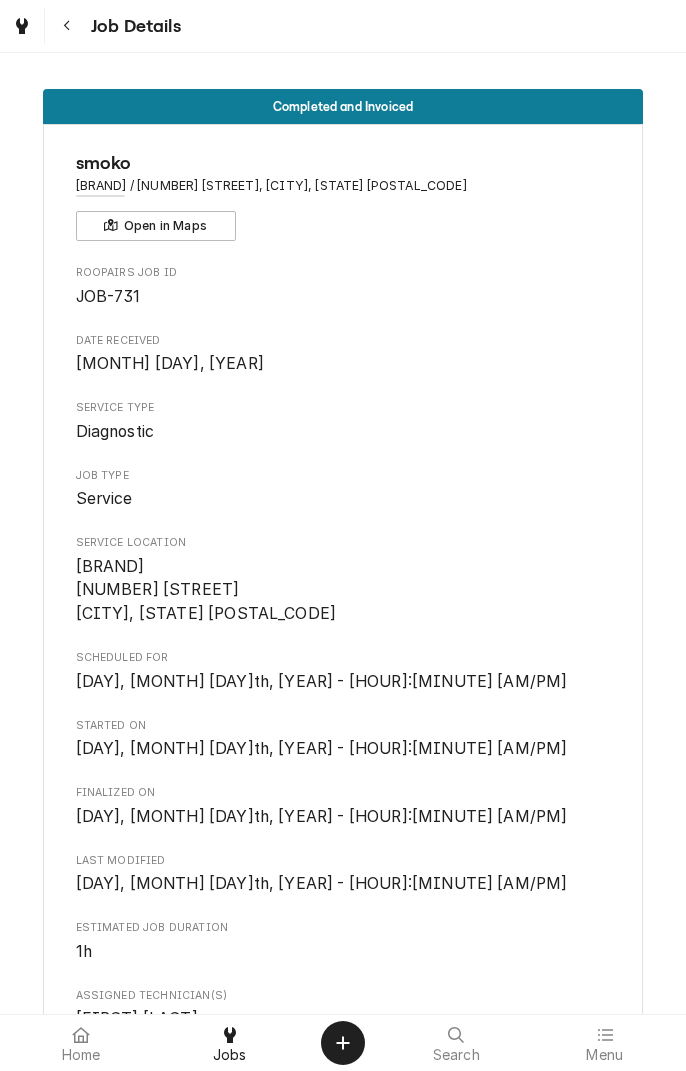 scroll, scrollTop: 0, scrollLeft: 0, axis: both 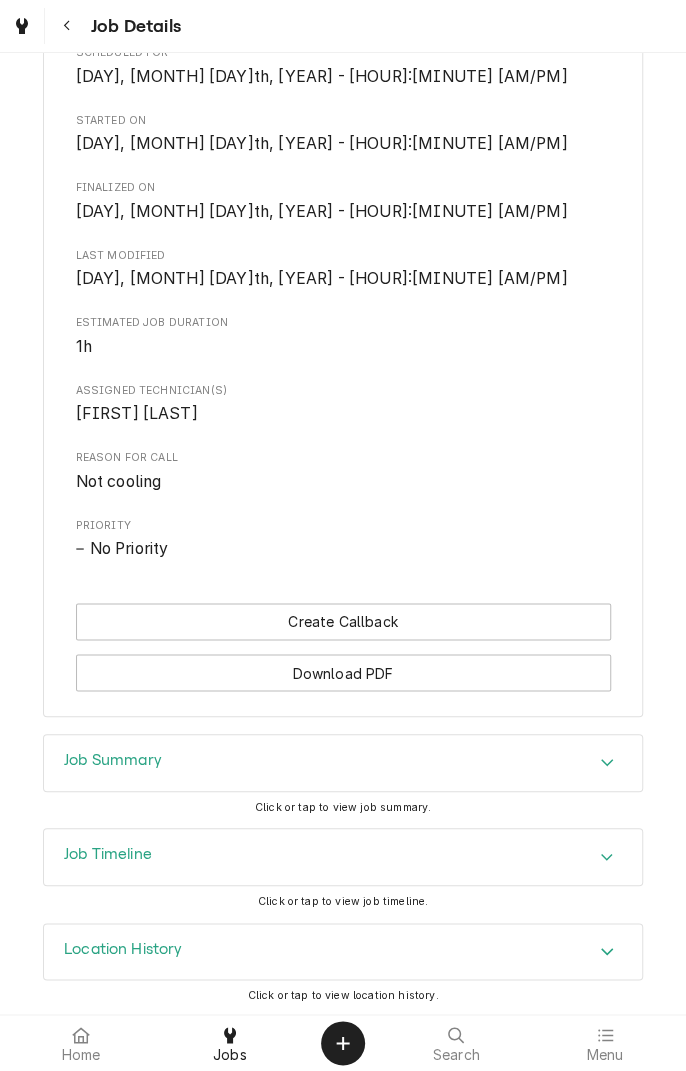 click at bounding box center (607, 763) 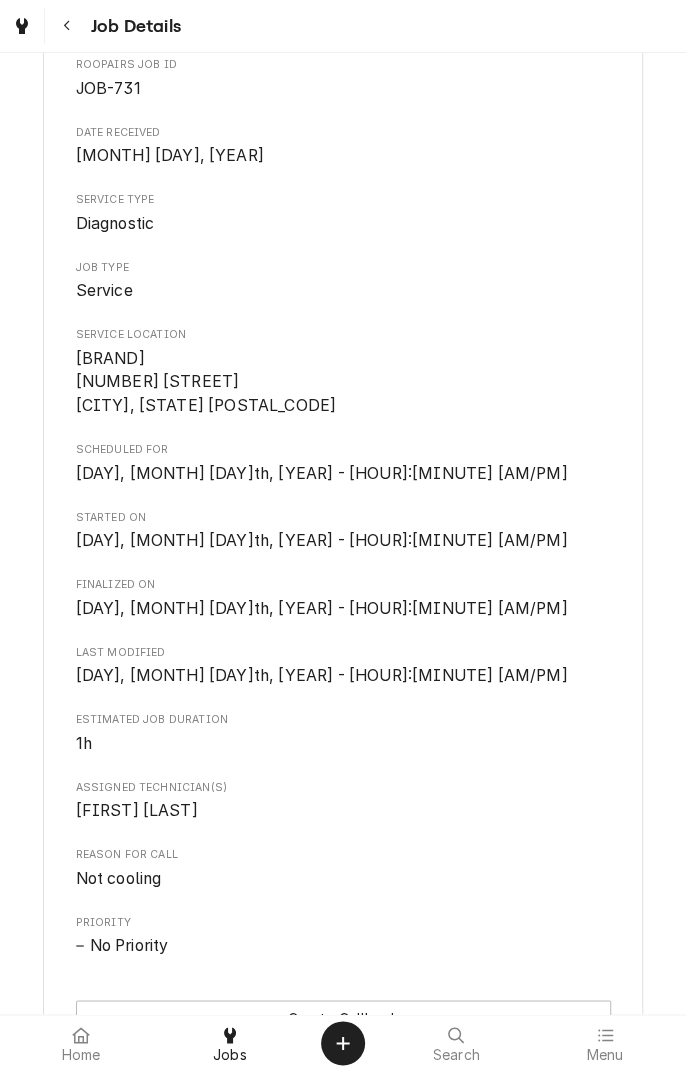 scroll, scrollTop: 0, scrollLeft: 0, axis: both 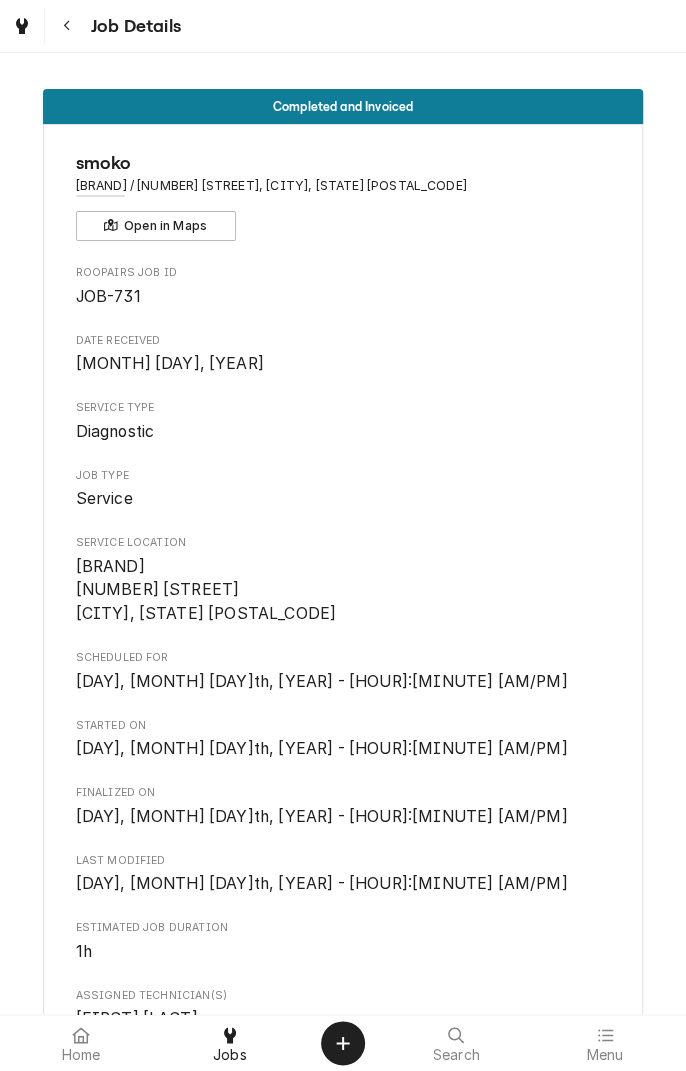 click at bounding box center (67, 26) 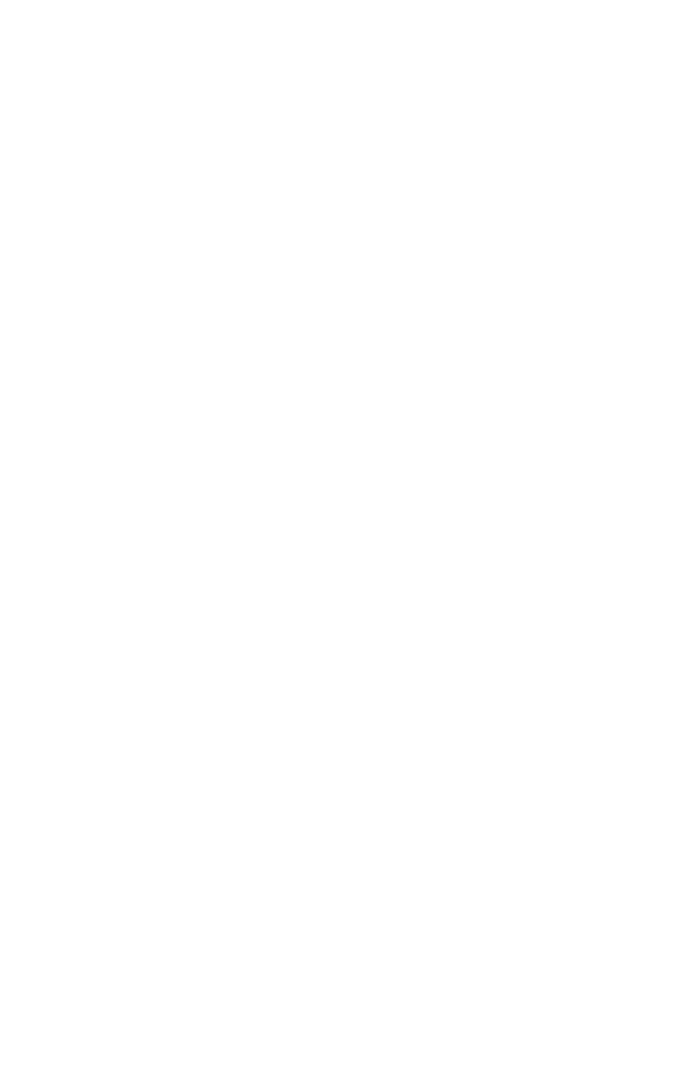 scroll, scrollTop: 0, scrollLeft: 0, axis: both 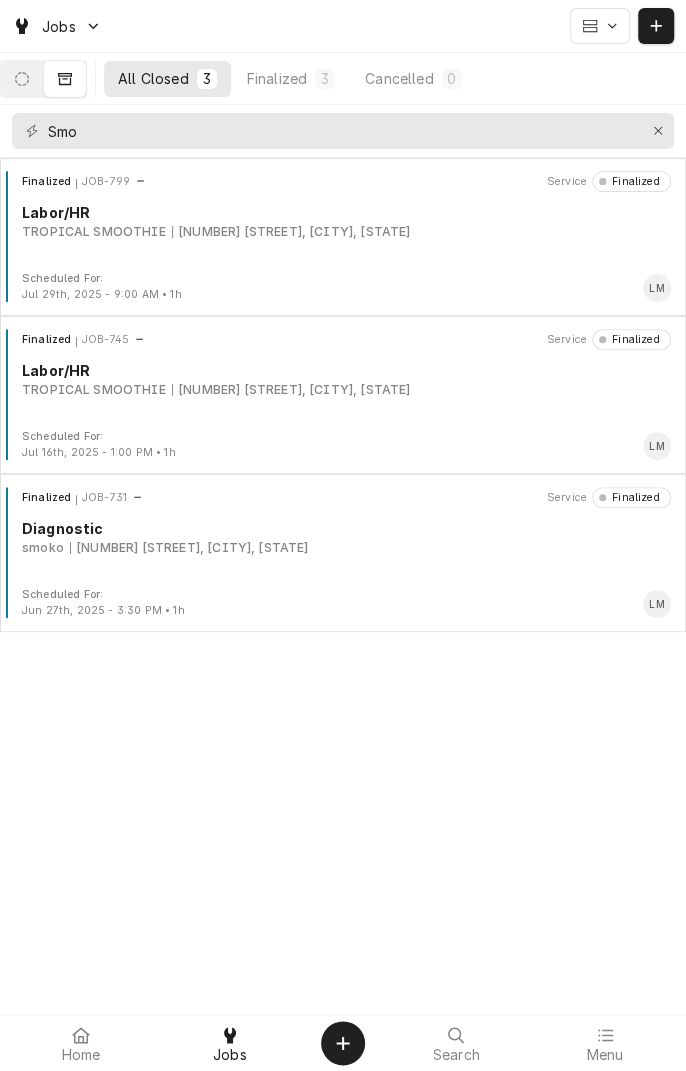 click on "[DATE] - [TIME] • [DURATION]" at bounding box center (343, 237) 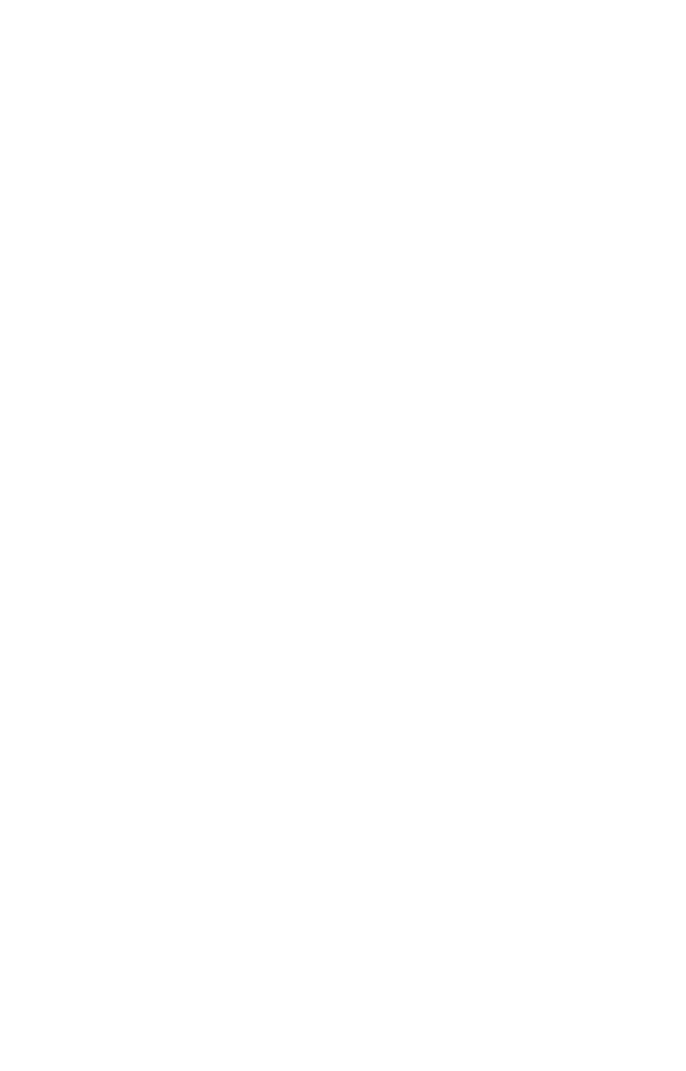 scroll, scrollTop: 0, scrollLeft: 0, axis: both 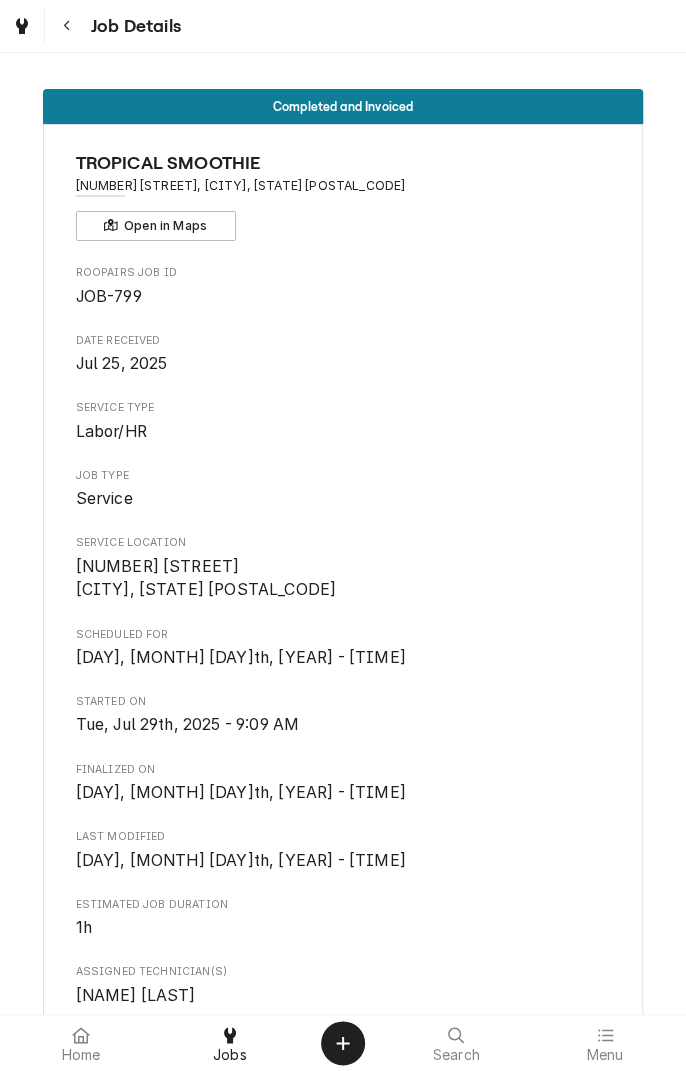 click at bounding box center [67, 26] 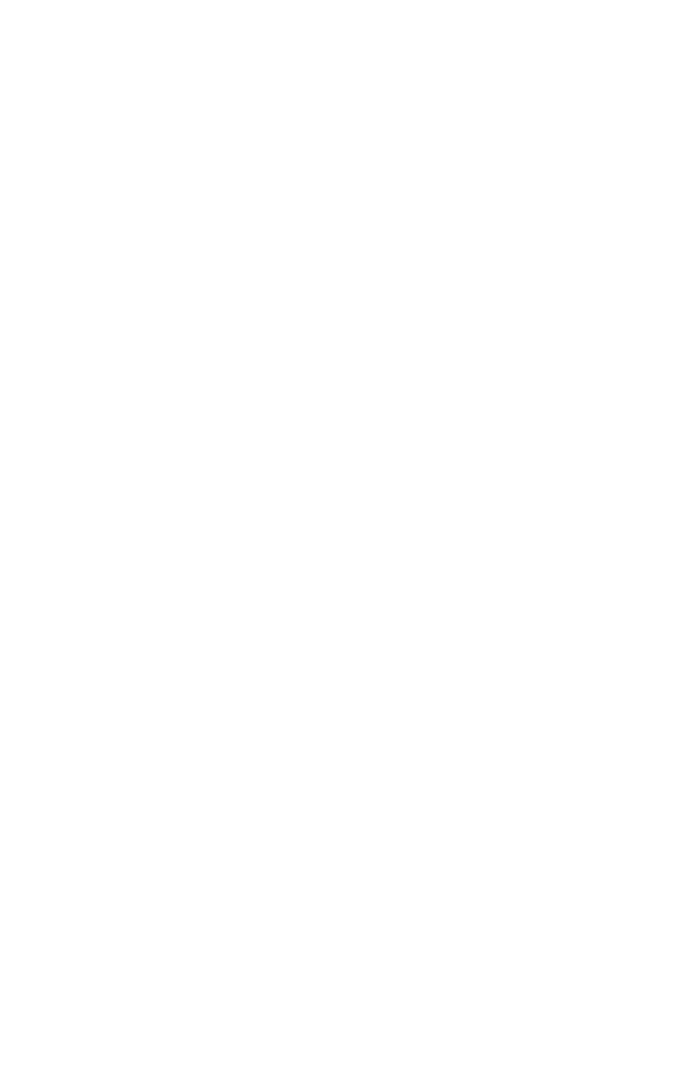 scroll, scrollTop: 0, scrollLeft: 0, axis: both 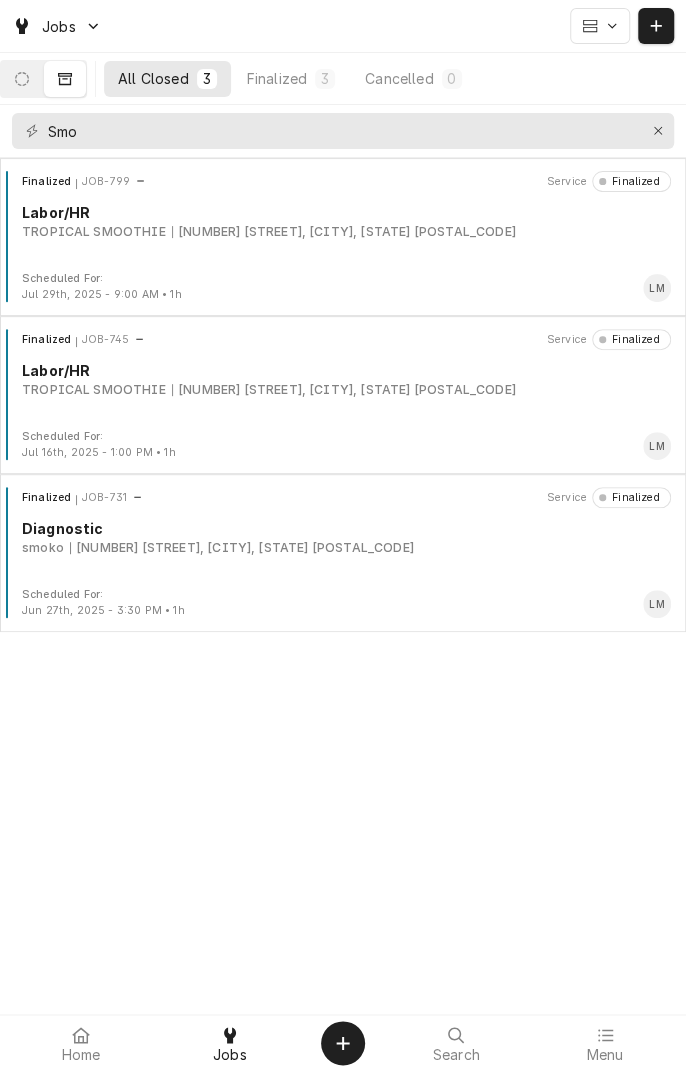 click on "Jobs" at bounding box center (57, 26) 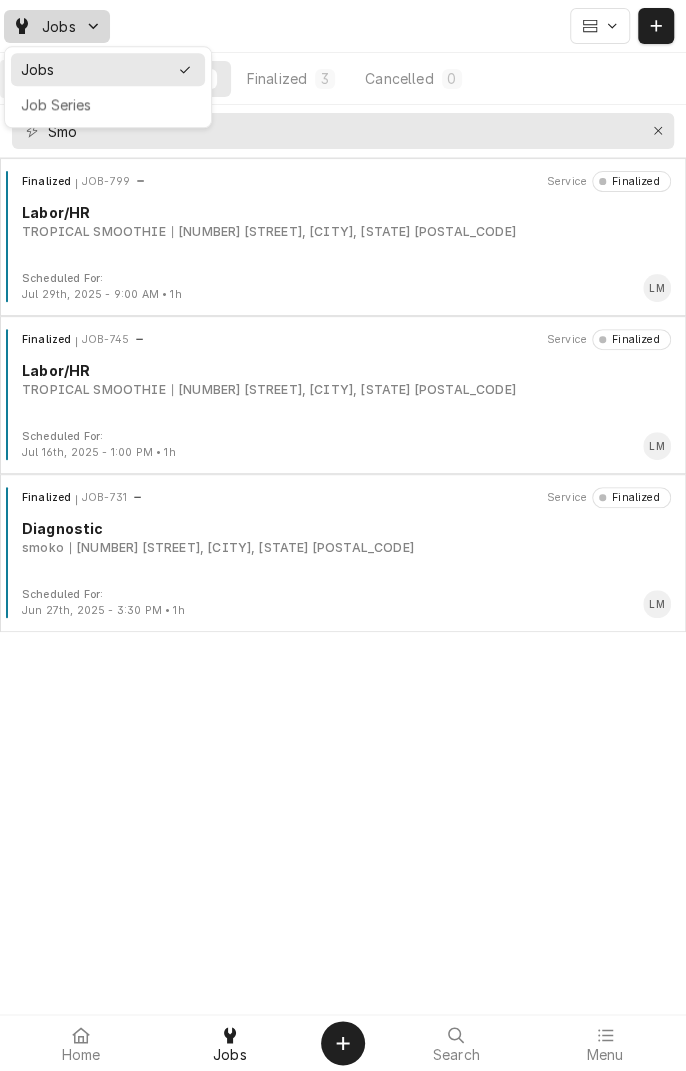 click on "Jobs   All Closed 3 Finalized 3 Cancelled 0 Smo Finalized JOB-799 Service Finalized Labor/HR TROPICAL SMOOTHIE [NUMBER] [STREET], [CITY], [STATE] [POSTAL_CODE] Scheduled For: [DATE] - [TIME] • [DURATION] LM Finalized JOB-745 Service Finalized Labor/HR TROPICAL SMOOTHIE [NUMBER] [STREET], [CITY], [STATE] [POSTAL_CODE] Scheduled For: [DATE] - [TIME] • [DURATION] LM Finalized JOB-731 Service Finalized Diagnostic smoko [NUMBER] [STREET], [CITY], [STATE] [POSTAL_CODE] Scheduled For: [DATE] - [TIME] • [DURATION] LM Date — Time — Duration — Labels No labels Reason For Call Not mentioned
Home Jobs Search Menu Create Object Estimate Job Invoice Purchase Order Vendor Client Pricebook Item Create Pricebook Item Service Part or Material Miscellaneous Discount Tax Rate Jobs Job Series" at bounding box center [343, 535] 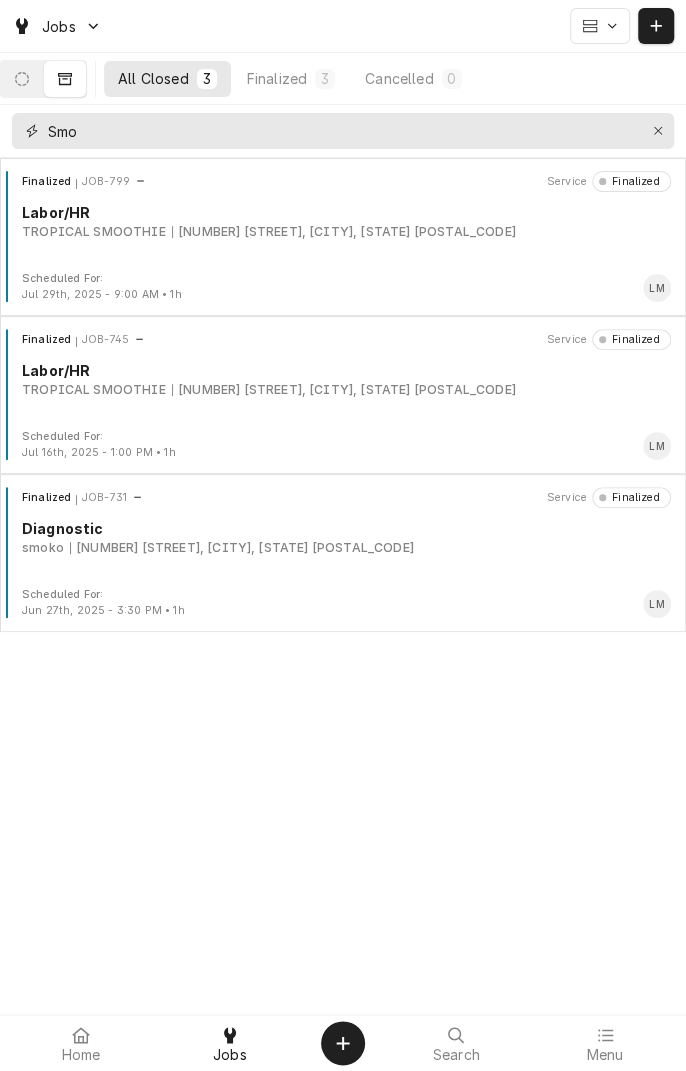click at bounding box center (658, 131) 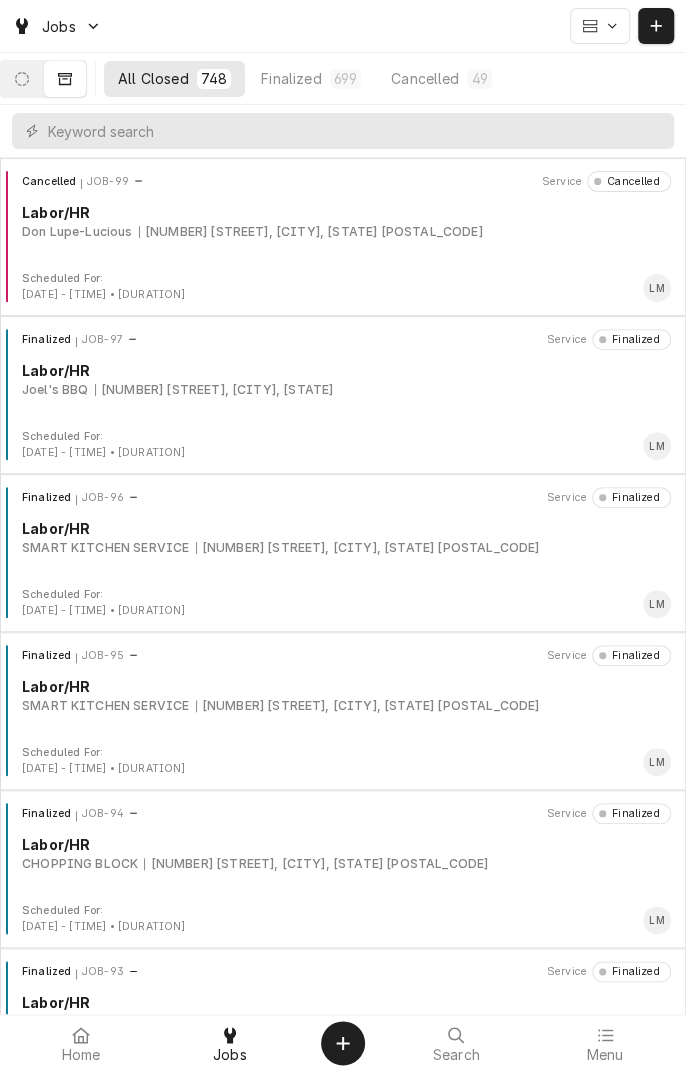 click 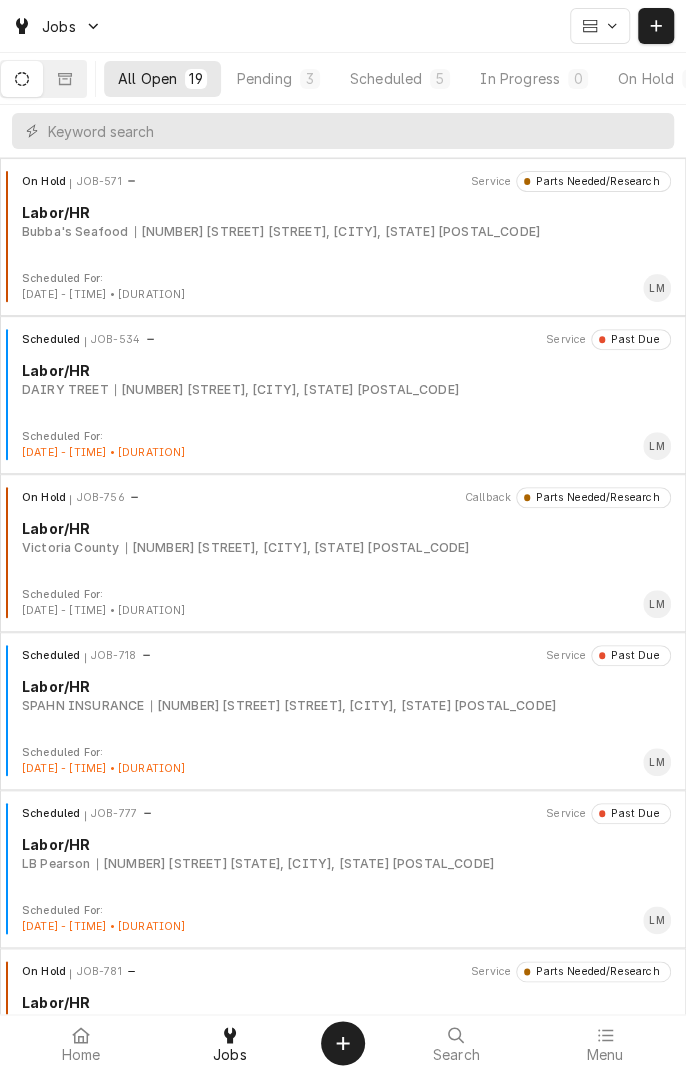 click on "Pending 3" at bounding box center (278, 79) 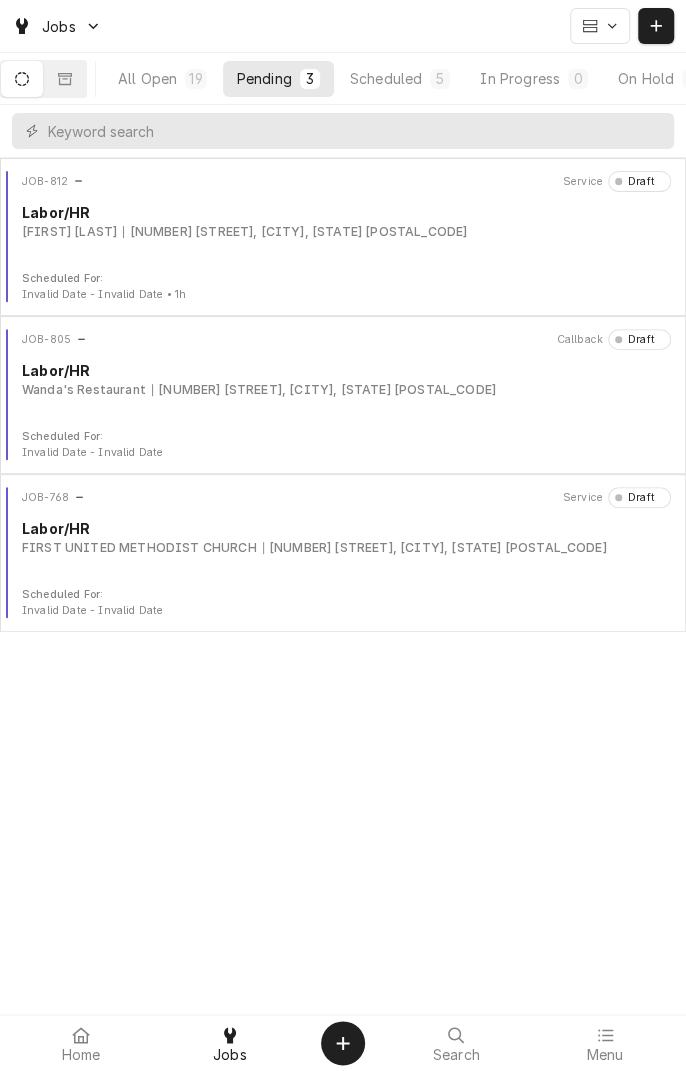 click on "All Open" at bounding box center (147, 78) 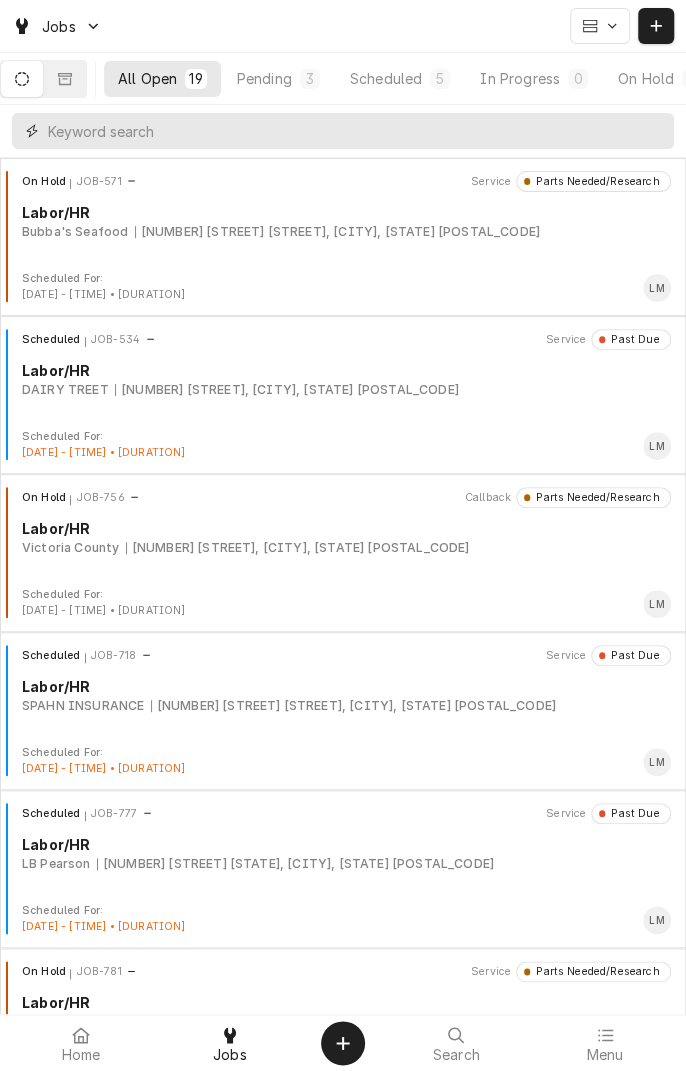 click at bounding box center [356, 131] 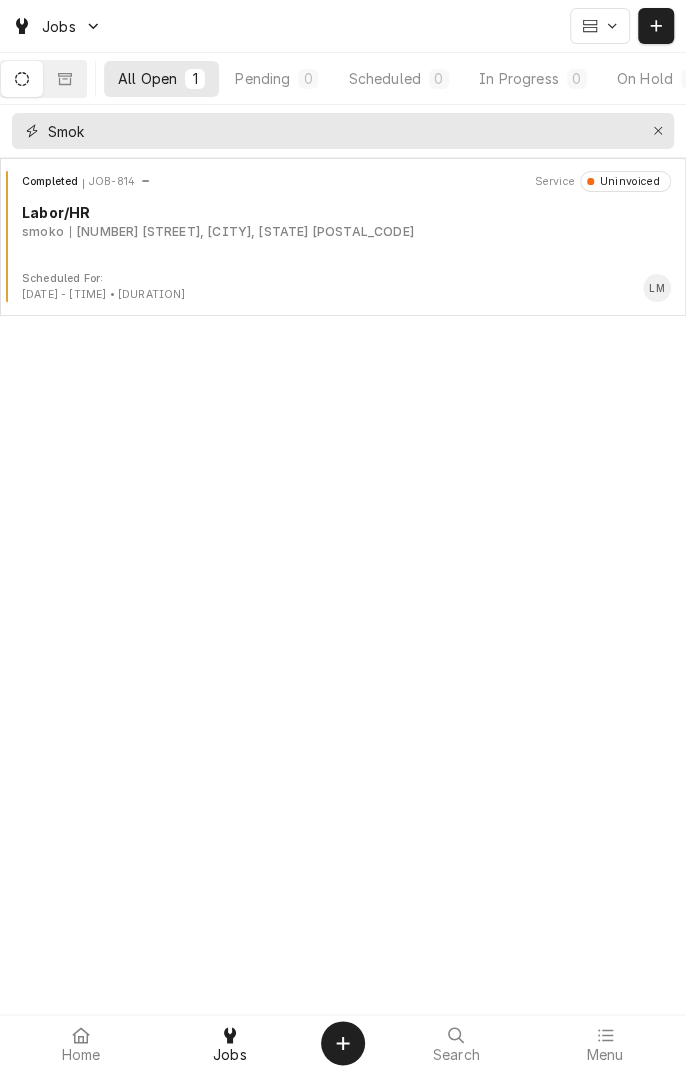 type on "Smok" 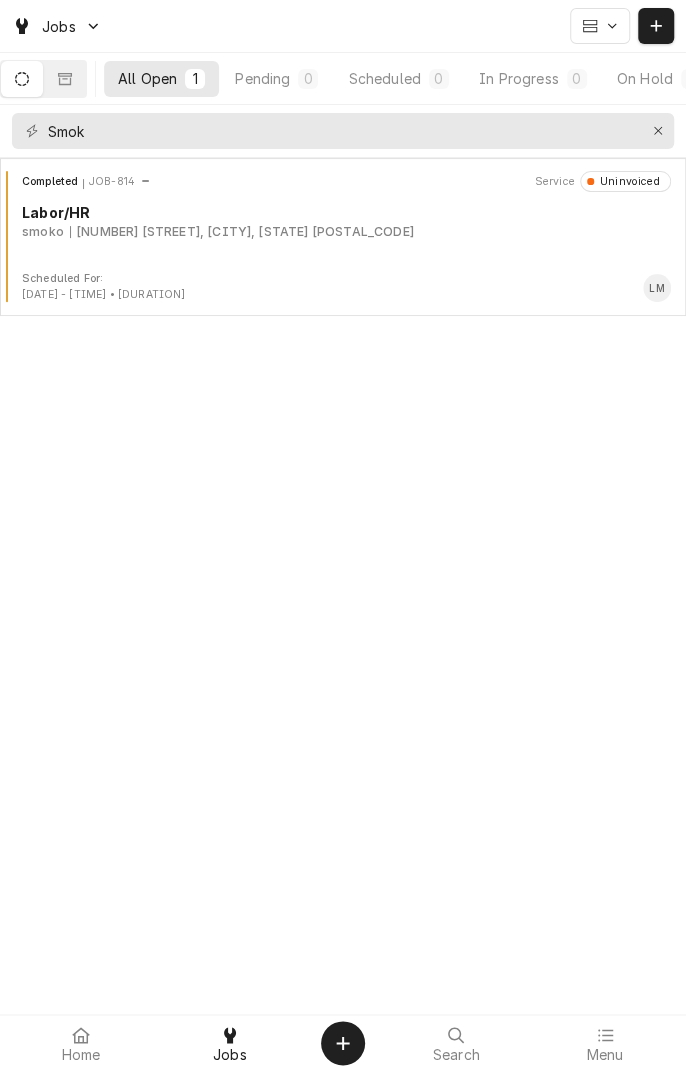 click on "5903 Houston Hwy, Victoria, TX 77901" at bounding box center (242, 232) 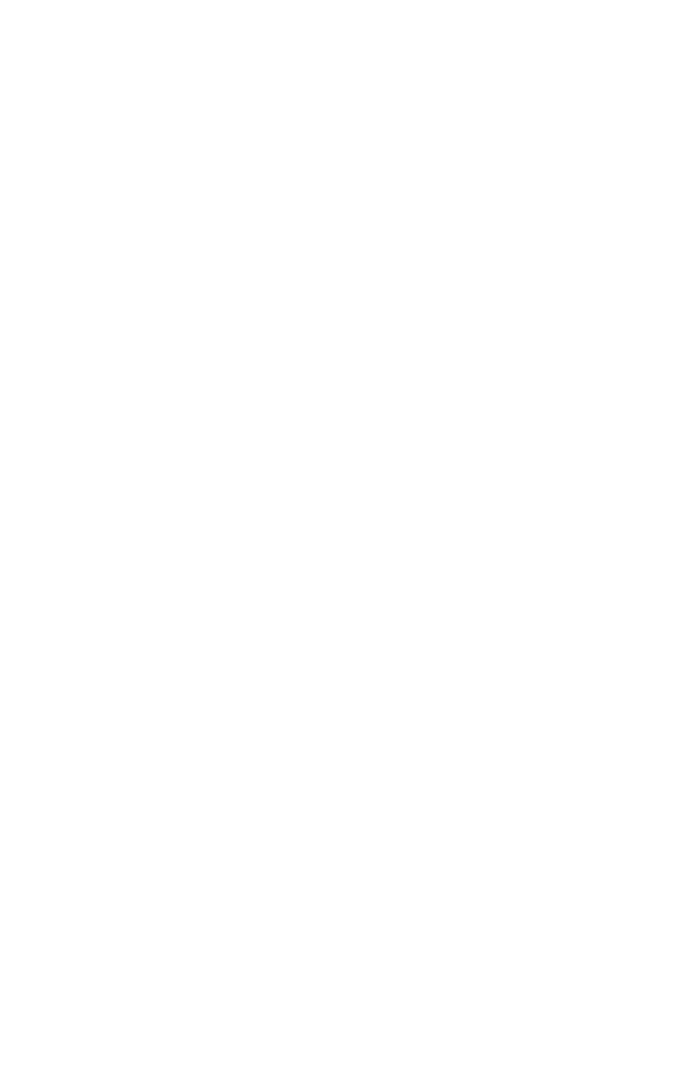 scroll, scrollTop: 0, scrollLeft: 0, axis: both 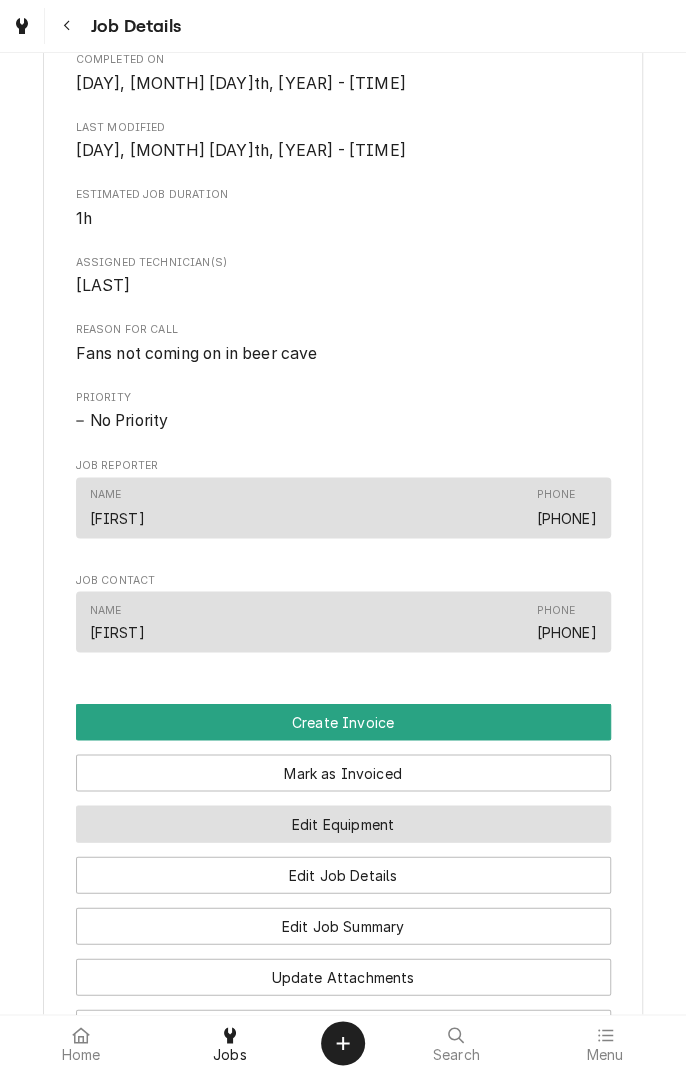 click on "Edit Equipment" at bounding box center (343, 823) 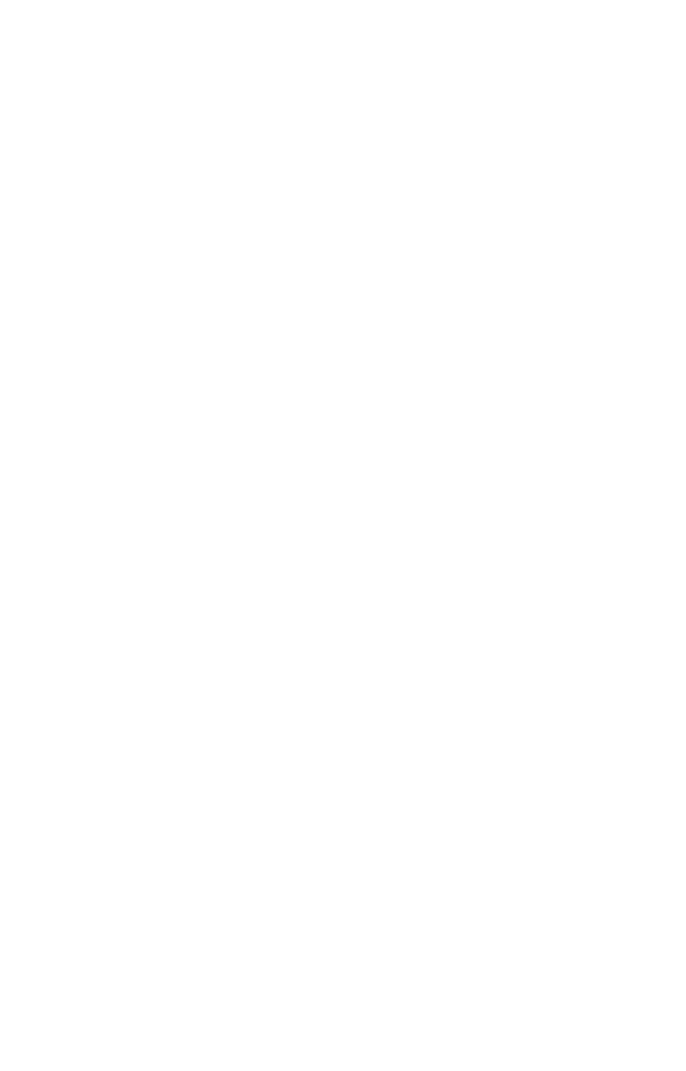 scroll, scrollTop: 0, scrollLeft: 0, axis: both 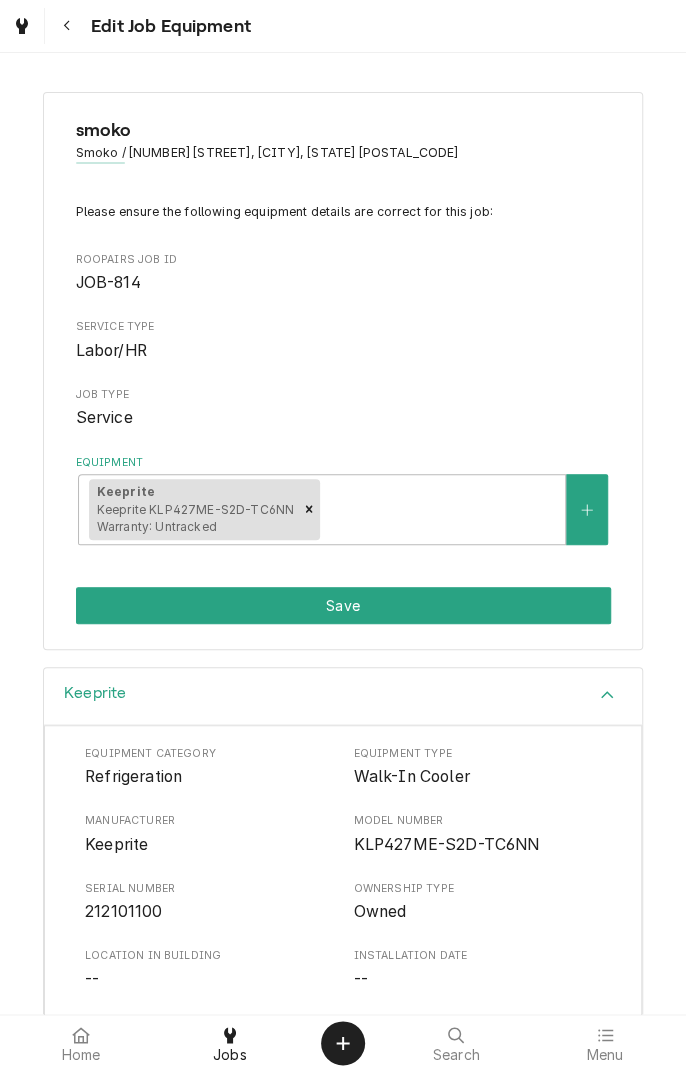 click 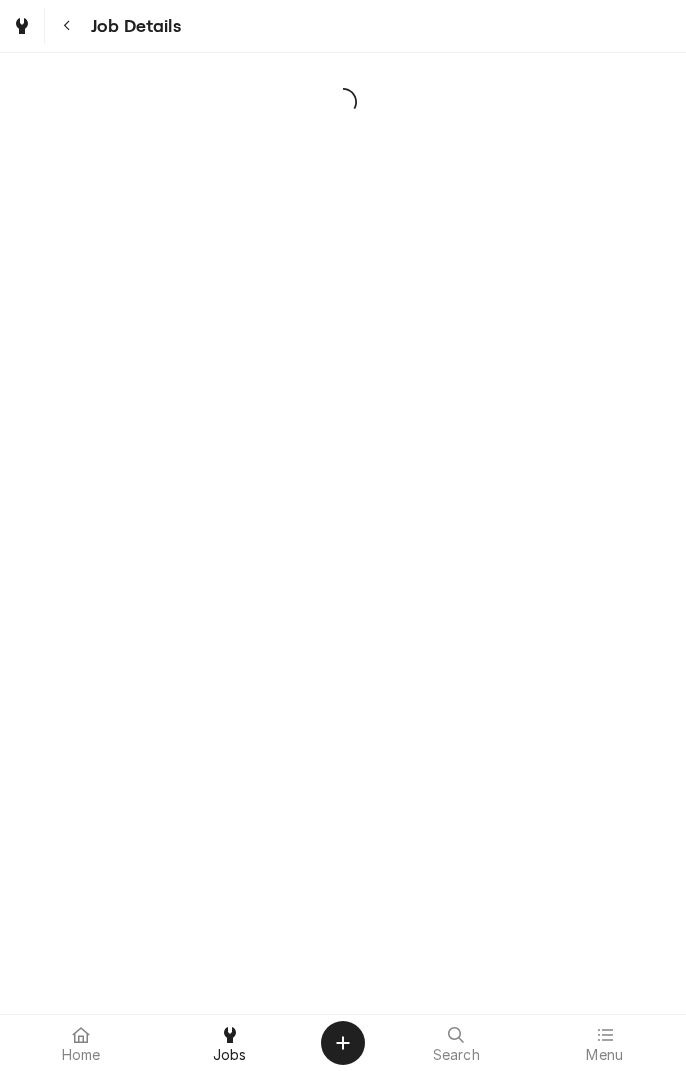scroll, scrollTop: 0, scrollLeft: 0, axis: both 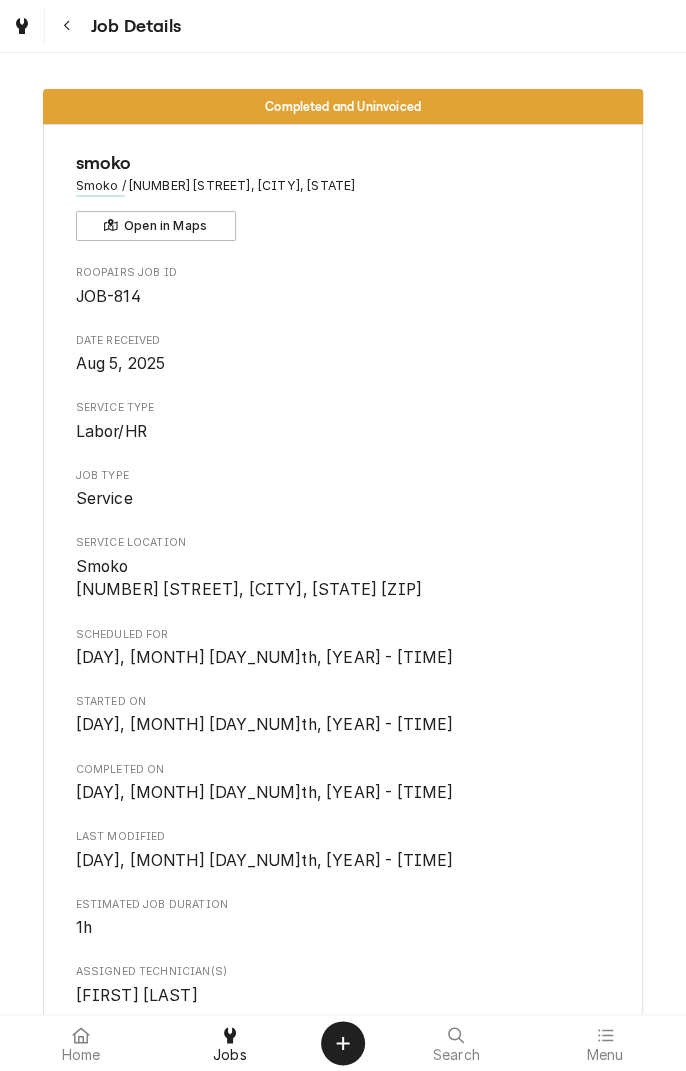 click at bounding box center (67, 26) 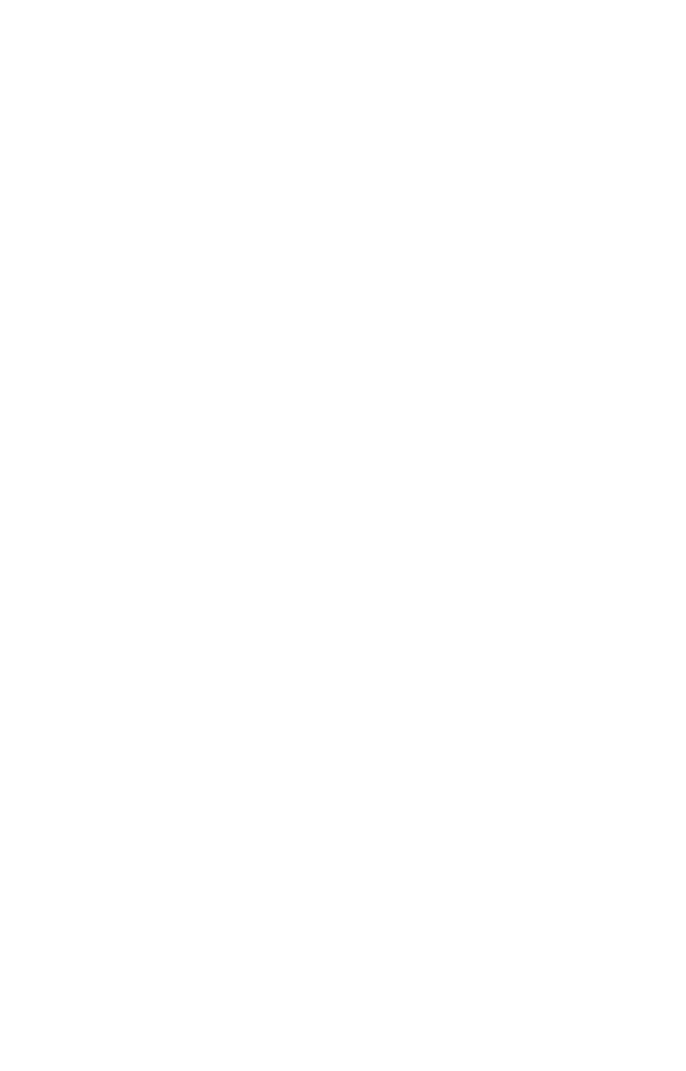 scroll, scrollTop: 0, scrollLeft: 0, axis: both 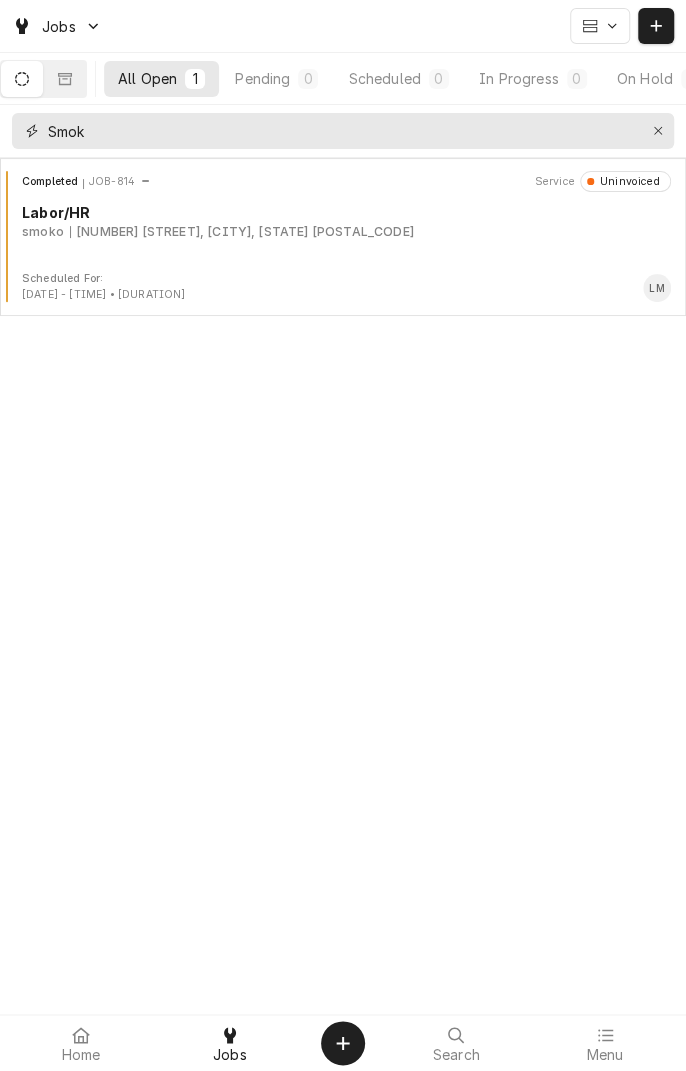 click at bounding box center (658, 131) 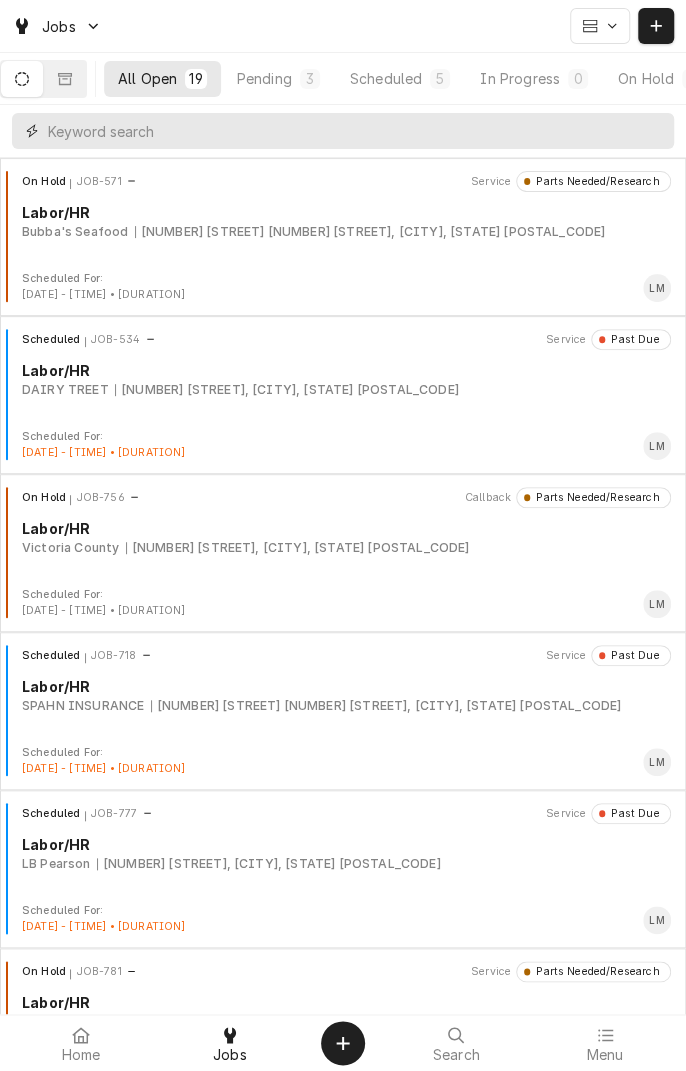 click at bounding box center (356, 131) 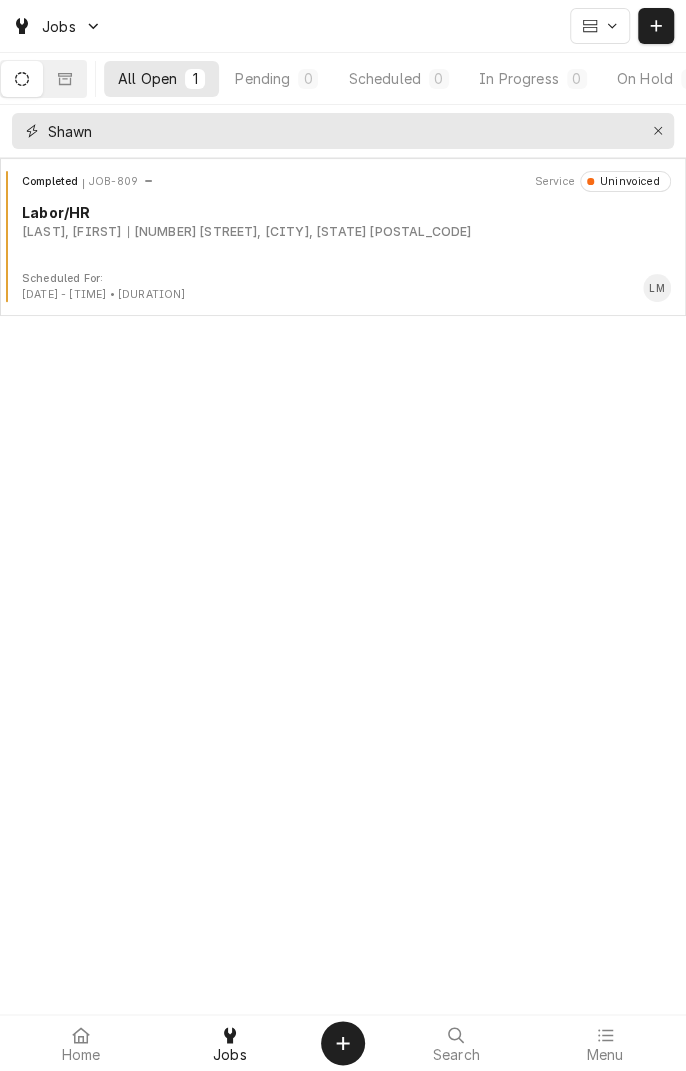 type on "Shawn" 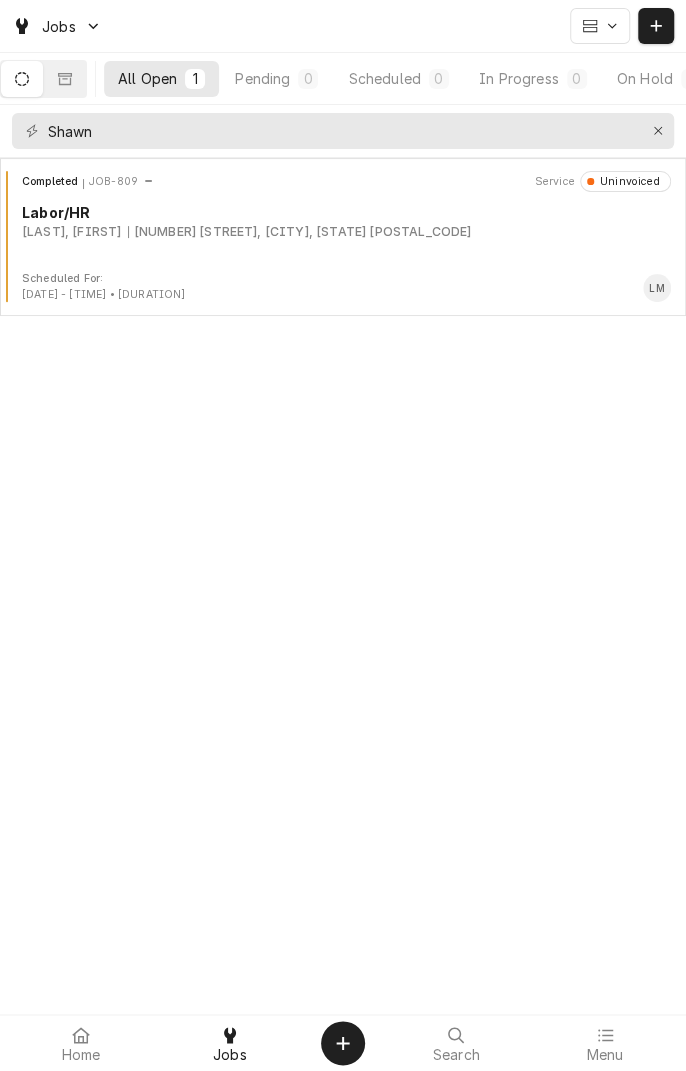 click on "Completed JOB-809 Service Uninvoiced Labor/HR CAMBELL, SHAWN 6755 US Hwy 77 S, Victoria, TX 77905" at bounding box center [343, 221] 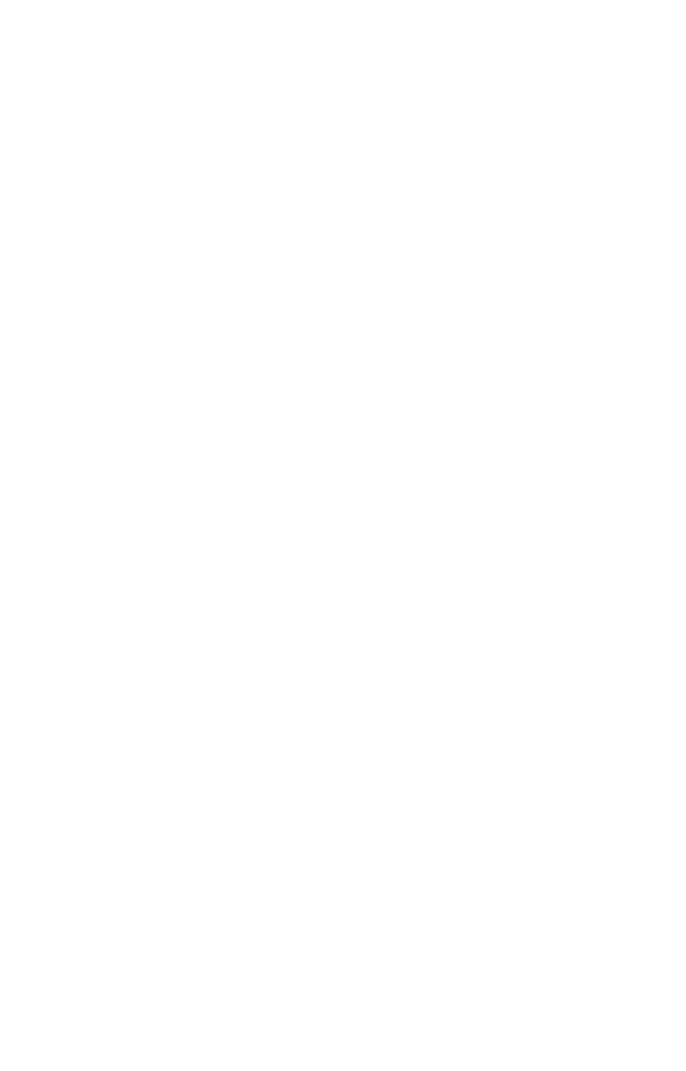 scroll, scrollTop: 0, scrollLeft: 0, axis: both 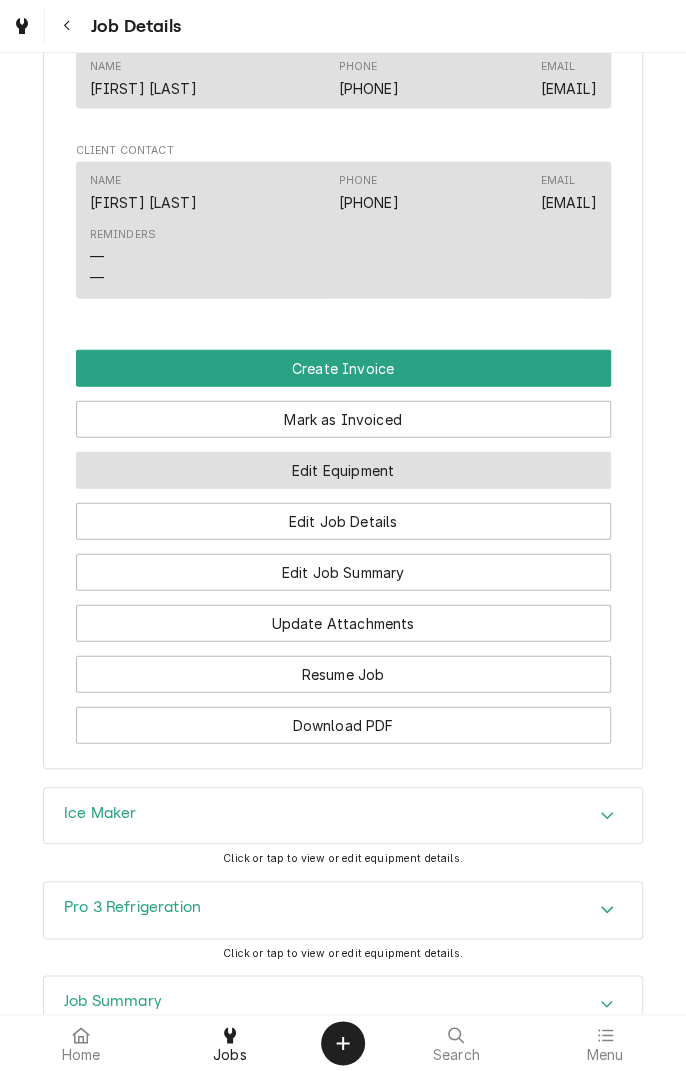click on "Edit Equipment" at bounding box center (343, 470) 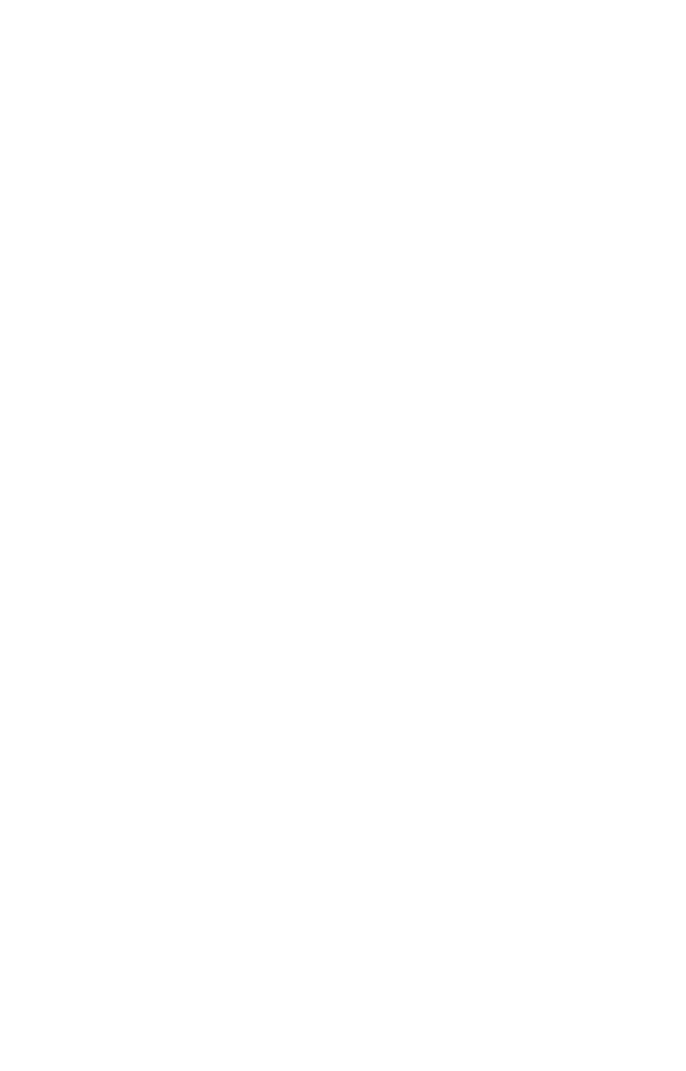 scroll, scrollTop: 0, scrollLeft: 0, axis: both 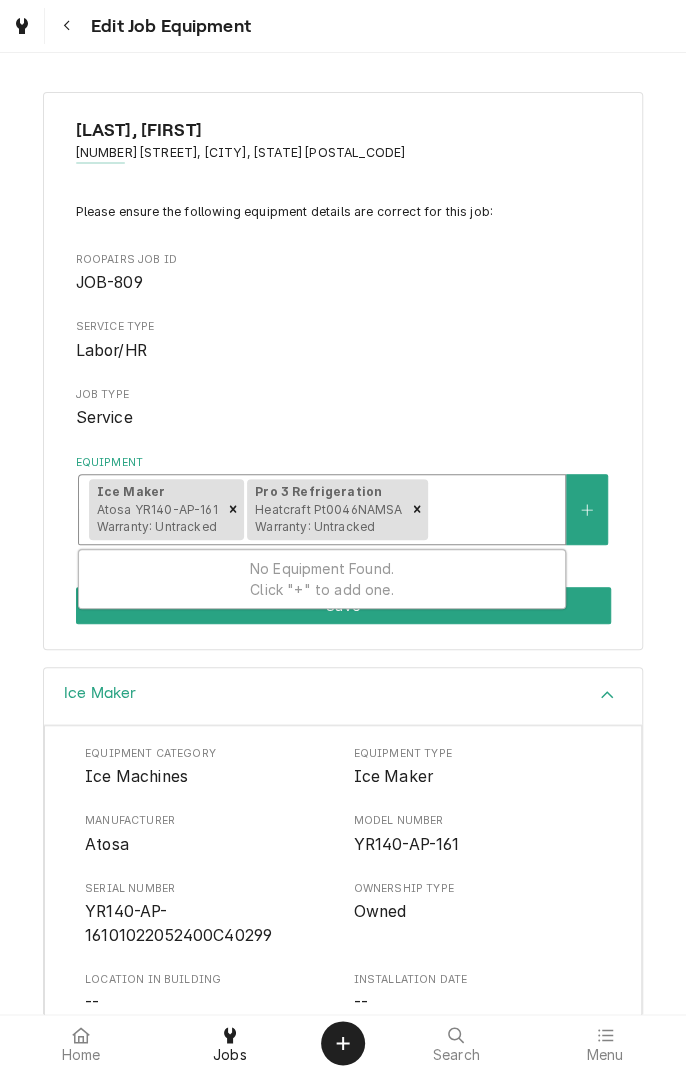 click on "Service Type" at bounding box center (343, 327) 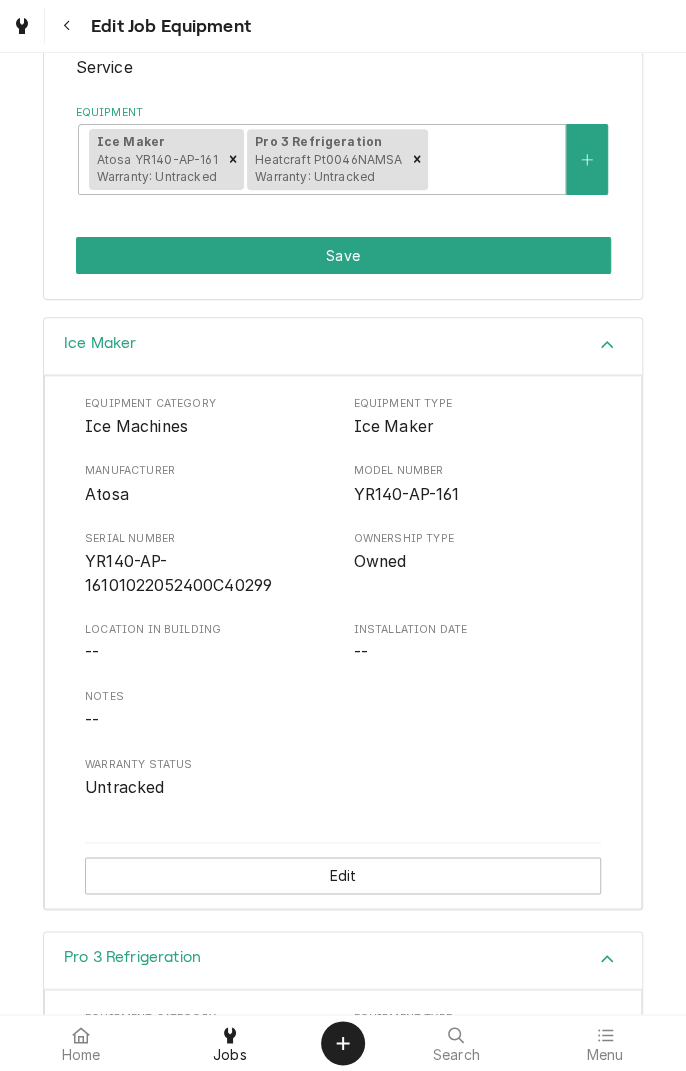 scroll, scrollTop: 363, scrollLeft: 0, axis: vertical 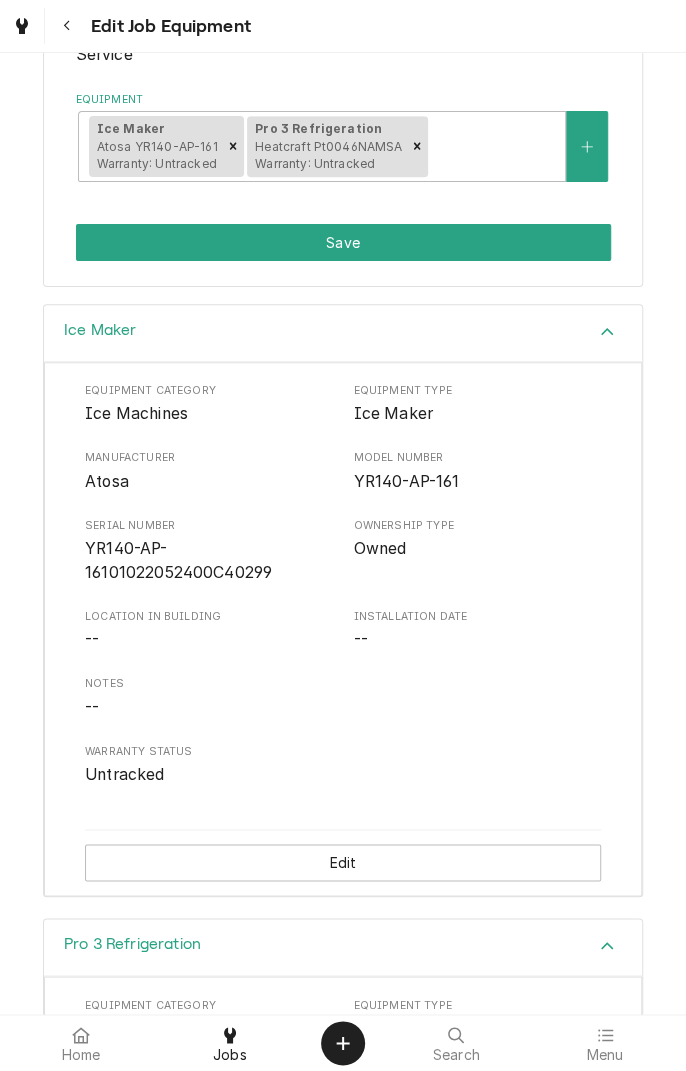 click at bounding box center [67, 26] 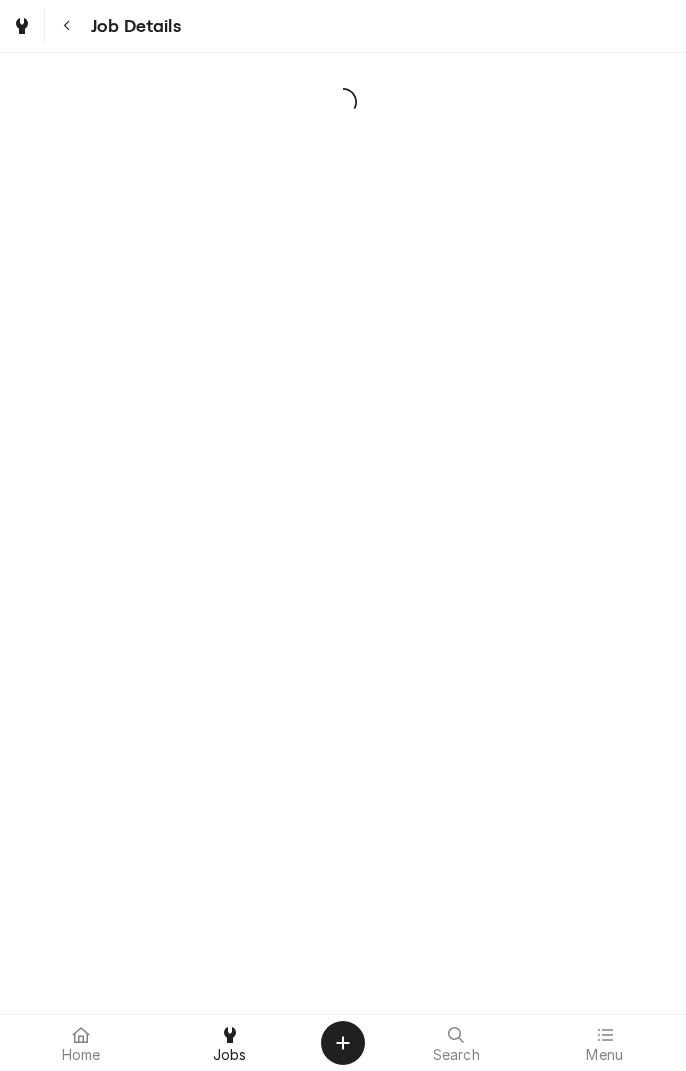 scroll, scrollTop: 0, scrollLeft: 0, axis: both 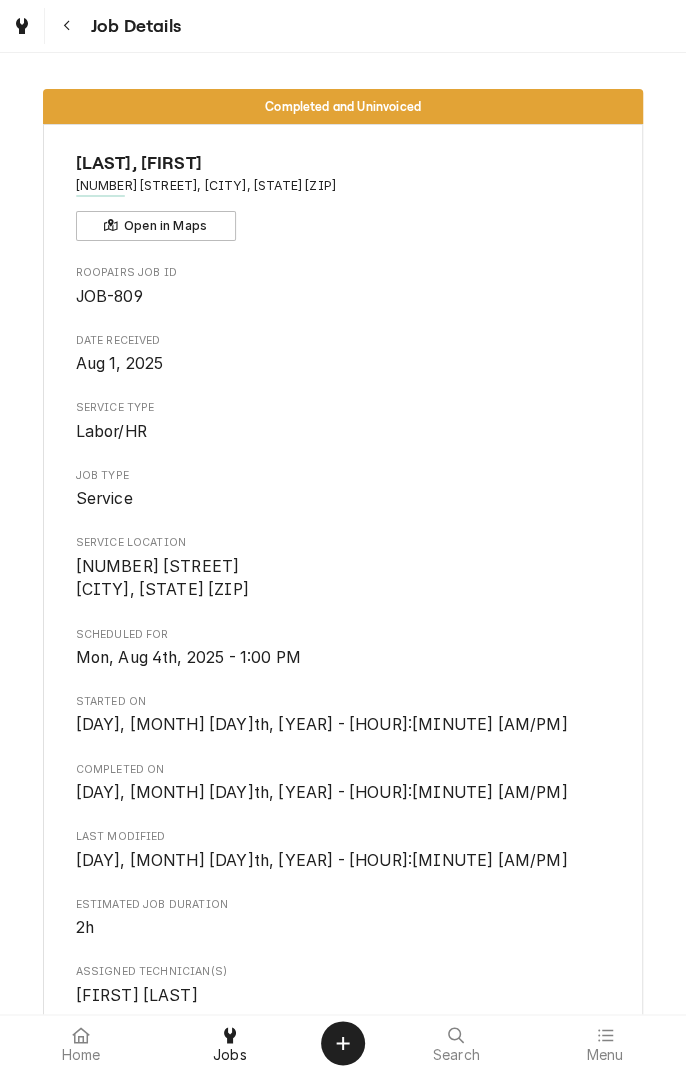 click at bounding box center [67, 26] 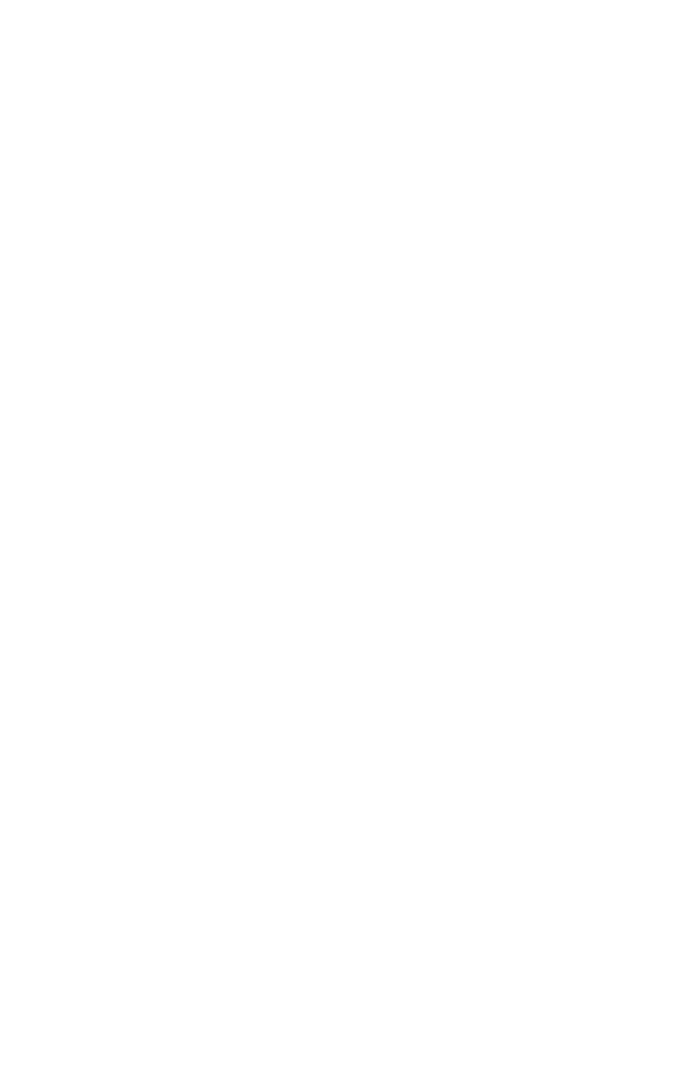 scroll, scrollTop: 0, scrollLeft: 0, axis: both 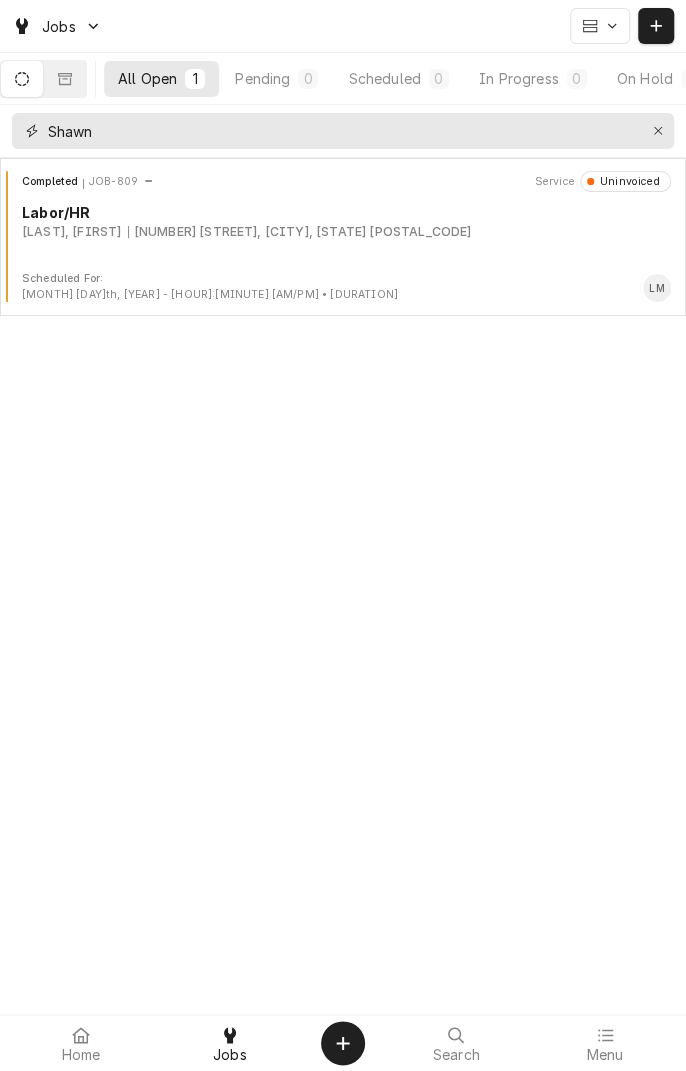 click 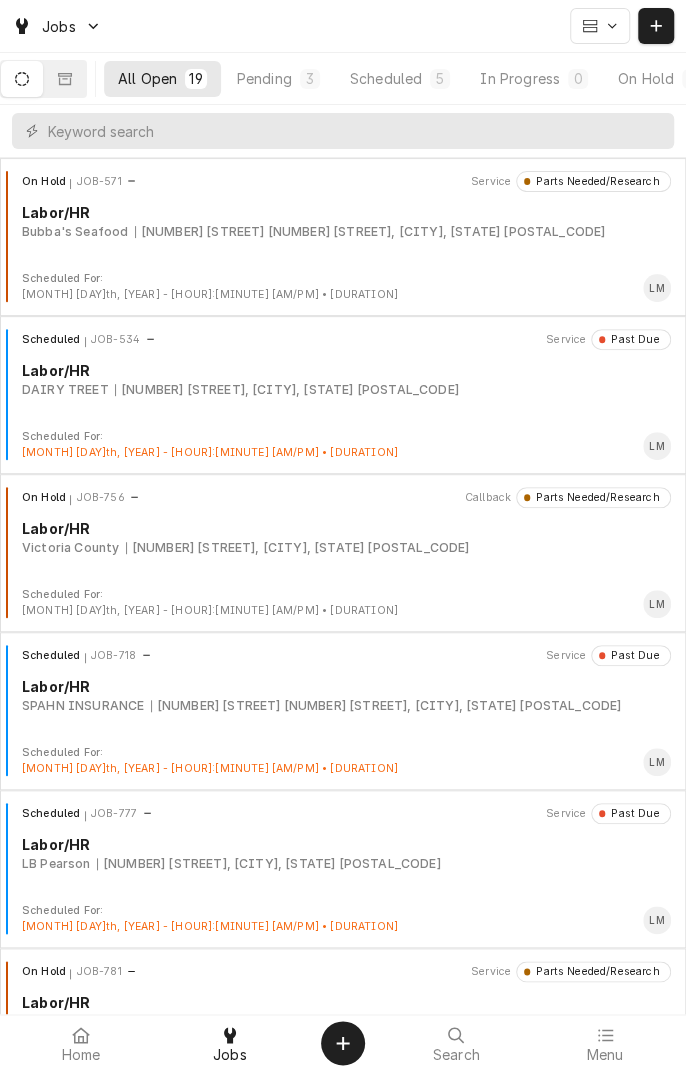 click at bounding box center [65, 79] 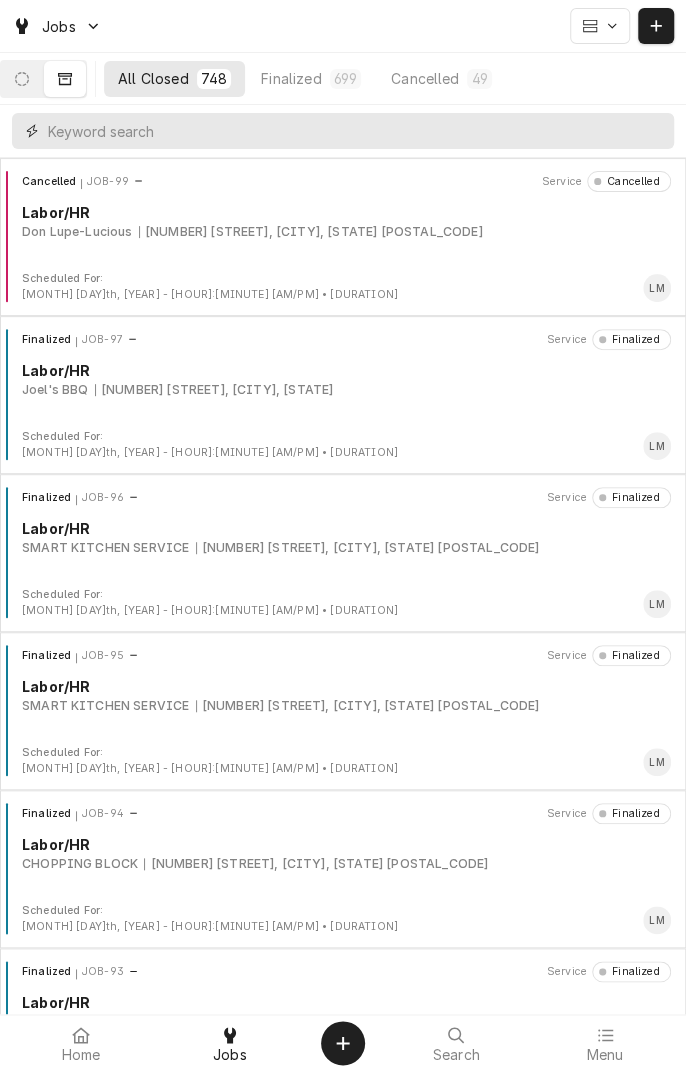 click at bounding box center (356, 131) 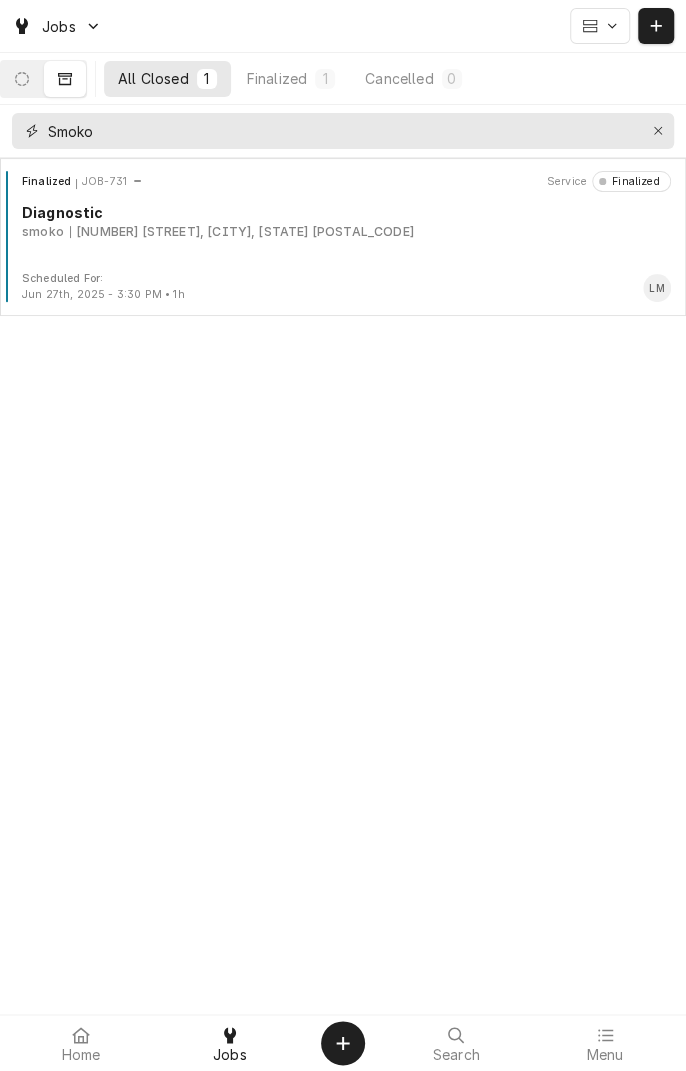 type on "Smoko" 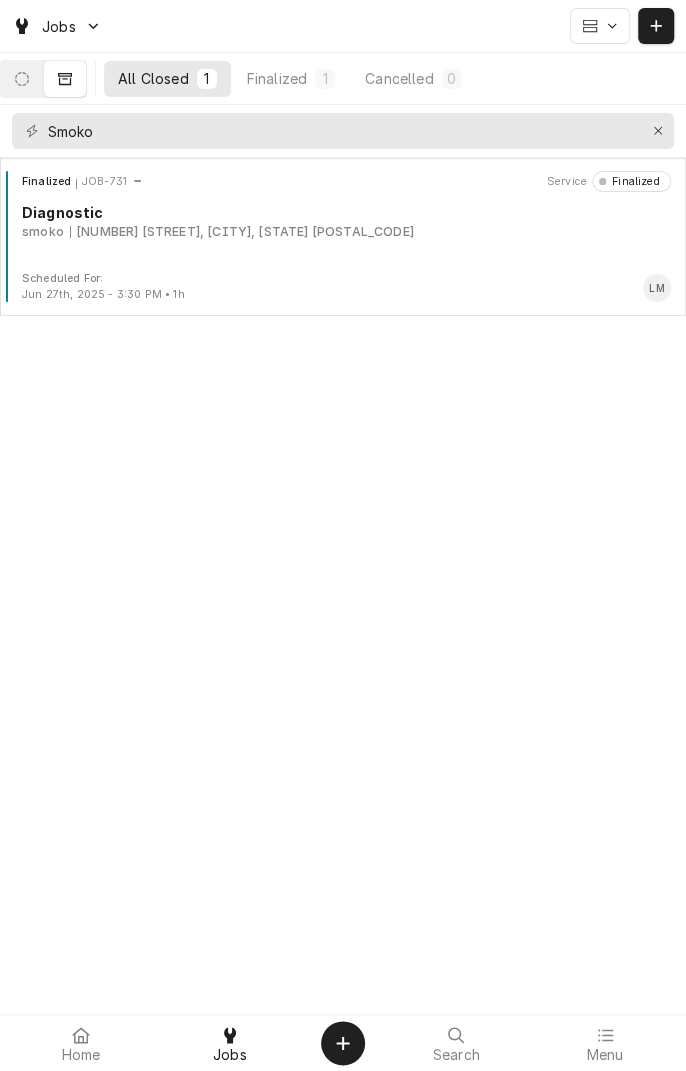 click on "Finalized JOB-731 Service Finalized Diagnostic smoko 5903 Houston Hwy, Victoria, TX 77901 Scheduled For: Jun 27th, 2025 - 3:30 PM • 1h LM" at bounding box center [343, 237] 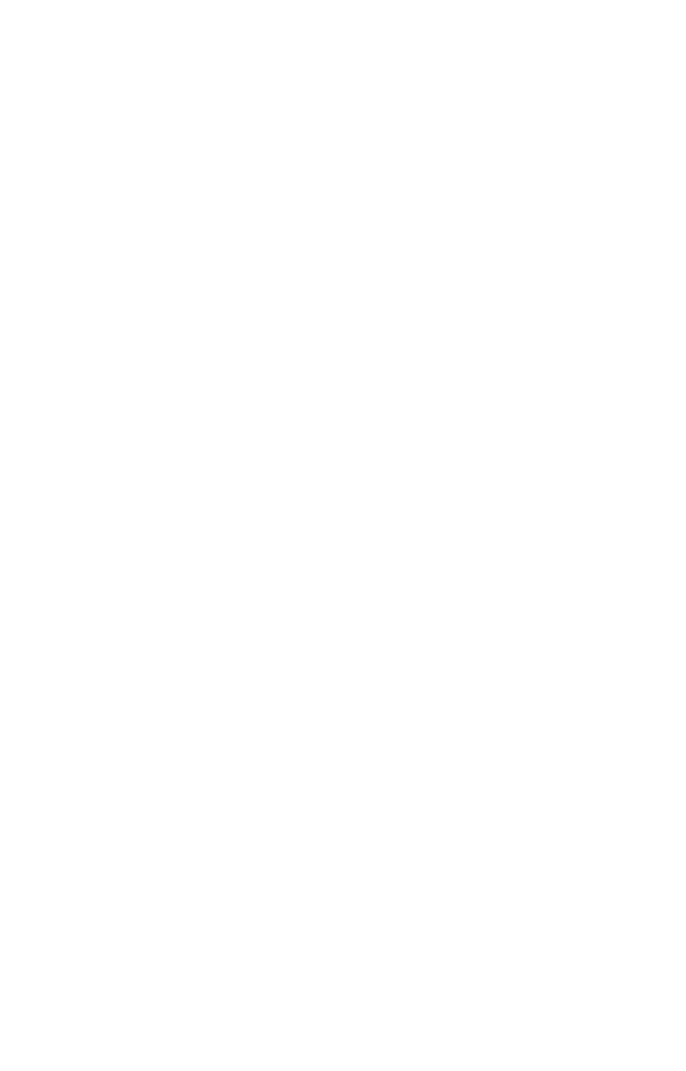 scroll, scrollTop: 0, scrollLeft: 0, axis: both 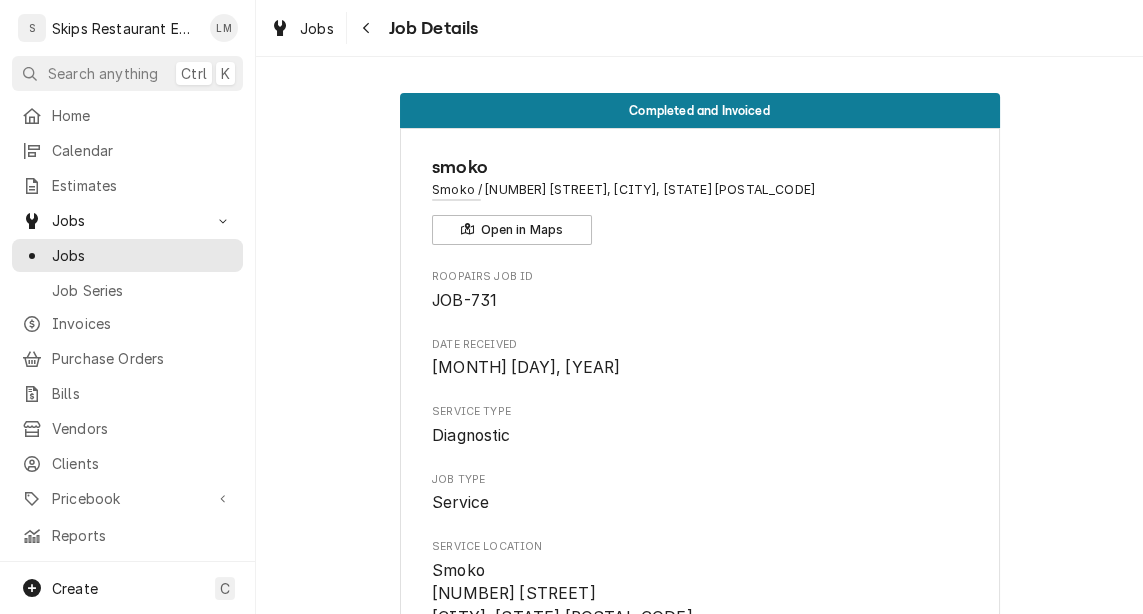 click at bounding box center [32, 28] 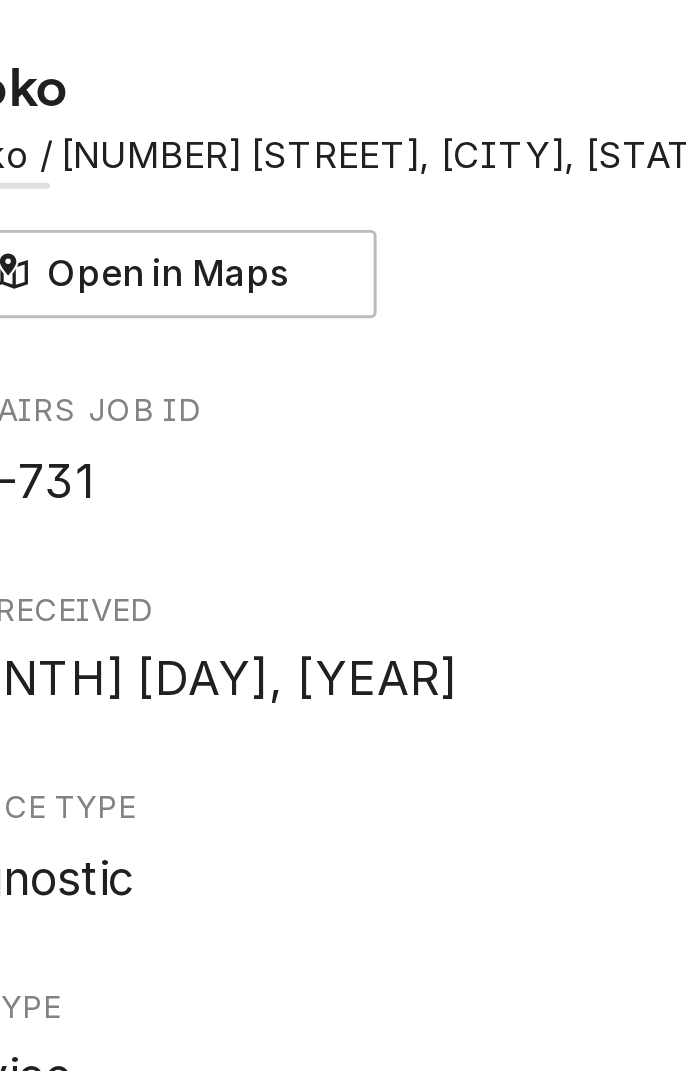 scroll, scrollTop: 15, scrollLeft: 0, axis: vertical 